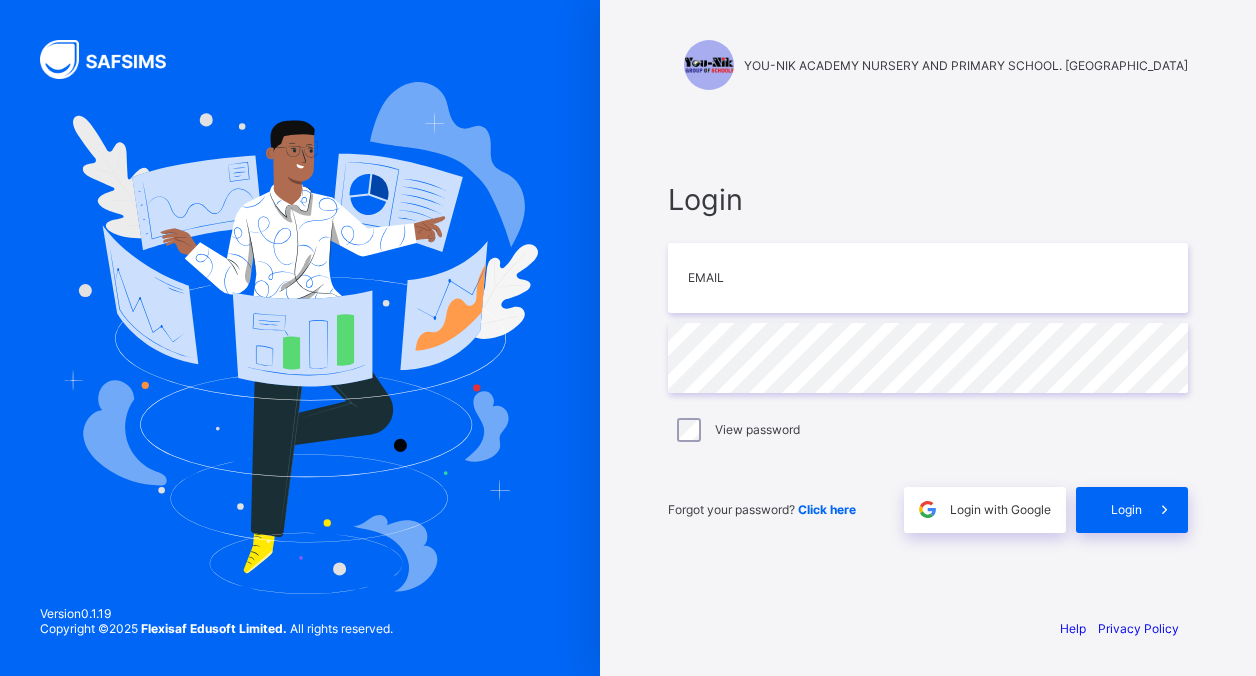 click at bounding box center (928, 278) 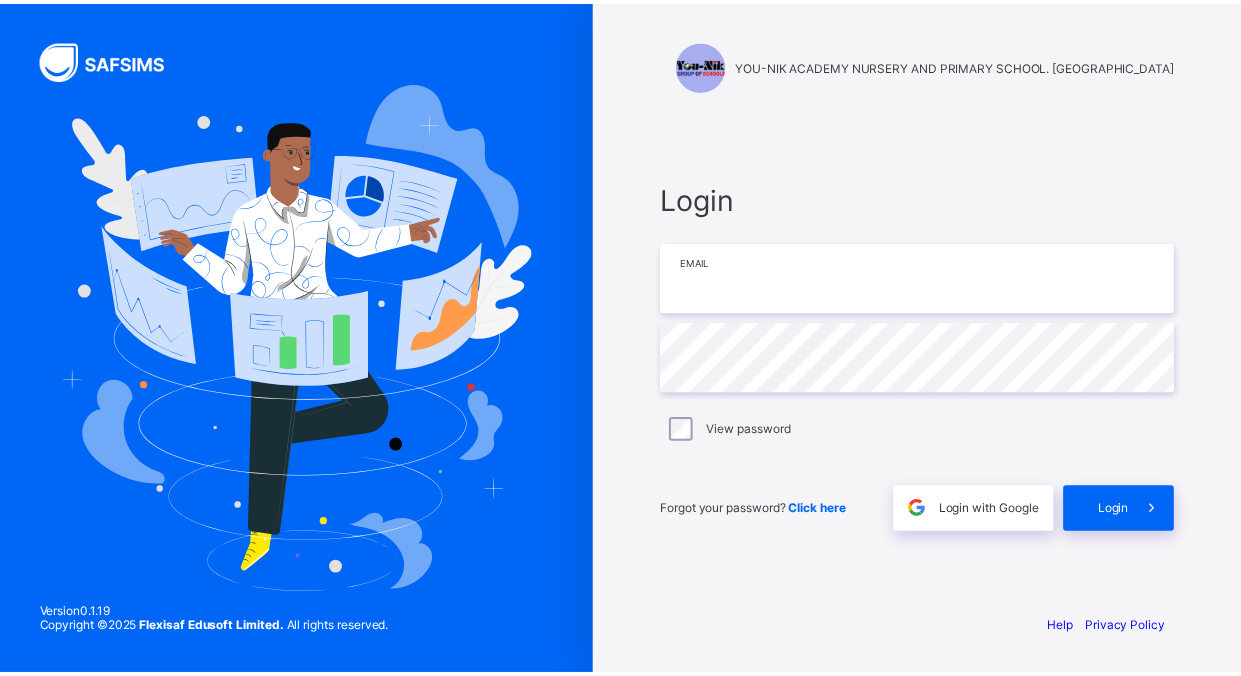 scroll, scrollTop: 0, scrollLeft: 0, axis: both 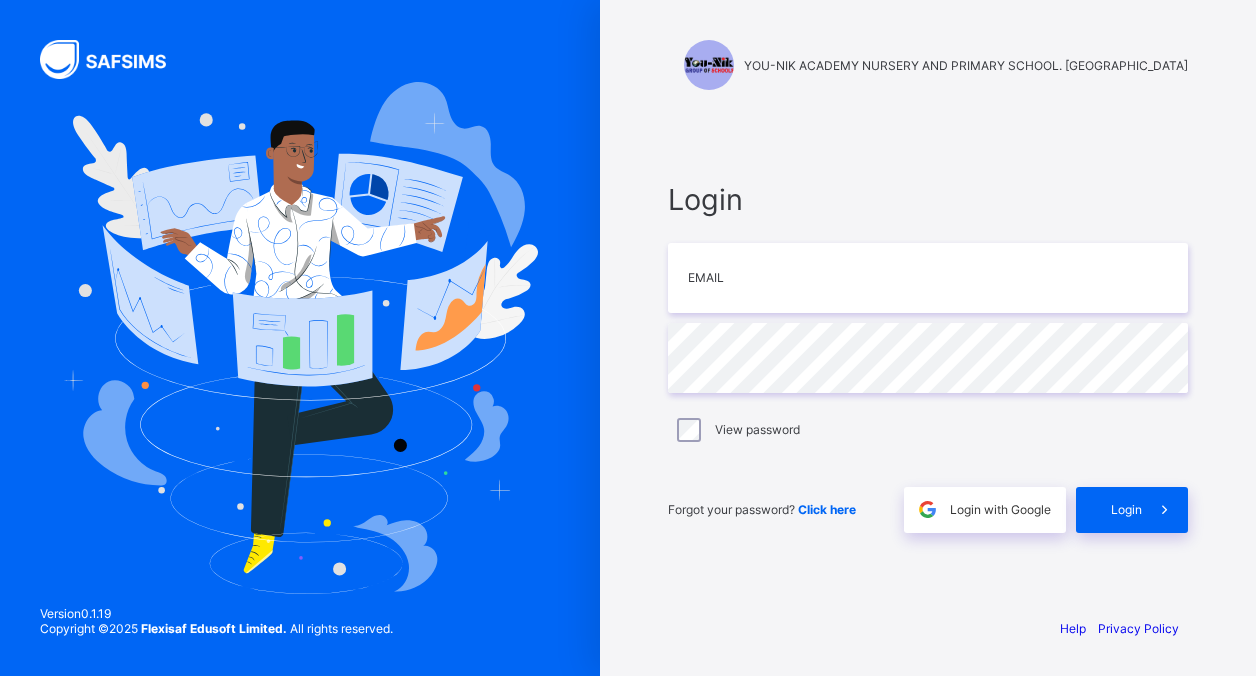 type on "**********" 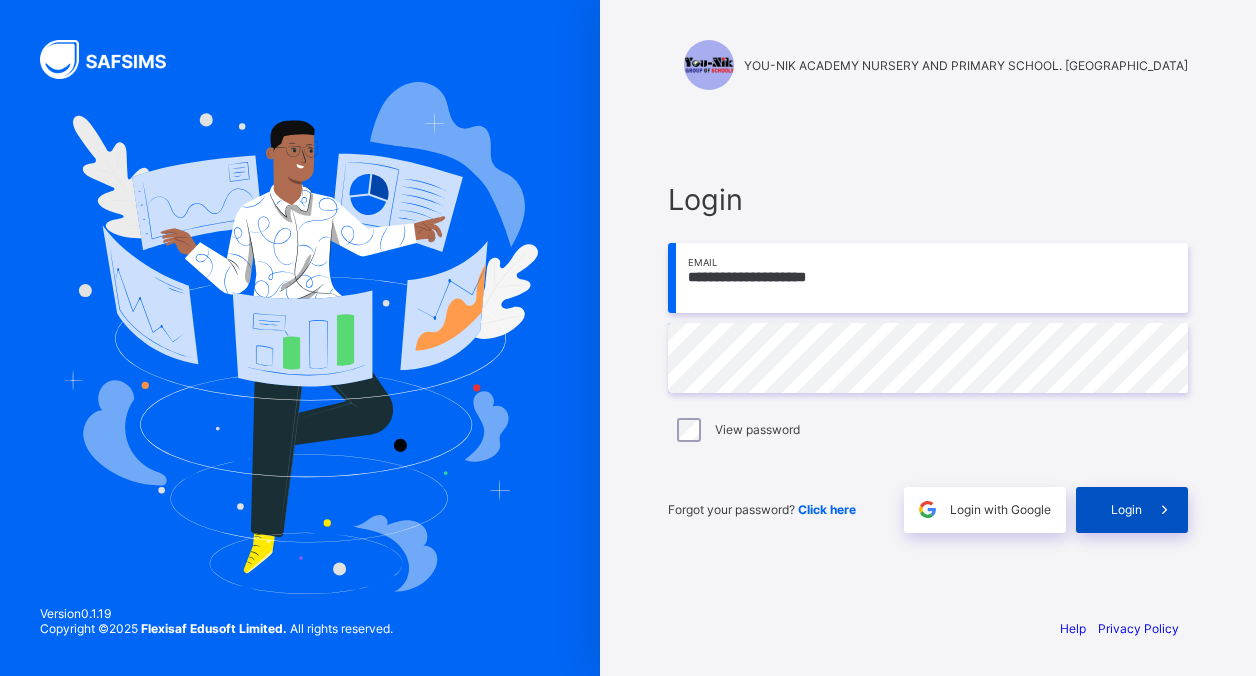 click on "Login" at bounding box center [1126, 509] 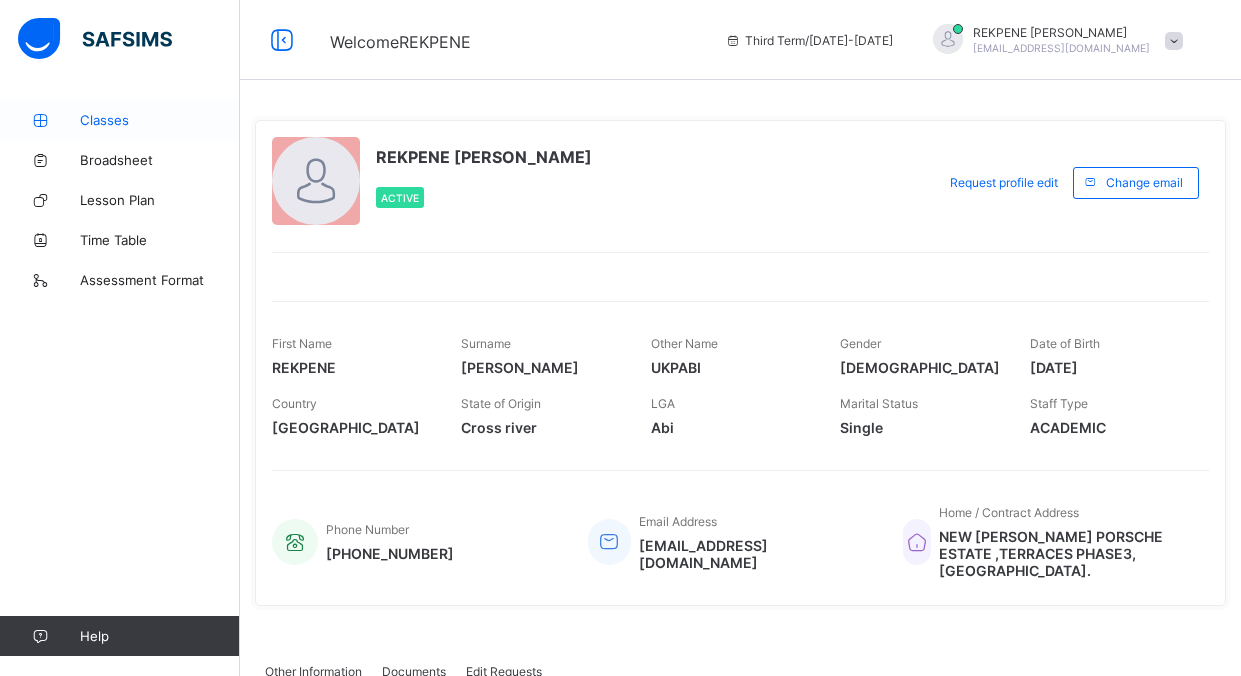 click on "Classes" at bounding box center (160, 120) 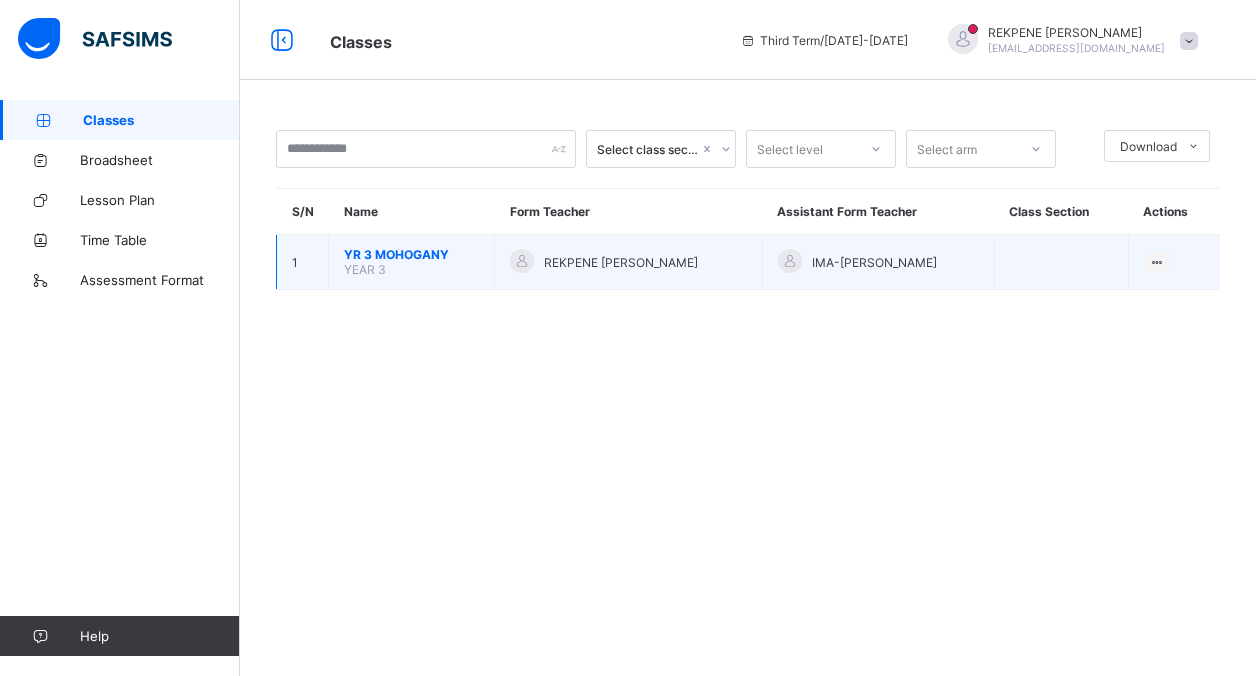 click on "YR 3   MOHOGANY   YEAR 3" at bounding box center [412, 262] 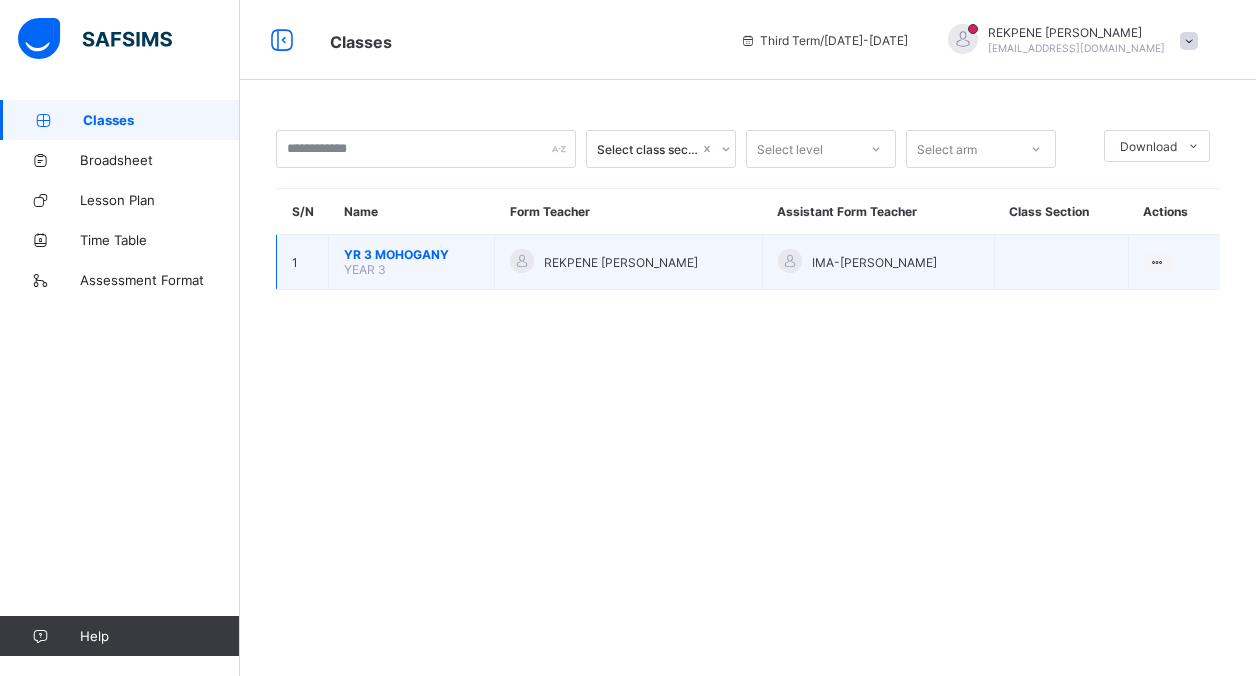 click on "YR 3   MOHOGANY   YEAR 3" at bounding box center (412, 262) 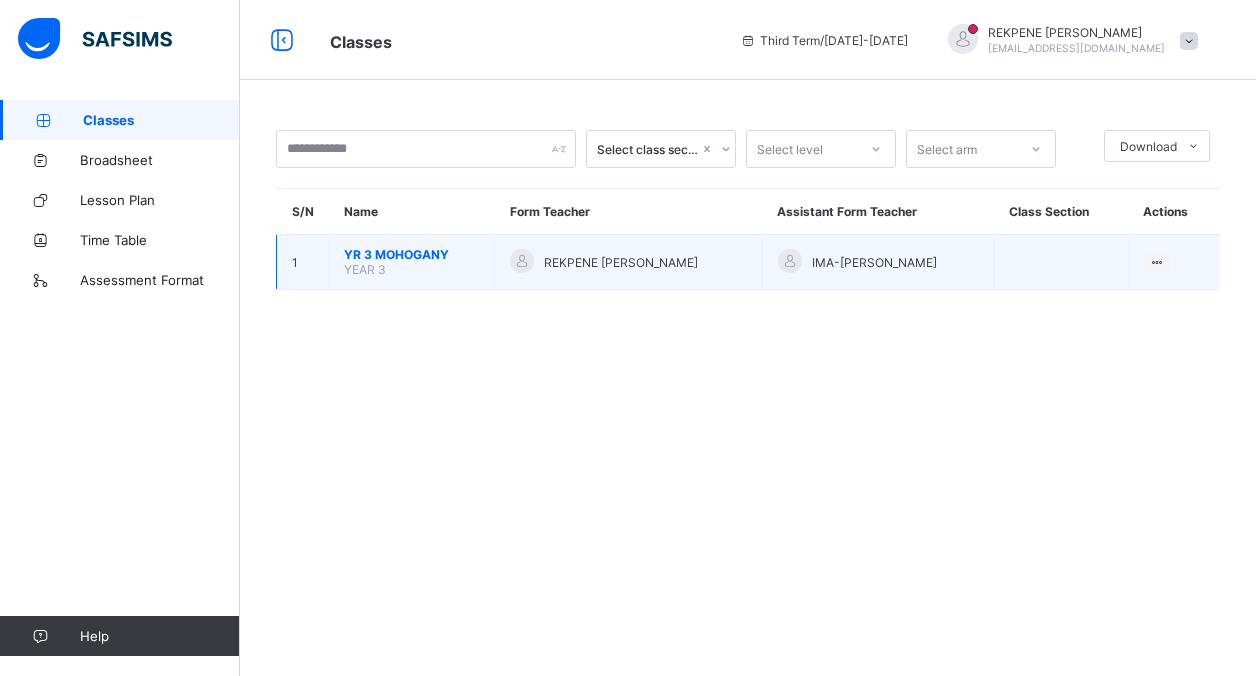 click on "YR 3   MOHOGANY" at bounding box center (411, 254) 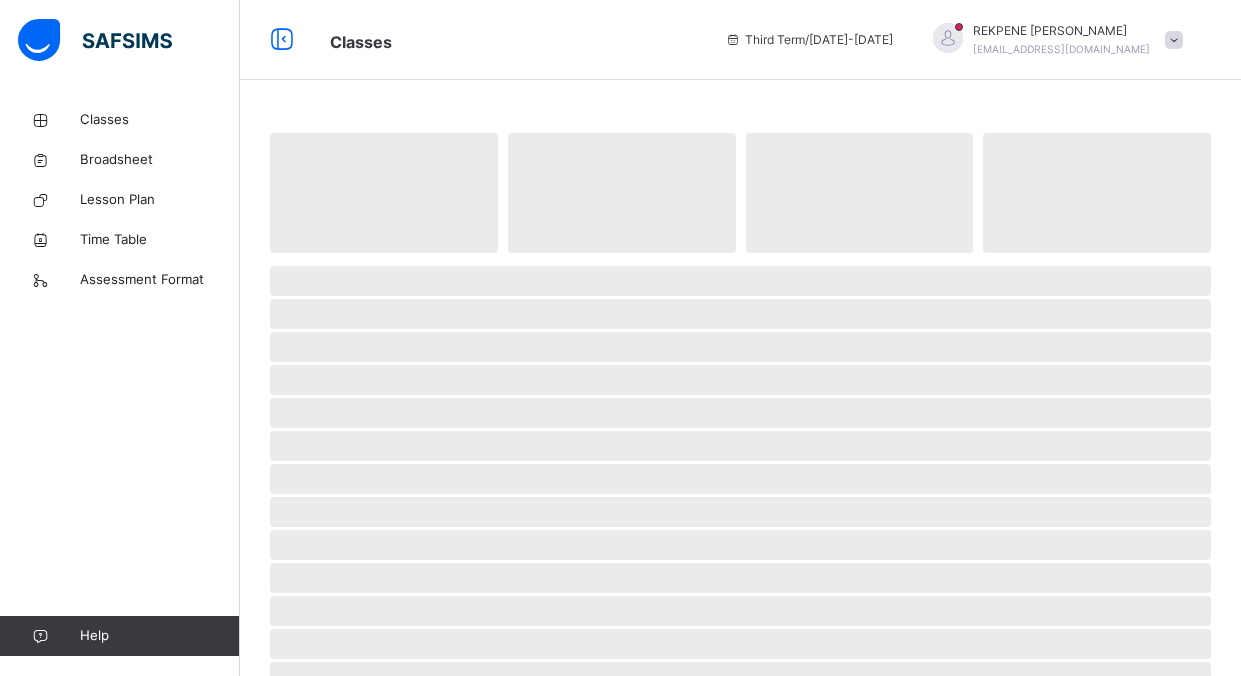 click at bounding box center [740, 258] 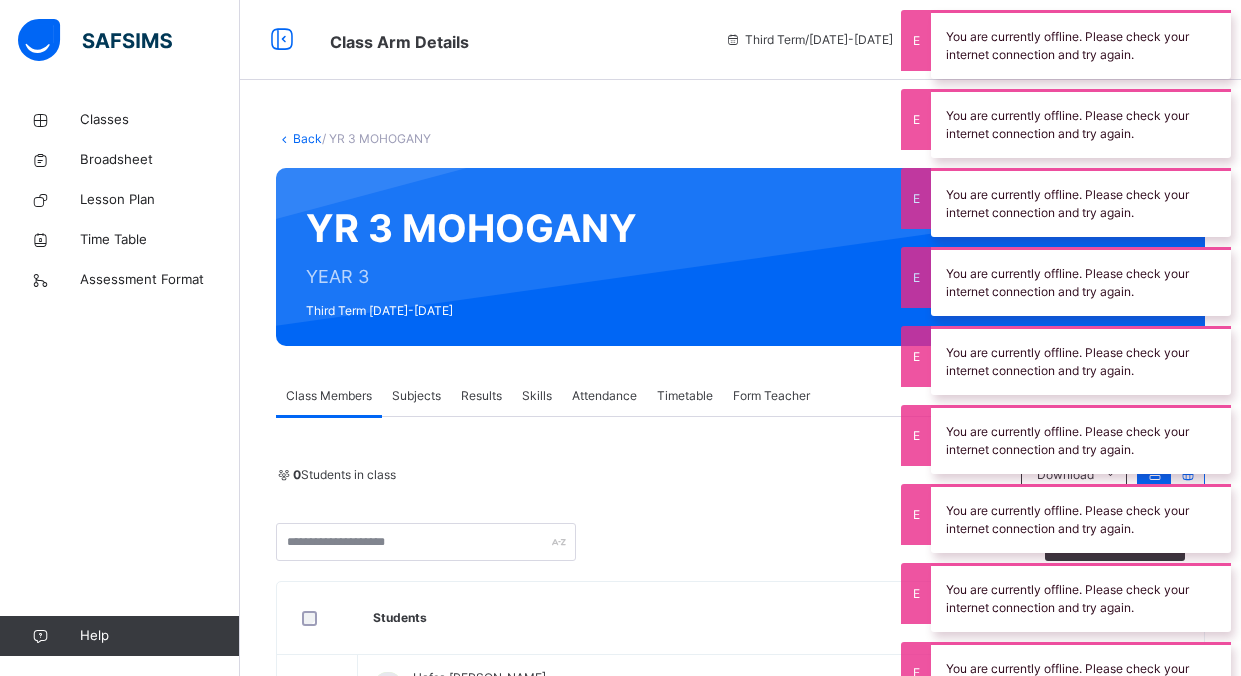 click on "Back  / YR 3 MOHOGANY YR 3 MOHOGANY YEAR 3 Third Term 2024-2025 Class Members Subjects Results Skills Attendance Timetable Form Teacher Class Members More Options   0  Students in class Download Pdf Report Excel Report View subject profile YOU-NIK ACADEMY NURSERY AND PRIMARY SCHOOL. ABUJA Date: 15th Jul 2025, 3:01:46 pm Class Members Class:  YR 3 MOHOGANY Total no. of Students:  0 Term:  Third Term Session:  2024-2025 S/NO Admission No. Last Name First Name Other Name 1 YANAPS/ABJ/25/0062 MUHAMMAD  HAFSA WABI 2 YANAPS/ABJ/25/0058 NGWA JUNIOR CHARLES NEBA 3 YANAPS/ABJ/24/0022 ABUBAKAR  NAZEEM  ADINOYI  4 YANAPS/ABJ/25/0032 SULEIMAN NIMA 5 YANAPS/ABJ/24/0026 MOHAMMED YUSUF Students Actions Hafsa Wabi Muhammad  YANAPS/ABJ/25/0062 Junior Charles Neba Ngwa YANAPS/ABJ/25/0058 Nazeem  Adinoyi  Abubakar  YANAPS/ABJ/24/0022 Nima  Suleiman YANAPS/ABJ/25/0032 Yusuf  Mohammed YANAPS/ABJ/24/0026 × Add Student Students Without Class   Customers There are currently no records. Cancel Save × Remove Student From Class" at bounding box center [740, 600] 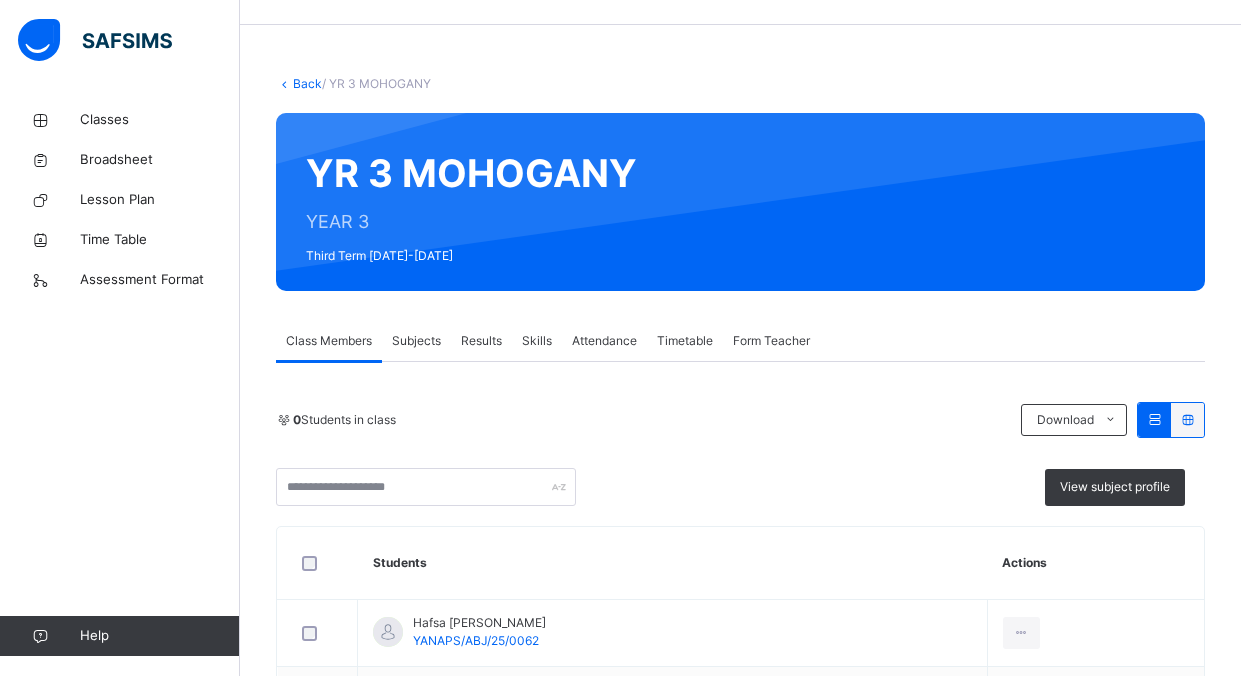 scroll, scrollTop: 200, scrollLeft: 0, axis: vertical 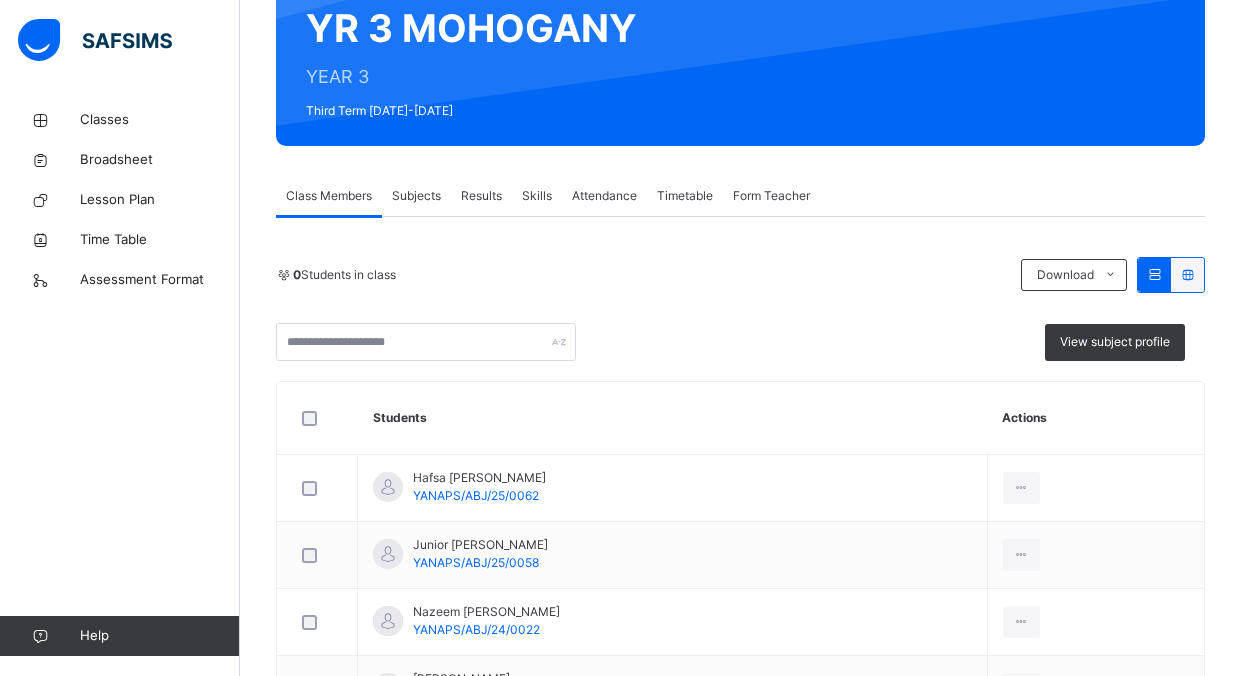 click on "Subjects" at bounding box center (416, 196) 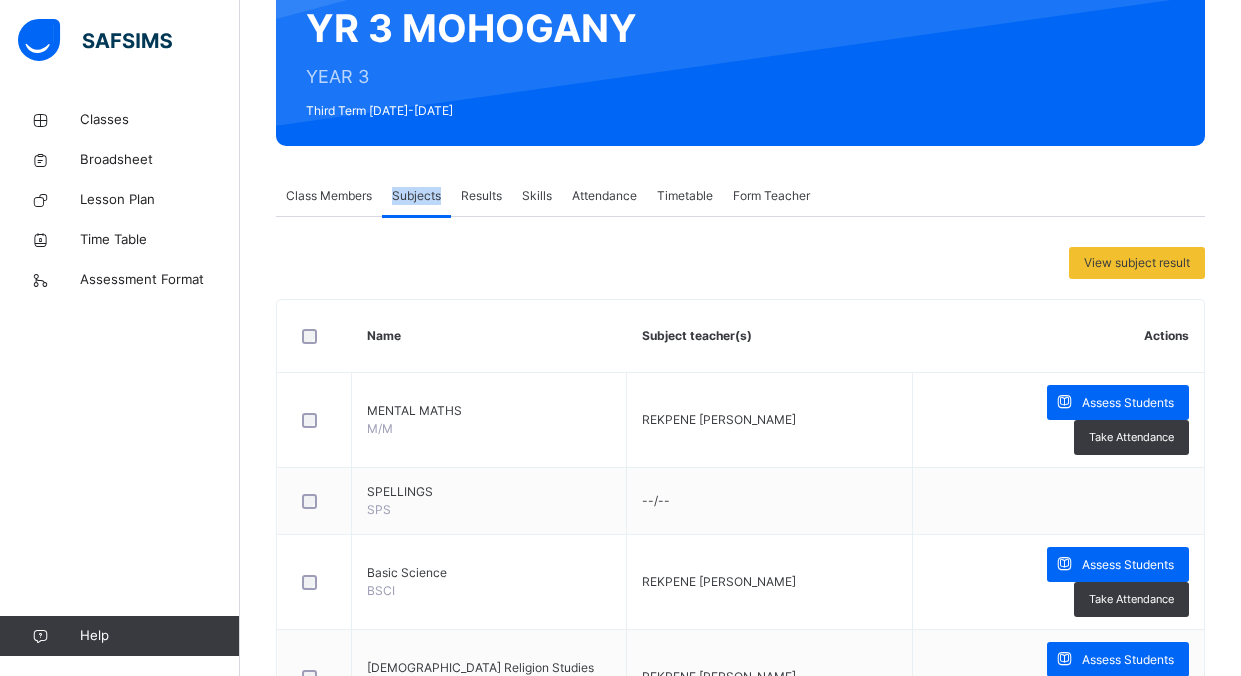 click on "Subjects" at bounding box center (416, 196) 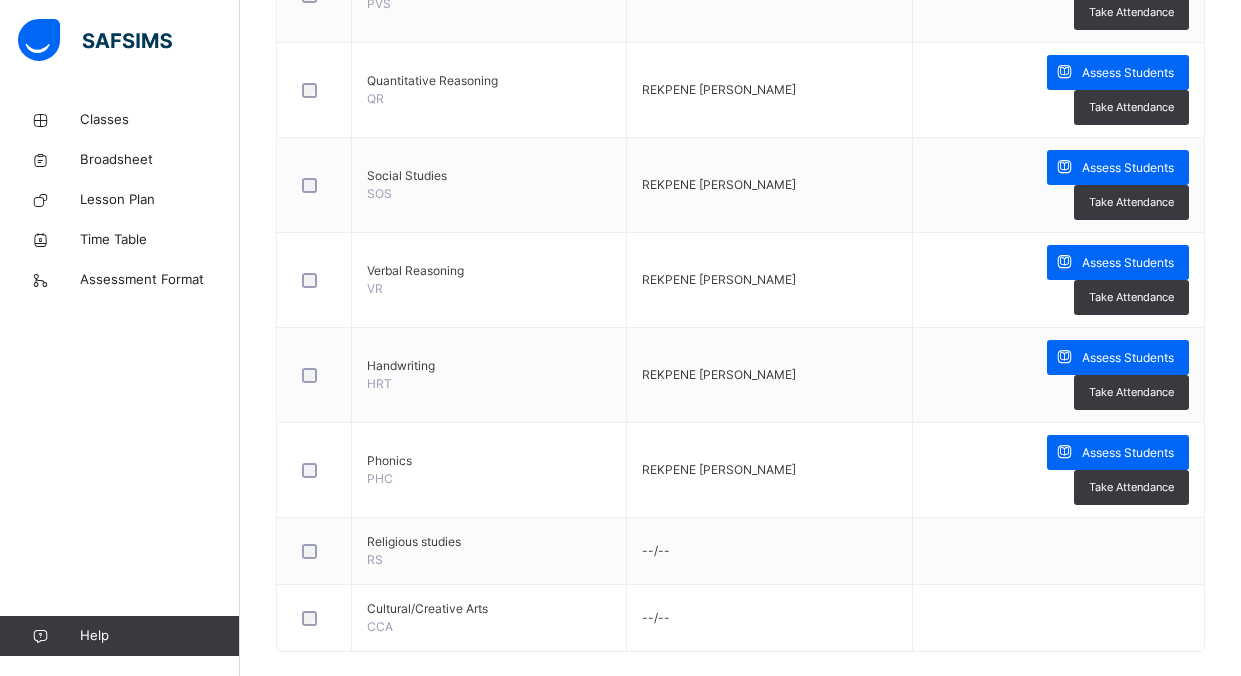 scroll, scrollTop: 1774, scrollLeft: 0, axis: vertical 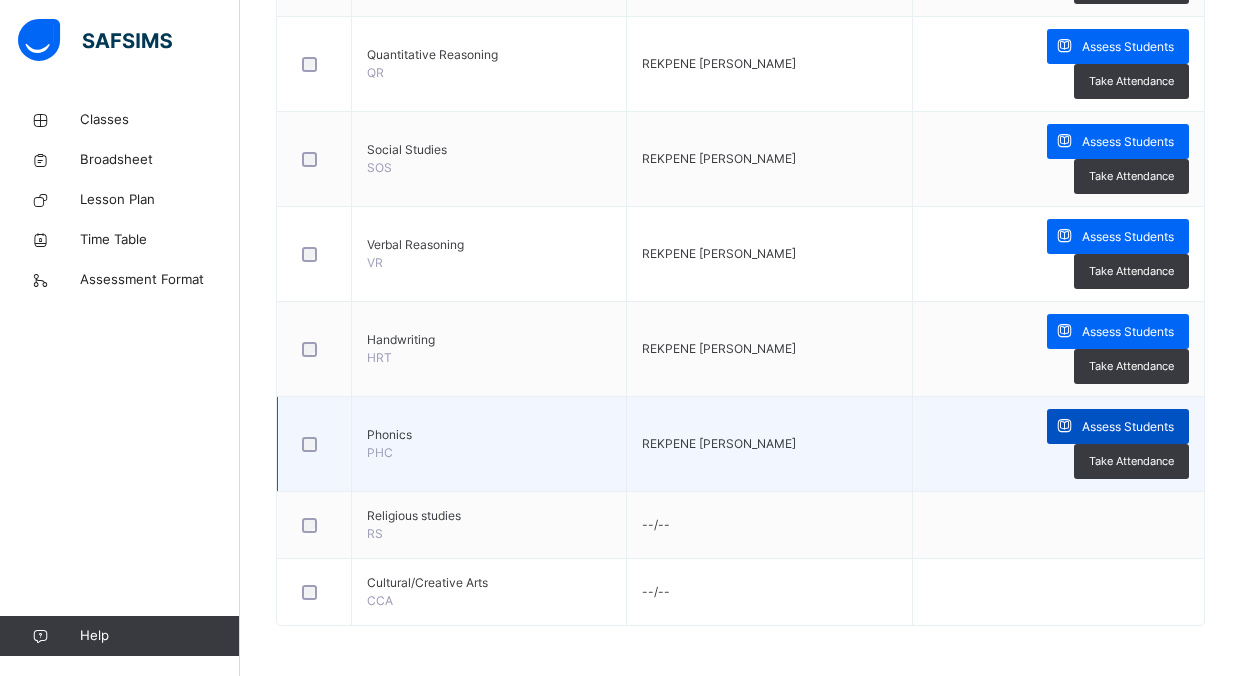 click on "Assess Students" at bounding box center (1128, 427) 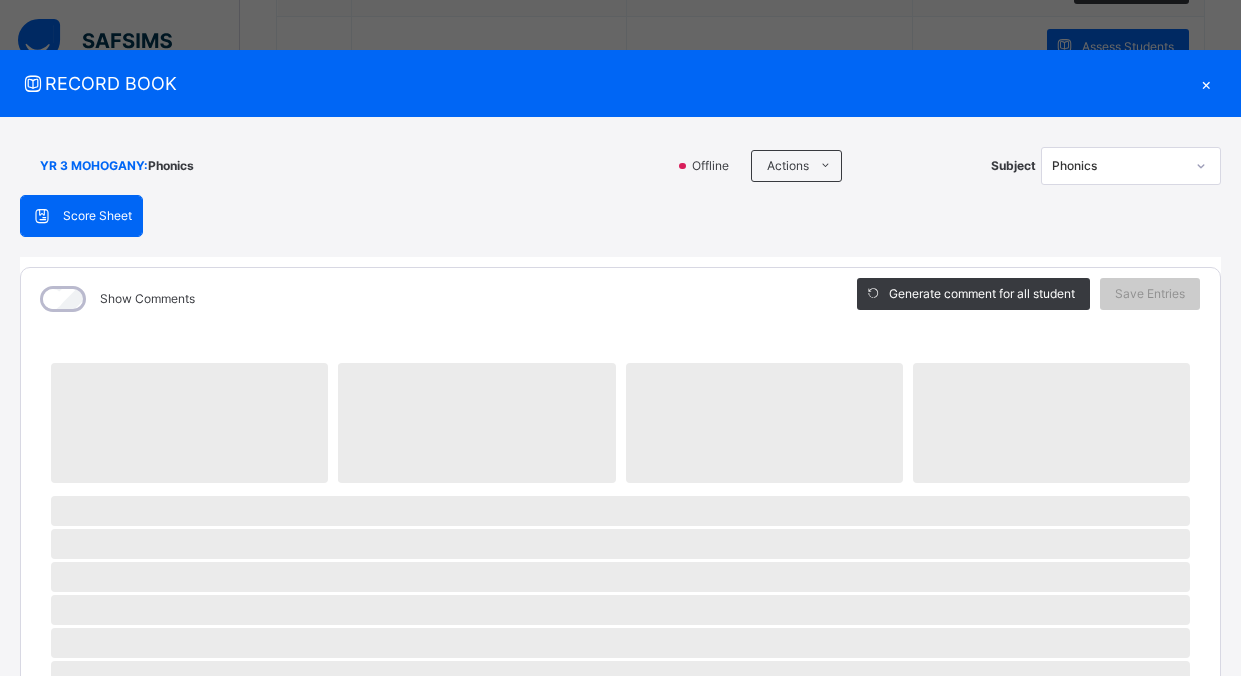 click on "‌" at bounding box center [1051, 423] 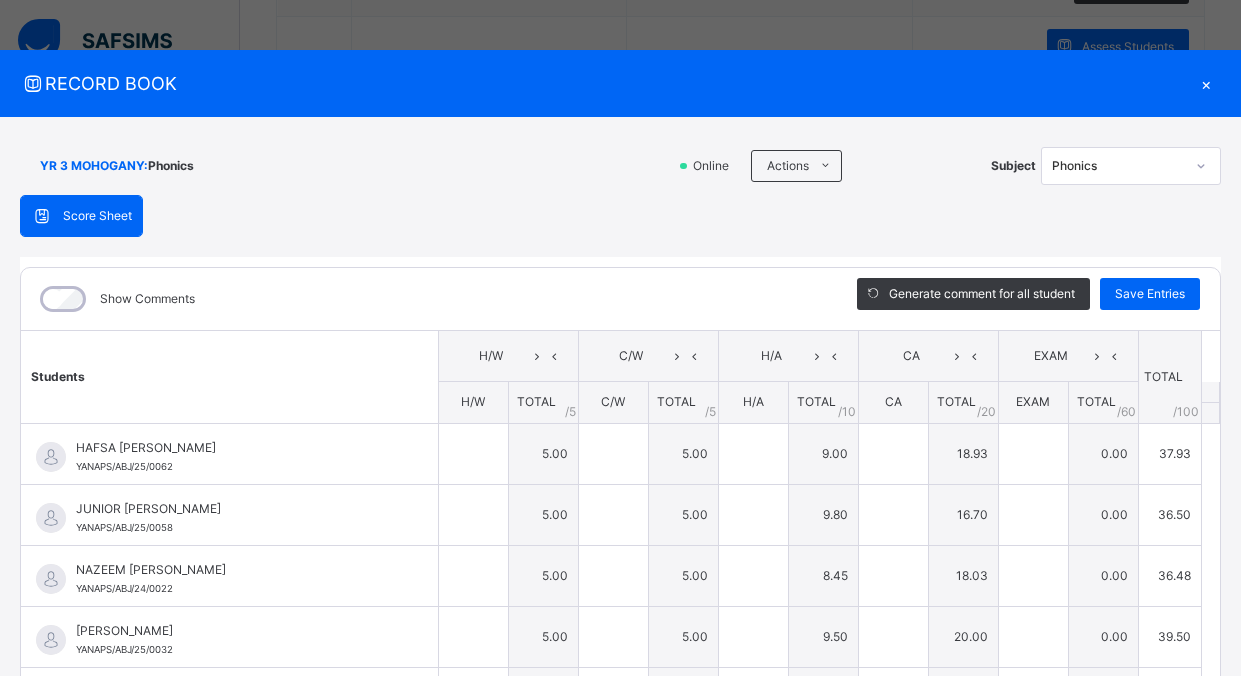 type on "*" 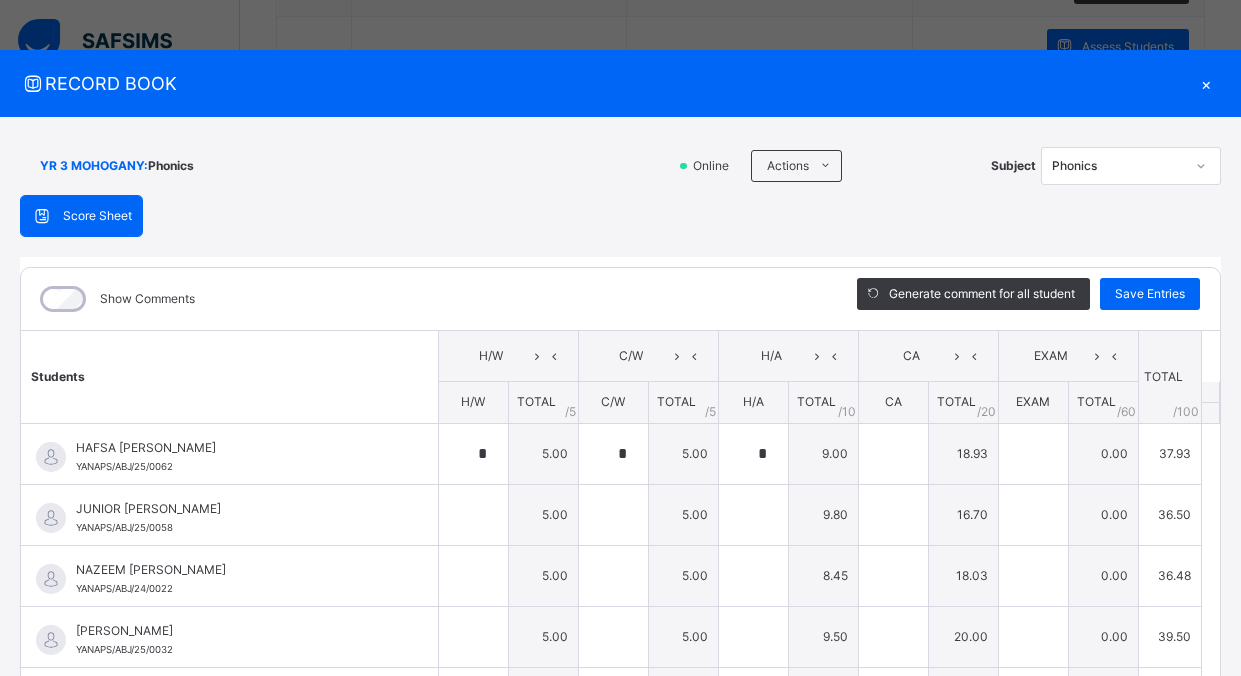 type on "*****" 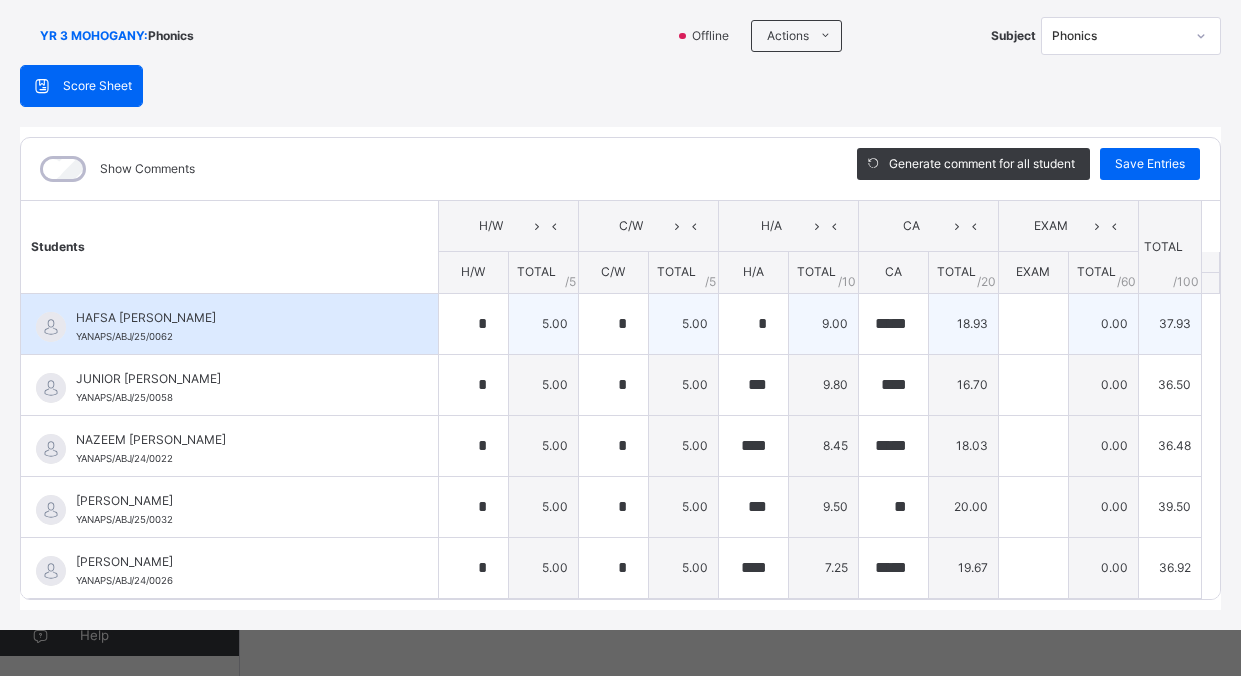 scroll, scrollTop: 134, scrollLeft: 0, axis: vertical 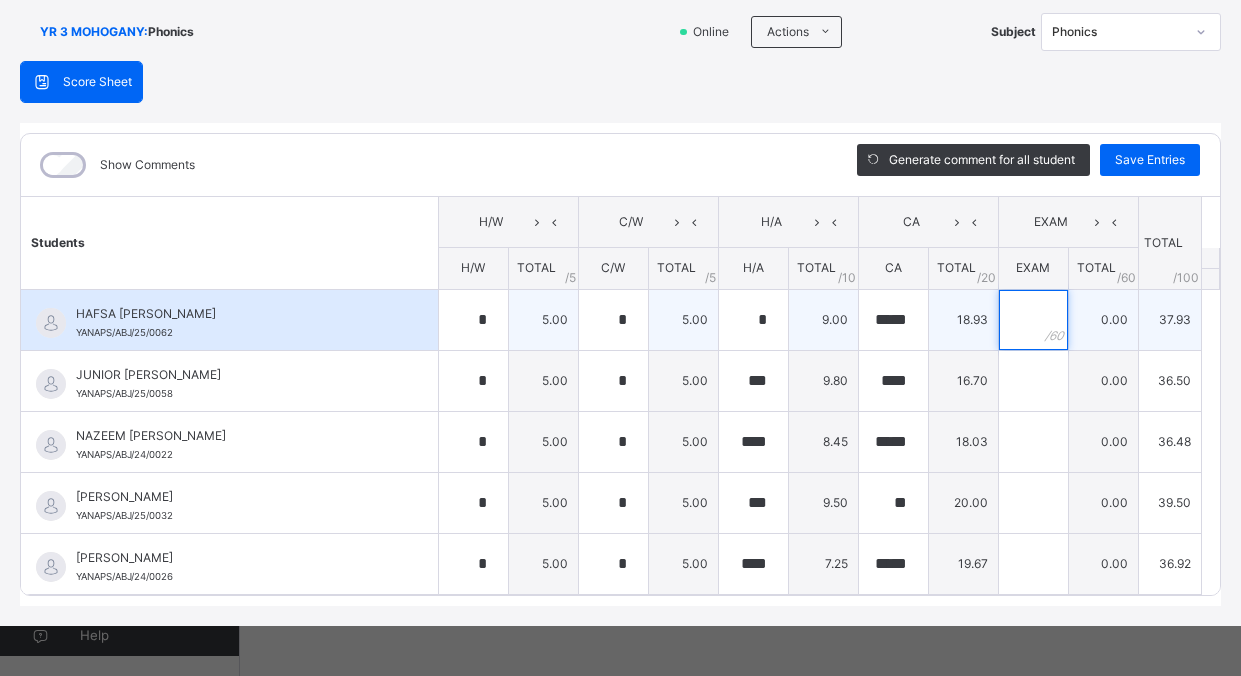 click at bounding box center [1033, 320] 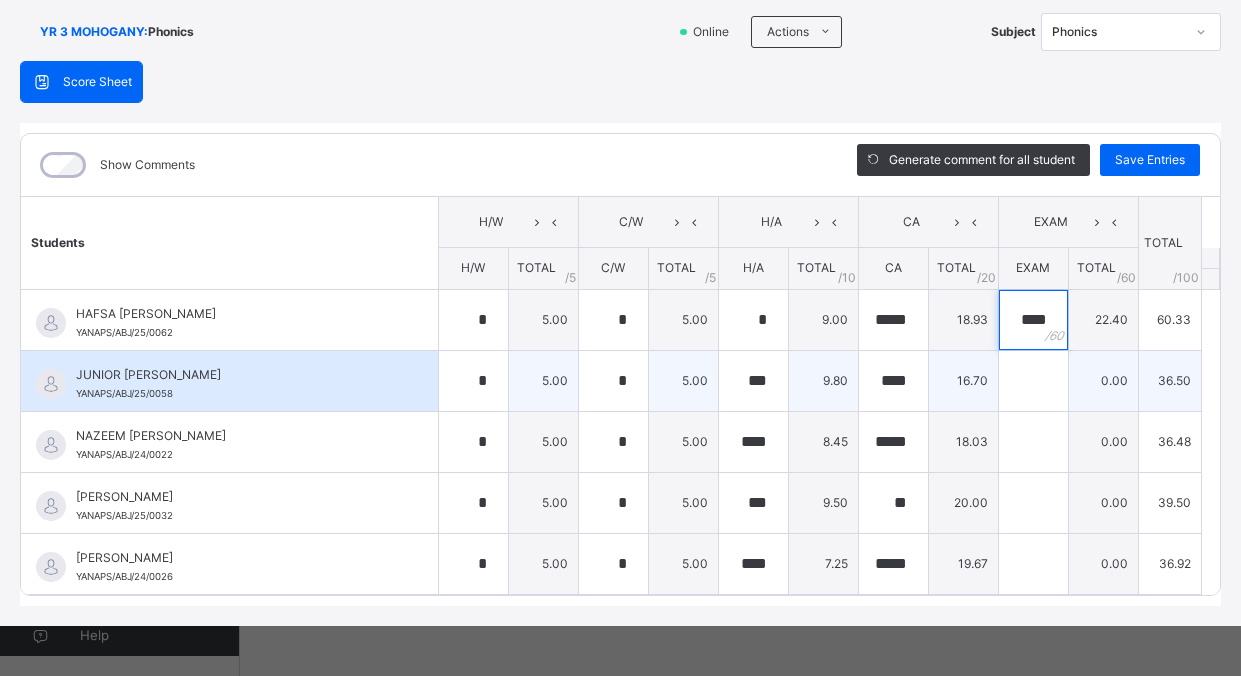 type on "****" 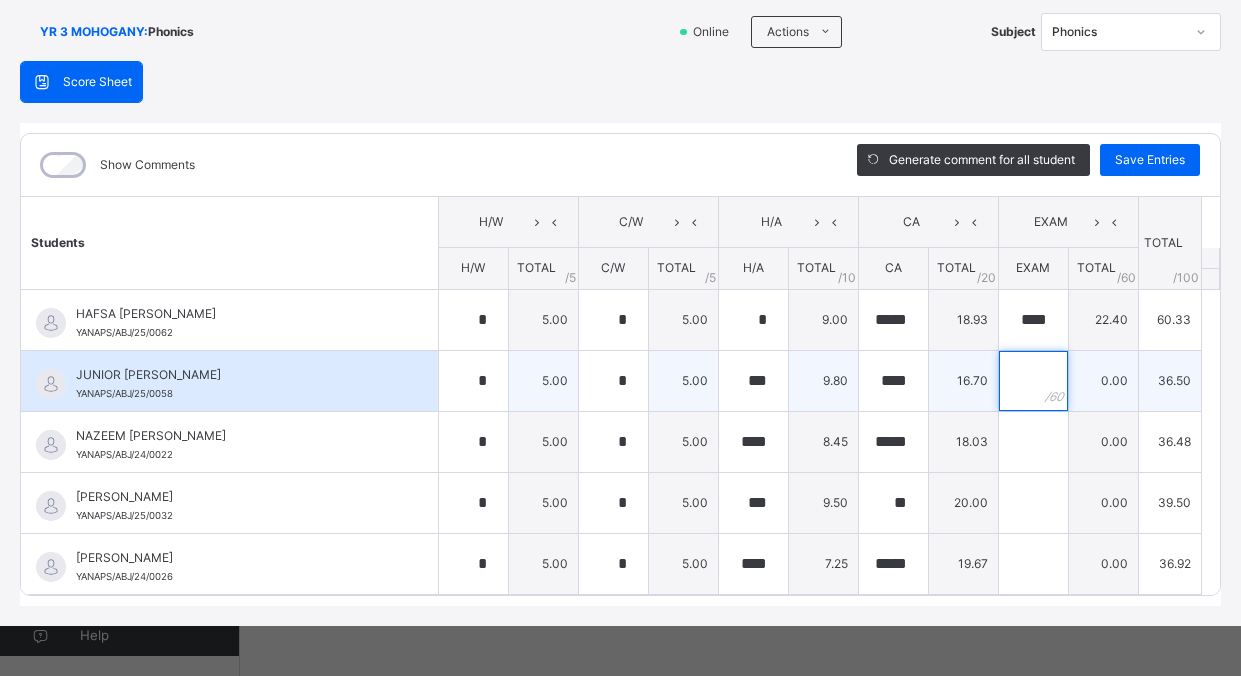 click at bounding box center [1033, 381] 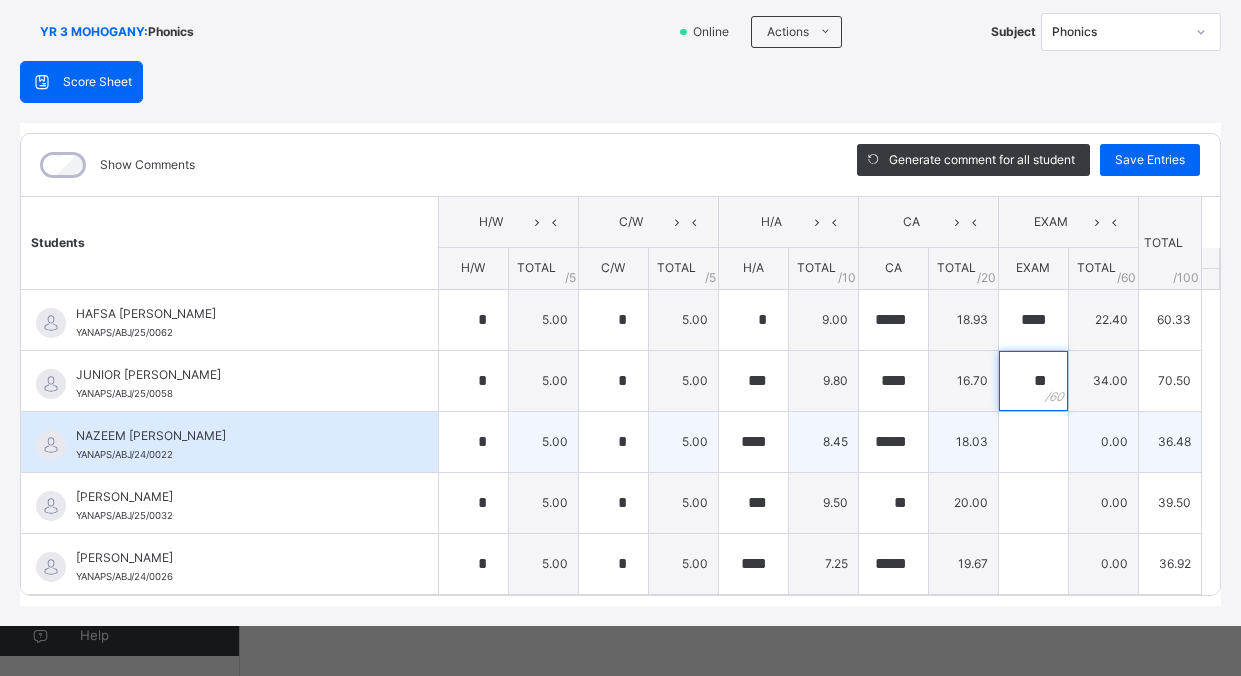 type on "**" 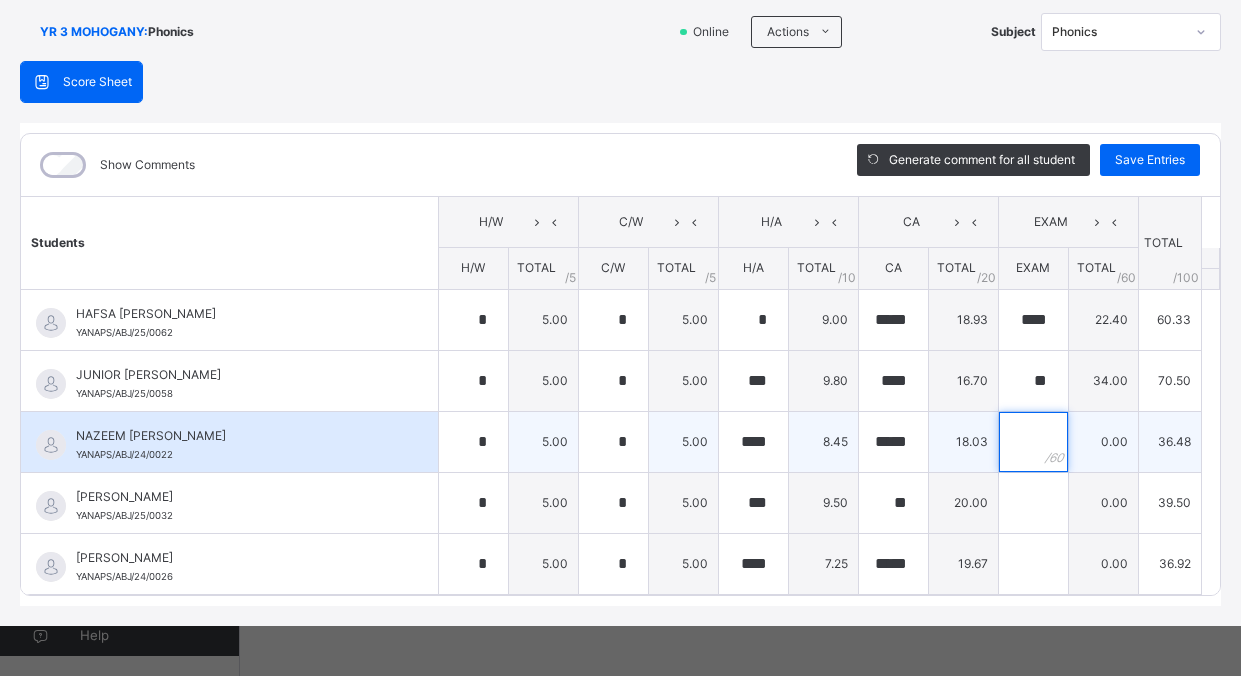 click at bounding box center (1033, 442) 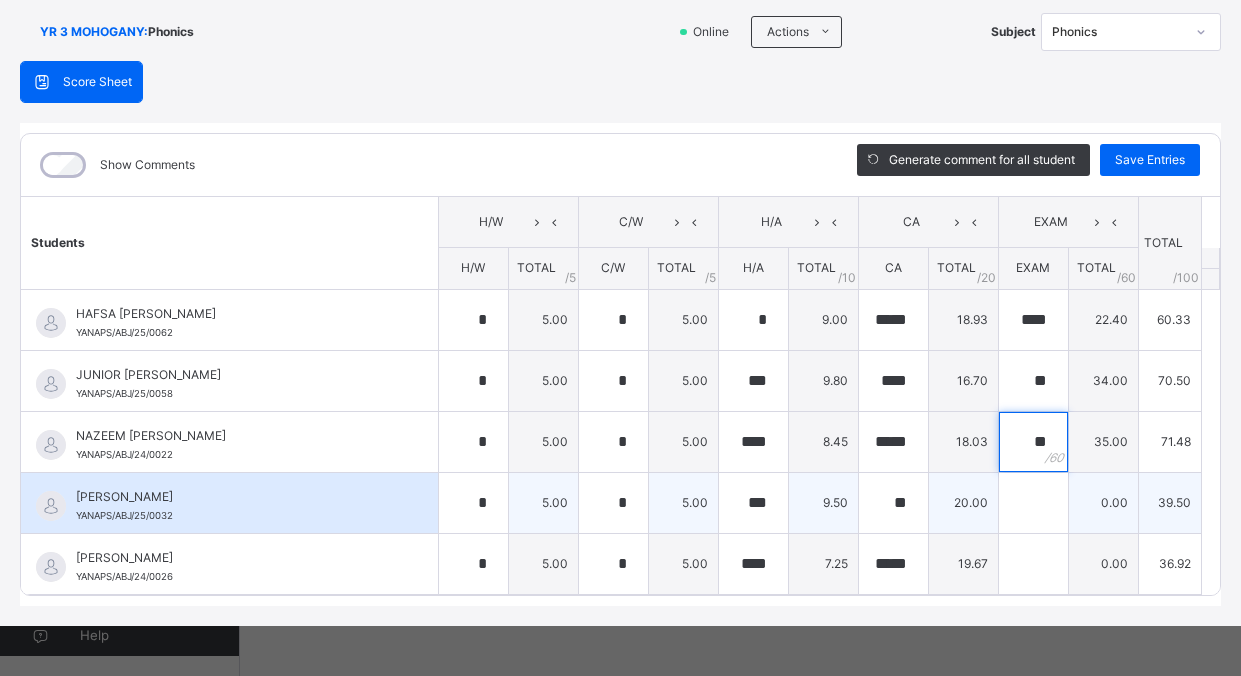 type on "**" 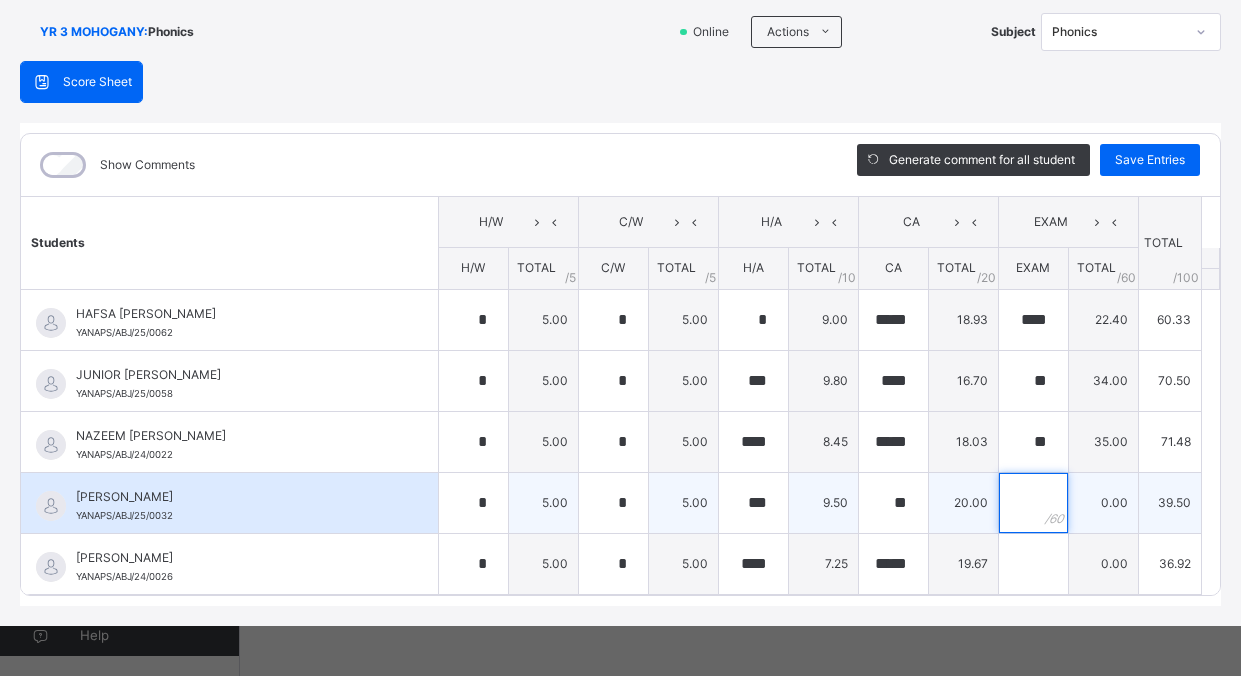 click at bounding box center [1033, 503] 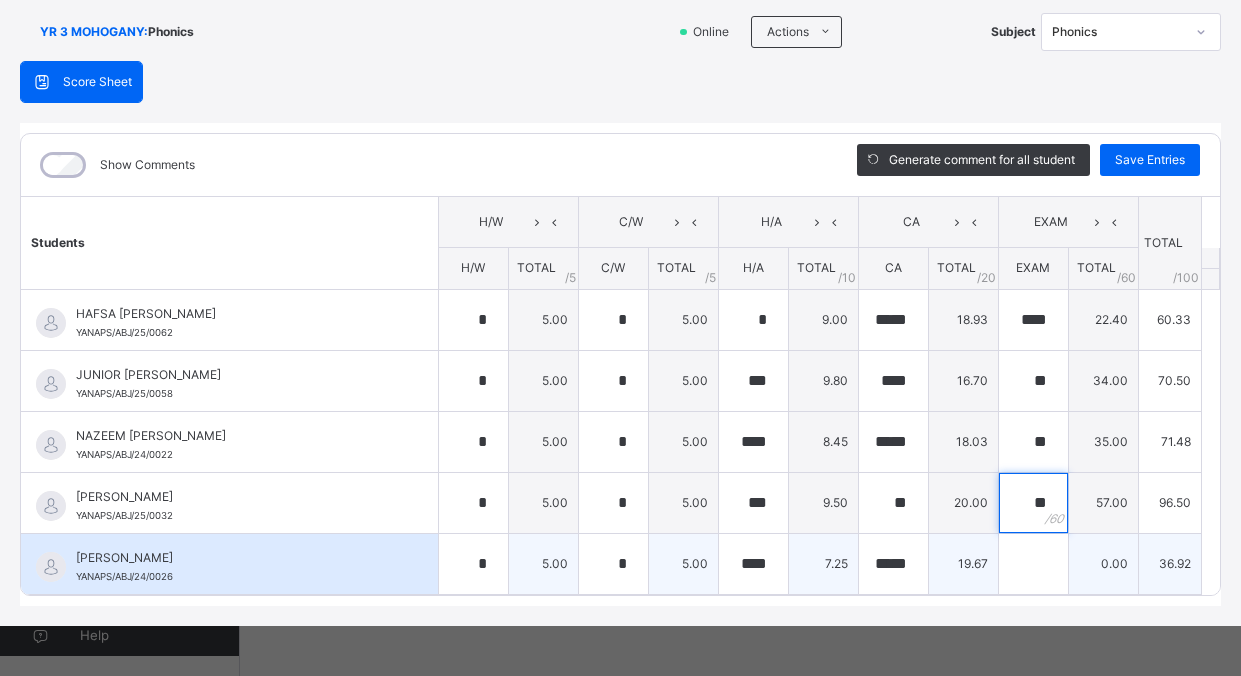 type on "**" 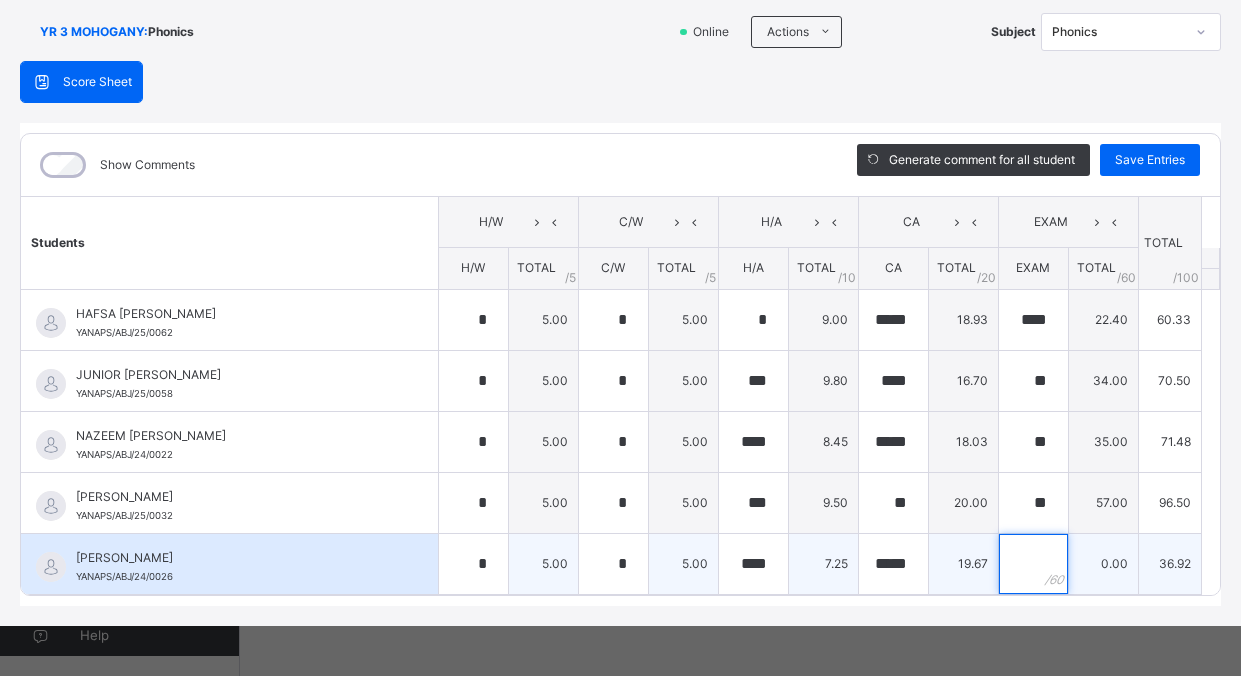 click at bounding box center [1033, 564] 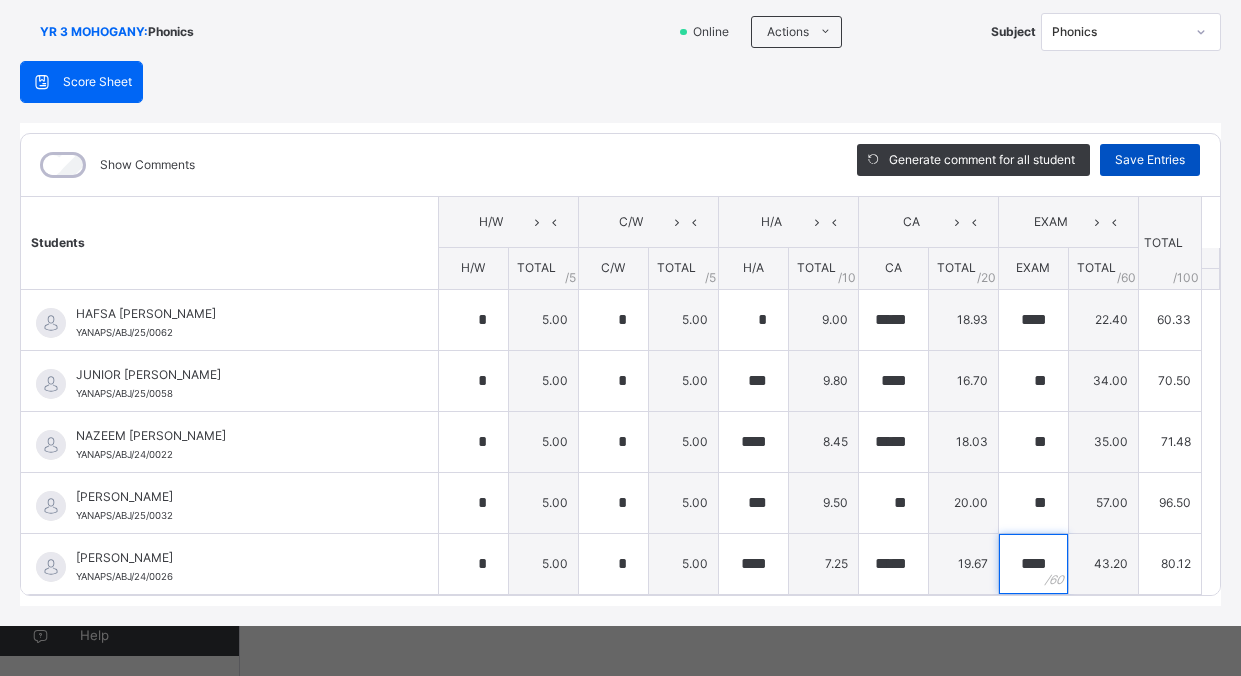 type on "****" 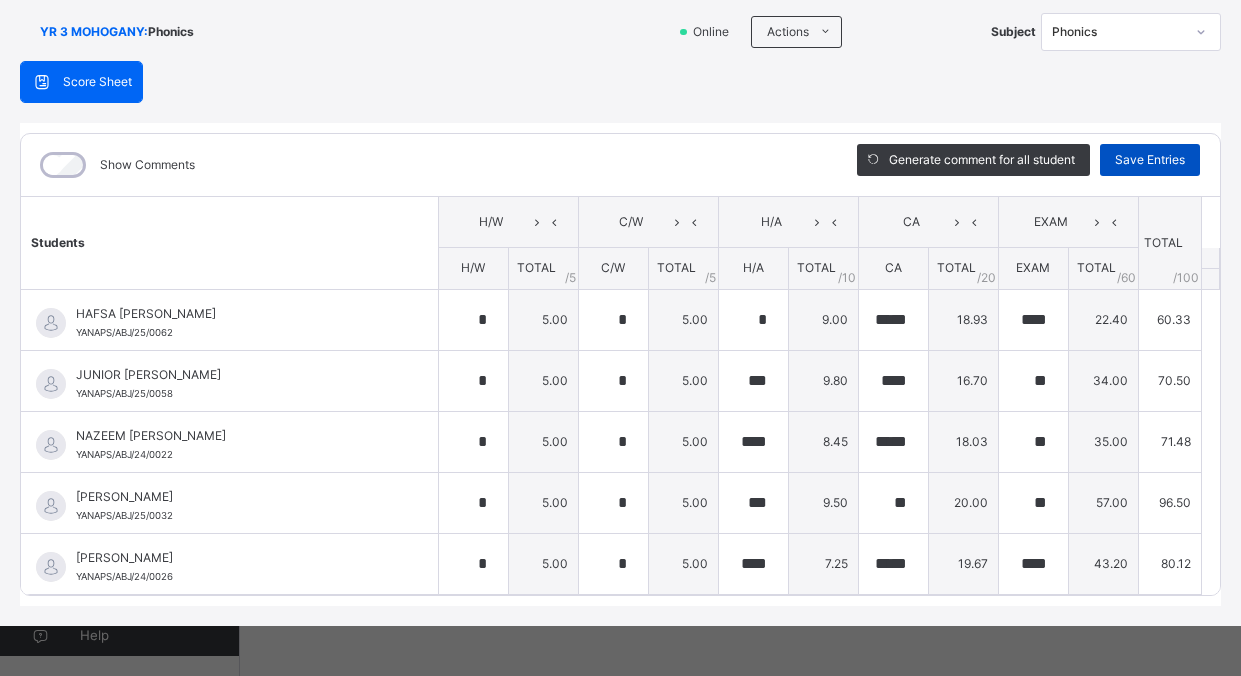 click on "Save Entries" at bounding box center [1150, 160] 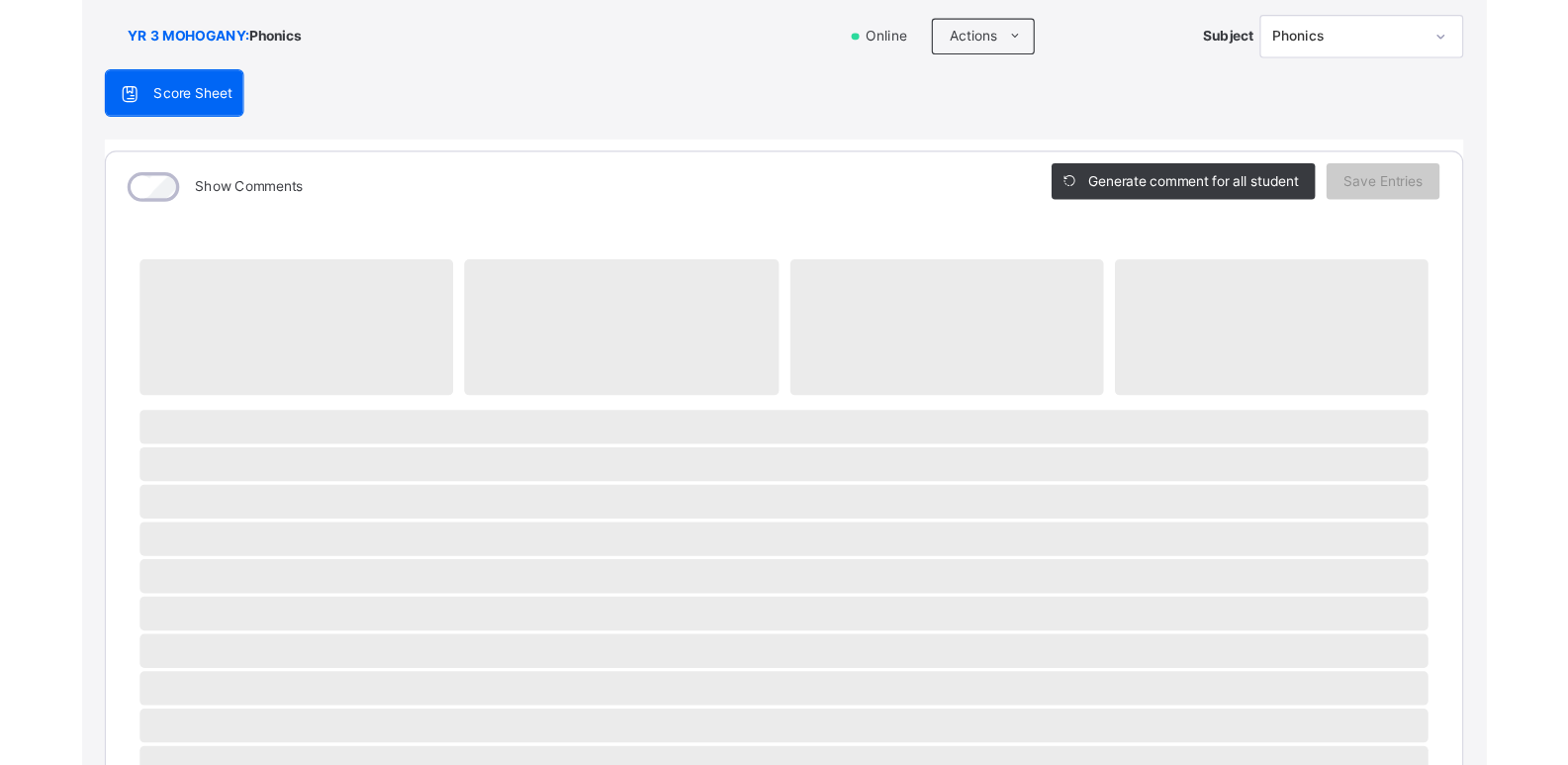 scroll, scrollTop: 1244, scrollLeft: 0, axis: vertical 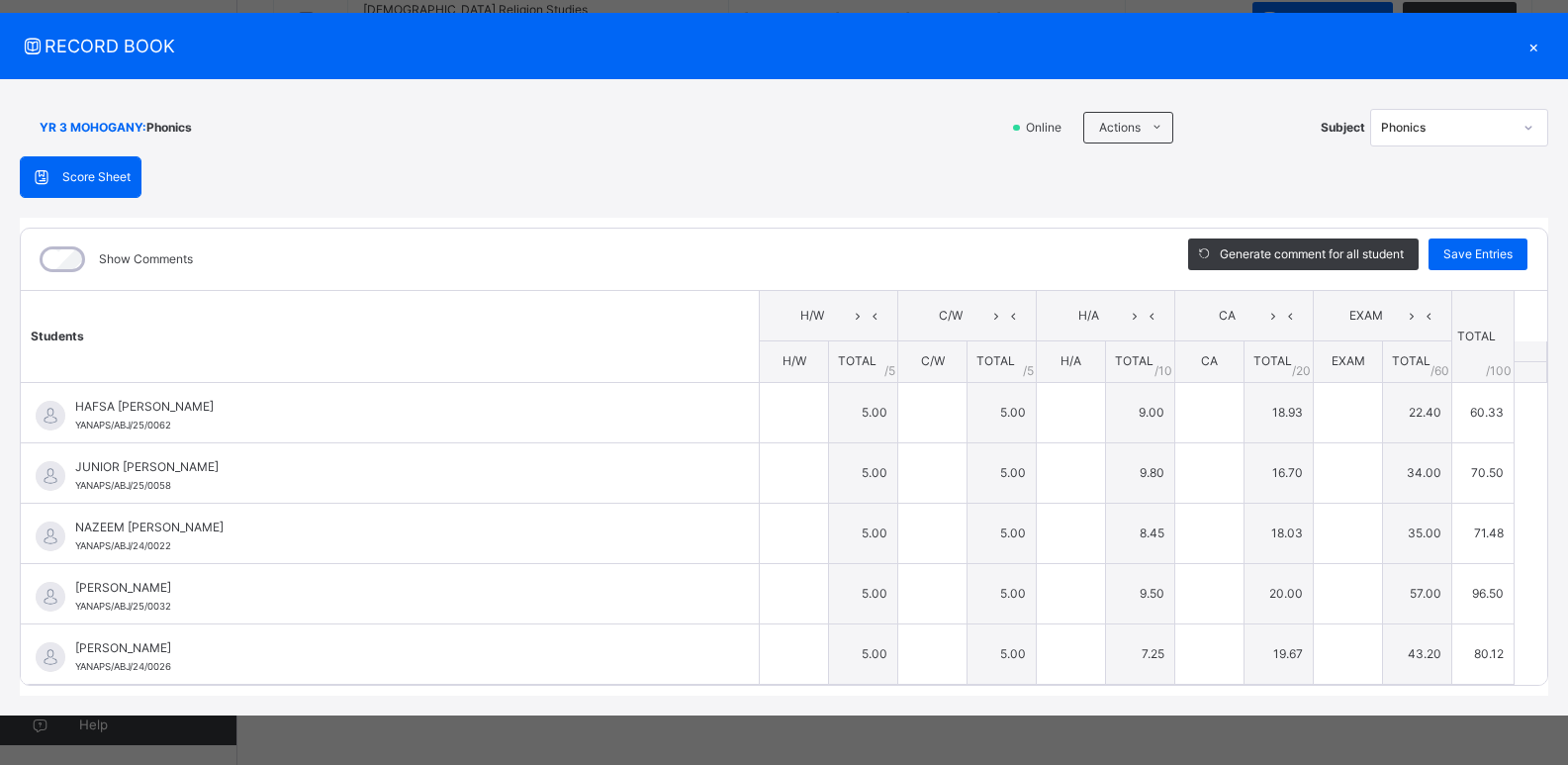 type on "*" 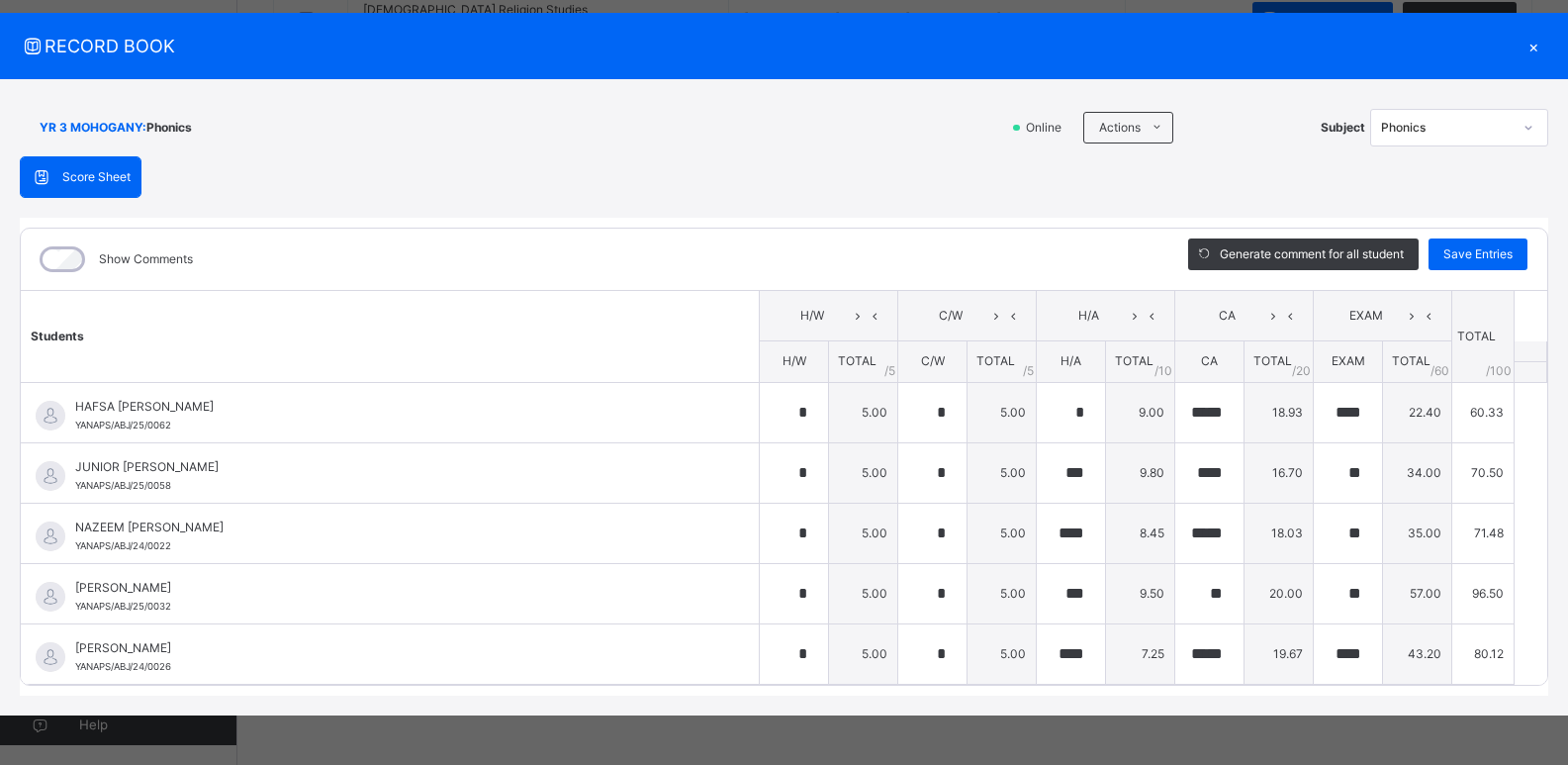 scroll, scrollTop: 37, scrollLeft: 0, axis: vertical 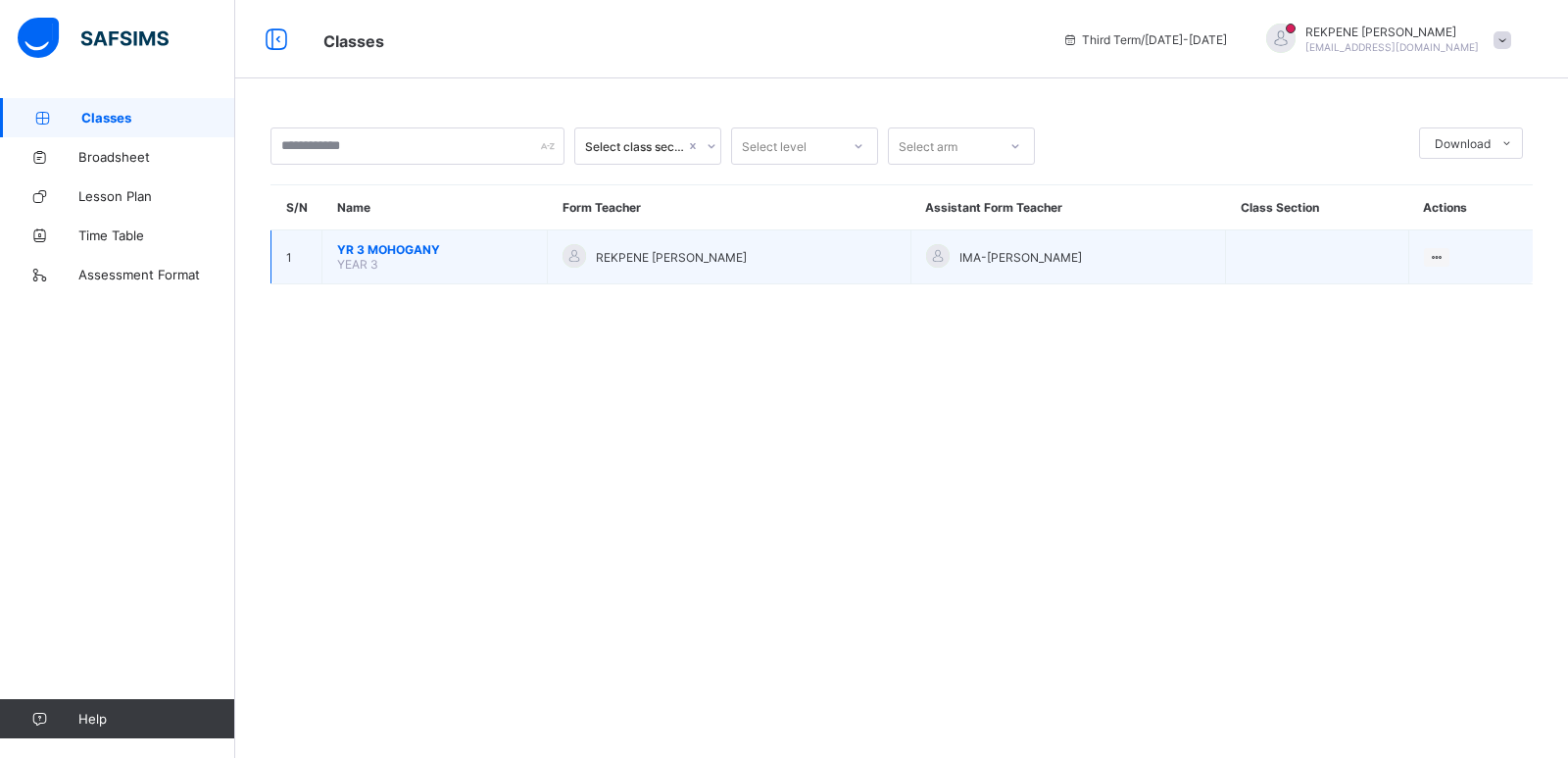 click on "REKPENE [PERSON_NAME]" at bounding box center [729, 257] 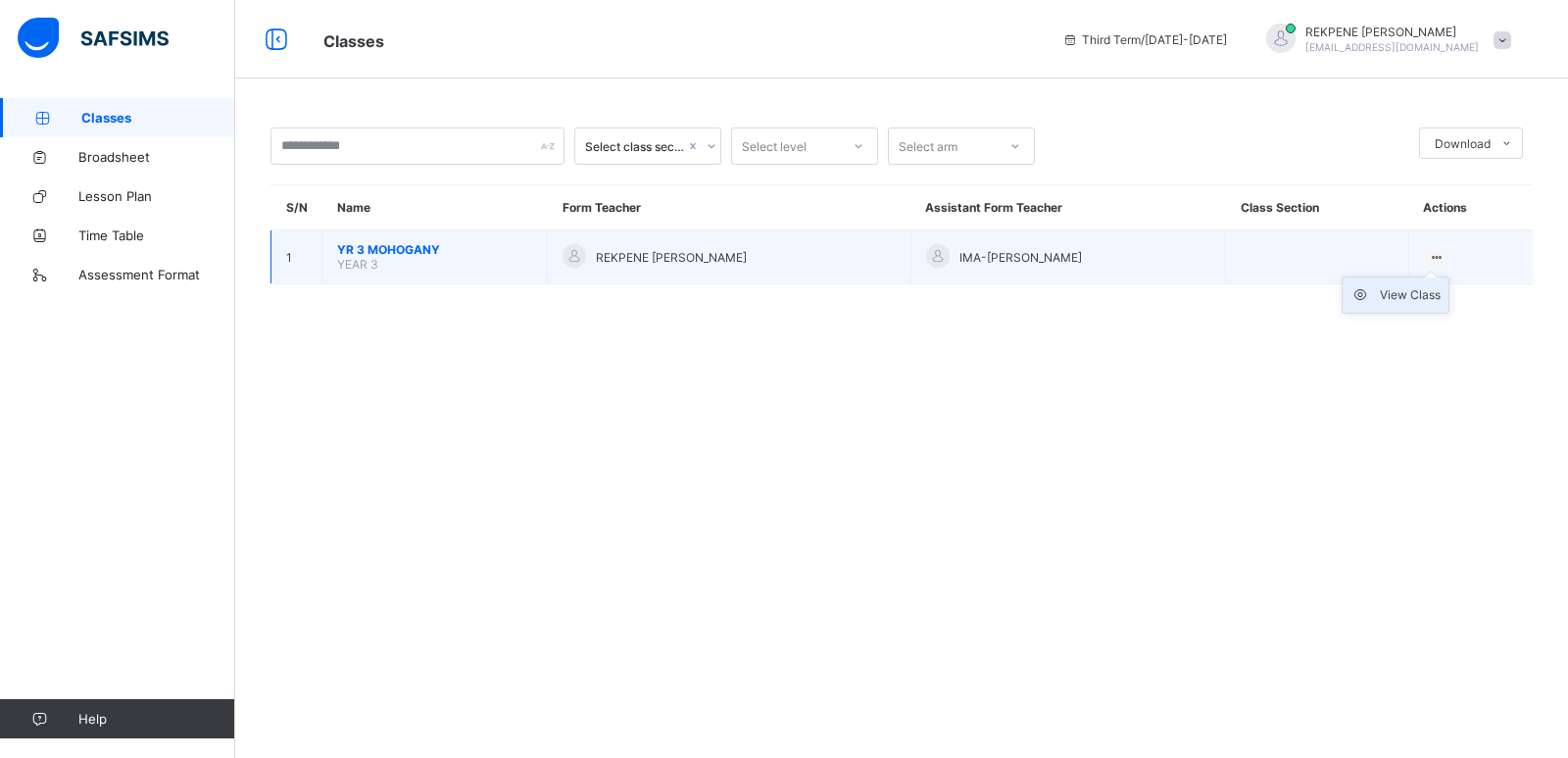 click on "View Class" at bounding box center [1410, 295] 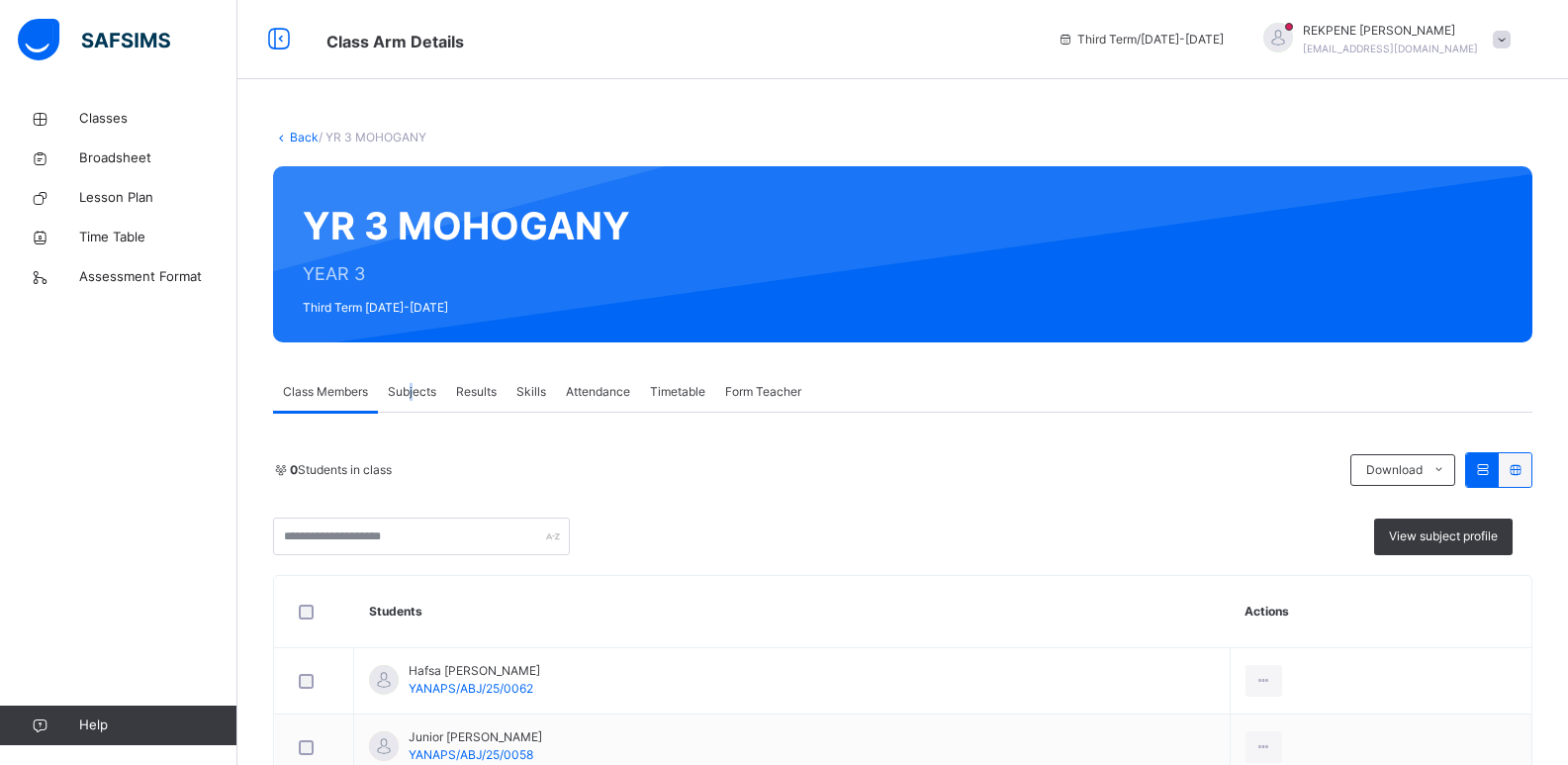 click on "Subjects" at bounding box center [412, 392] 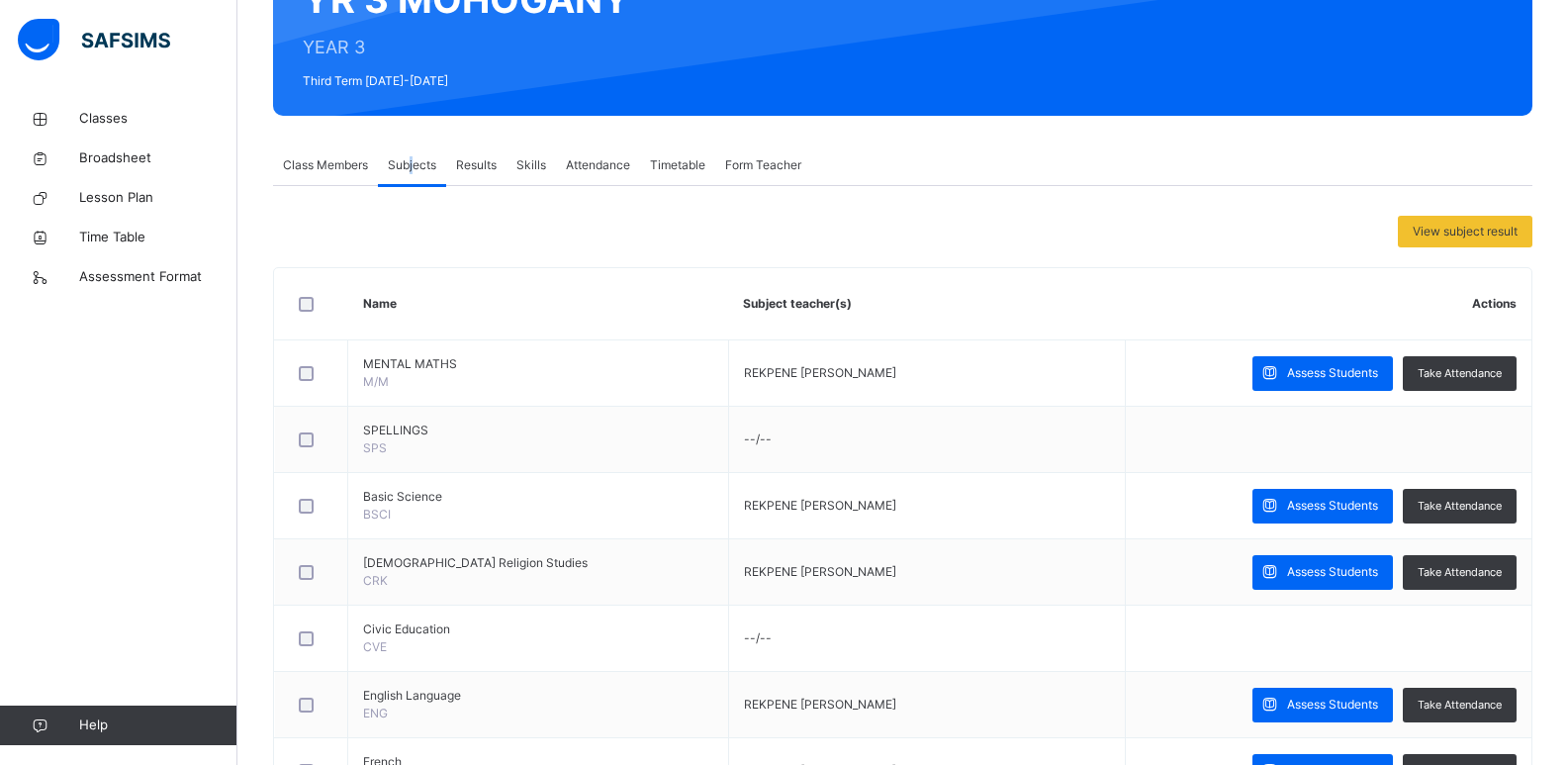 scroll, scrollTop: 99, scrollLeft: 0, axis: vertical 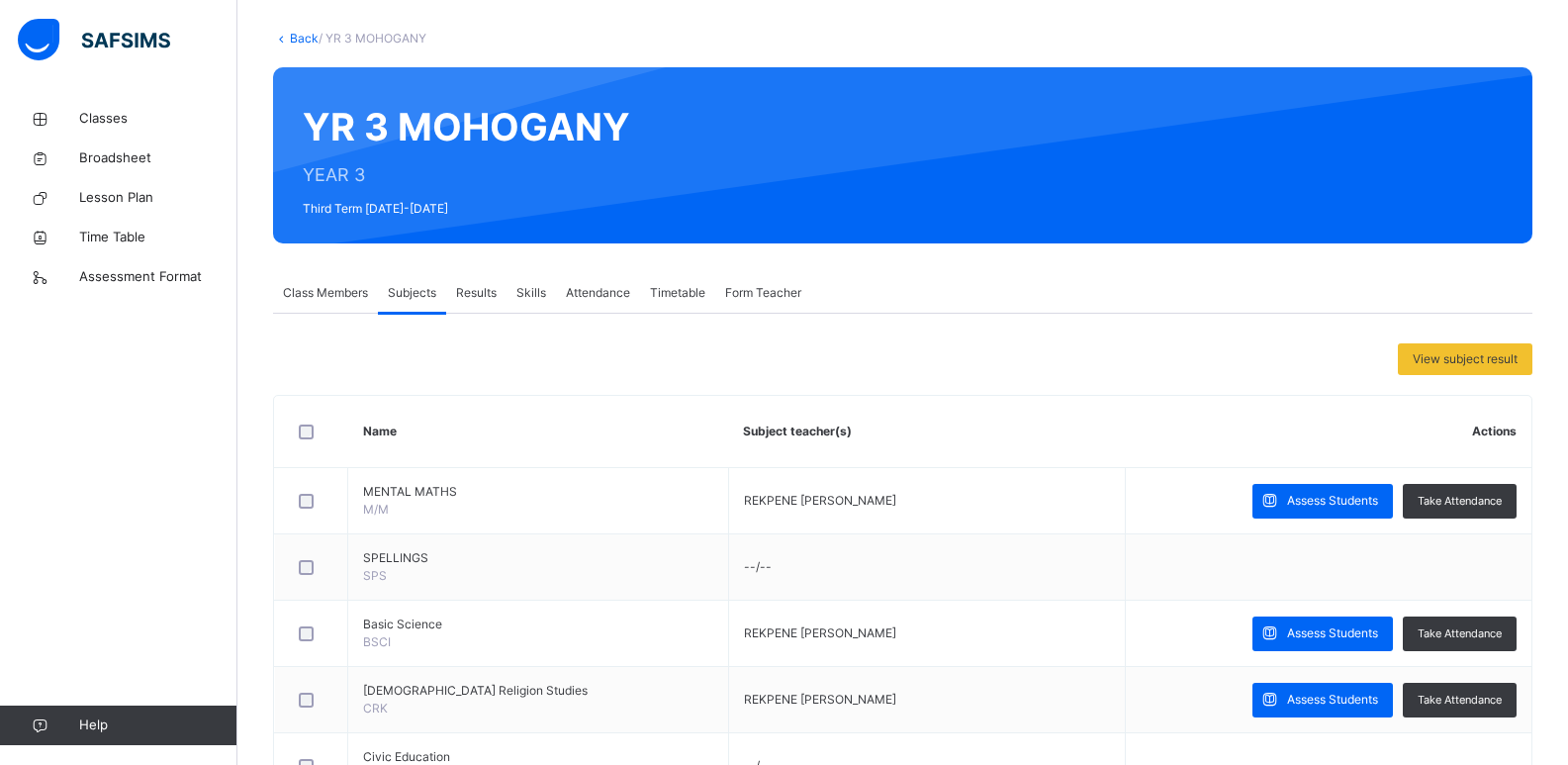 drag, startPoint x: 354, startPoint y: 16, endPoint x: 1170, endPoint y: 60, distance: 817.1854 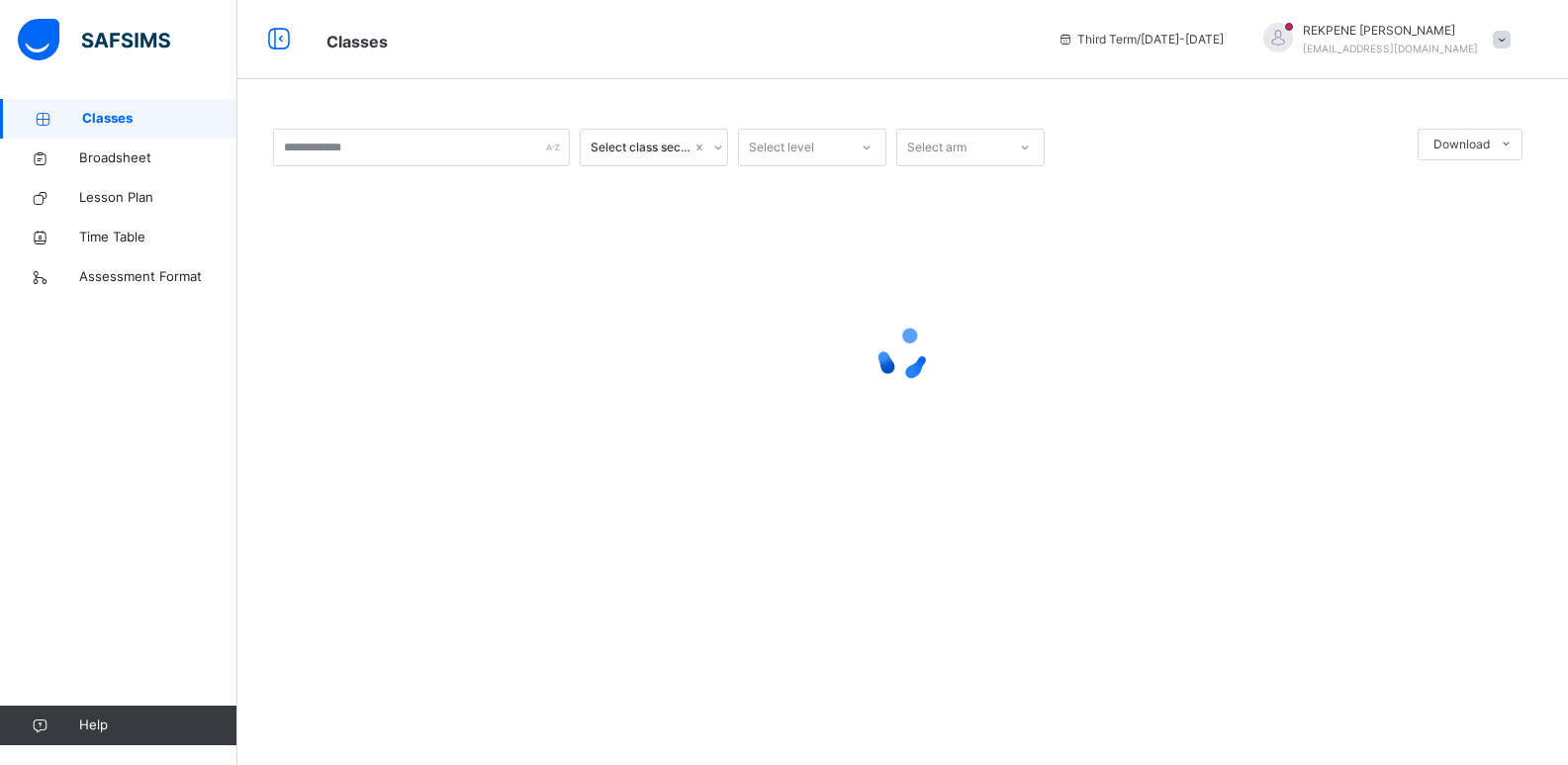 scroll, scrollTop: 0, scrollLeft: 0, axis: both 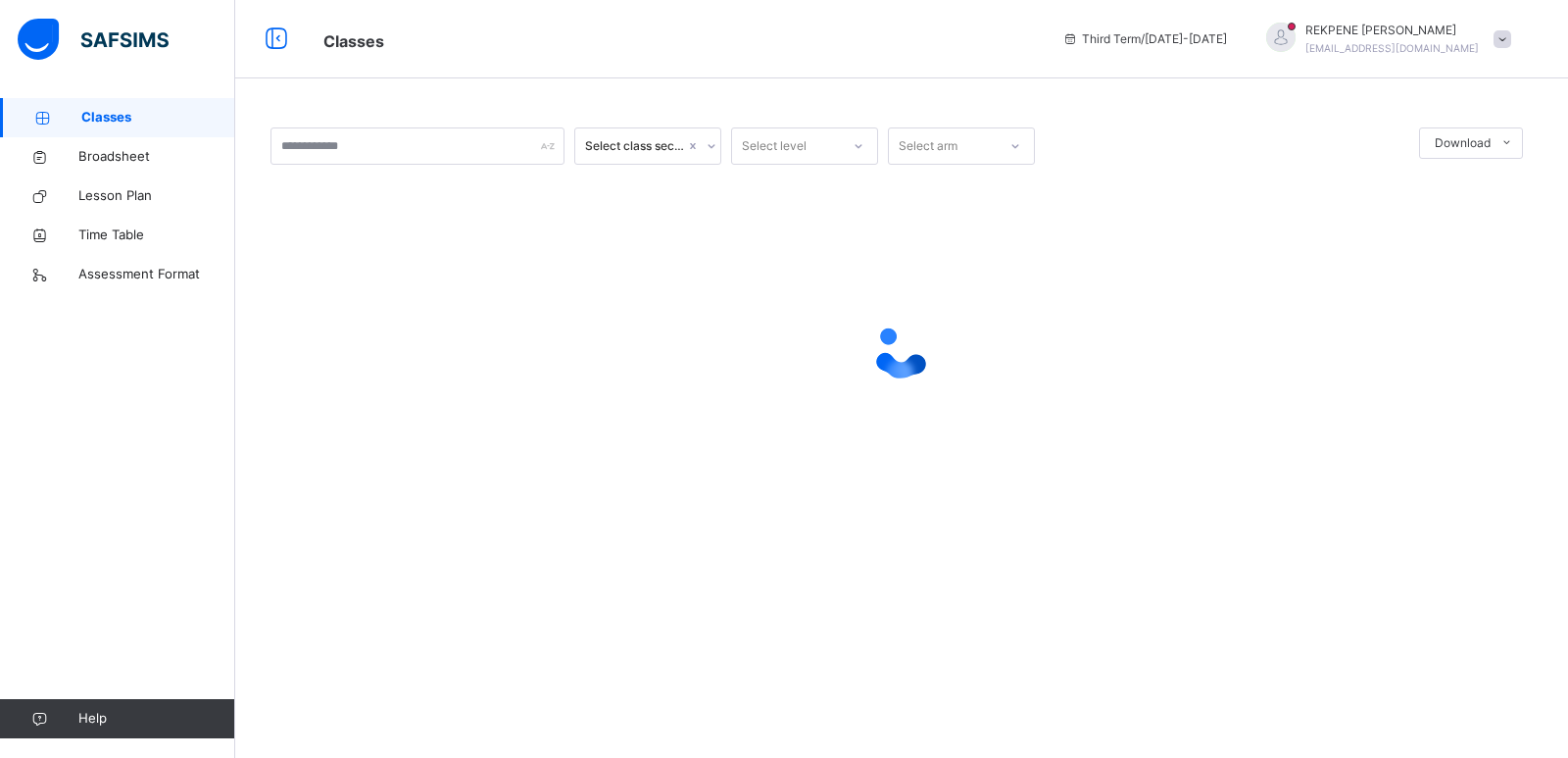 click at bounding box center [1502, 39] 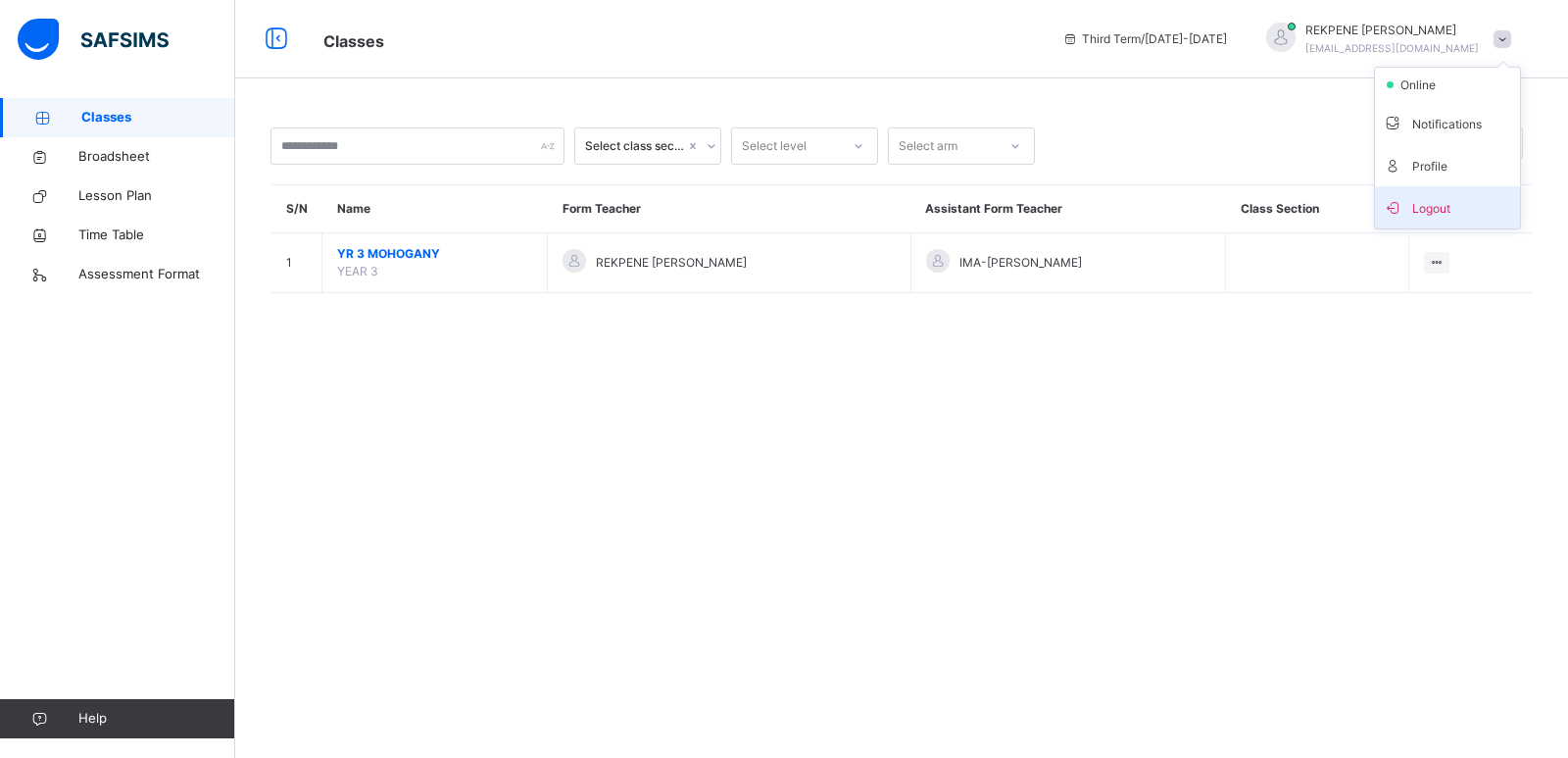 click on "Logout" at bounding box center (1447, 207) 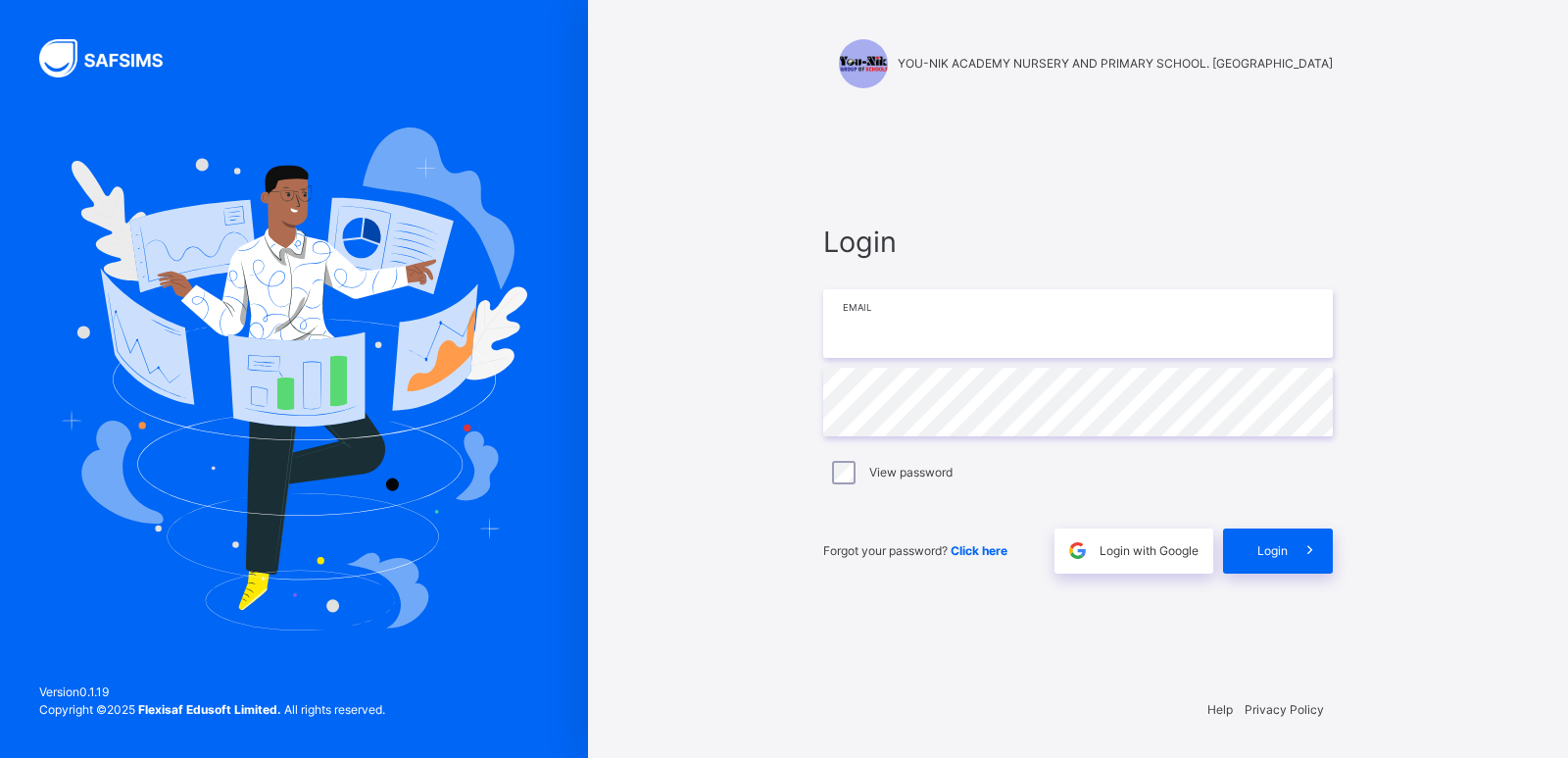click at bounding box center [1078, 324] 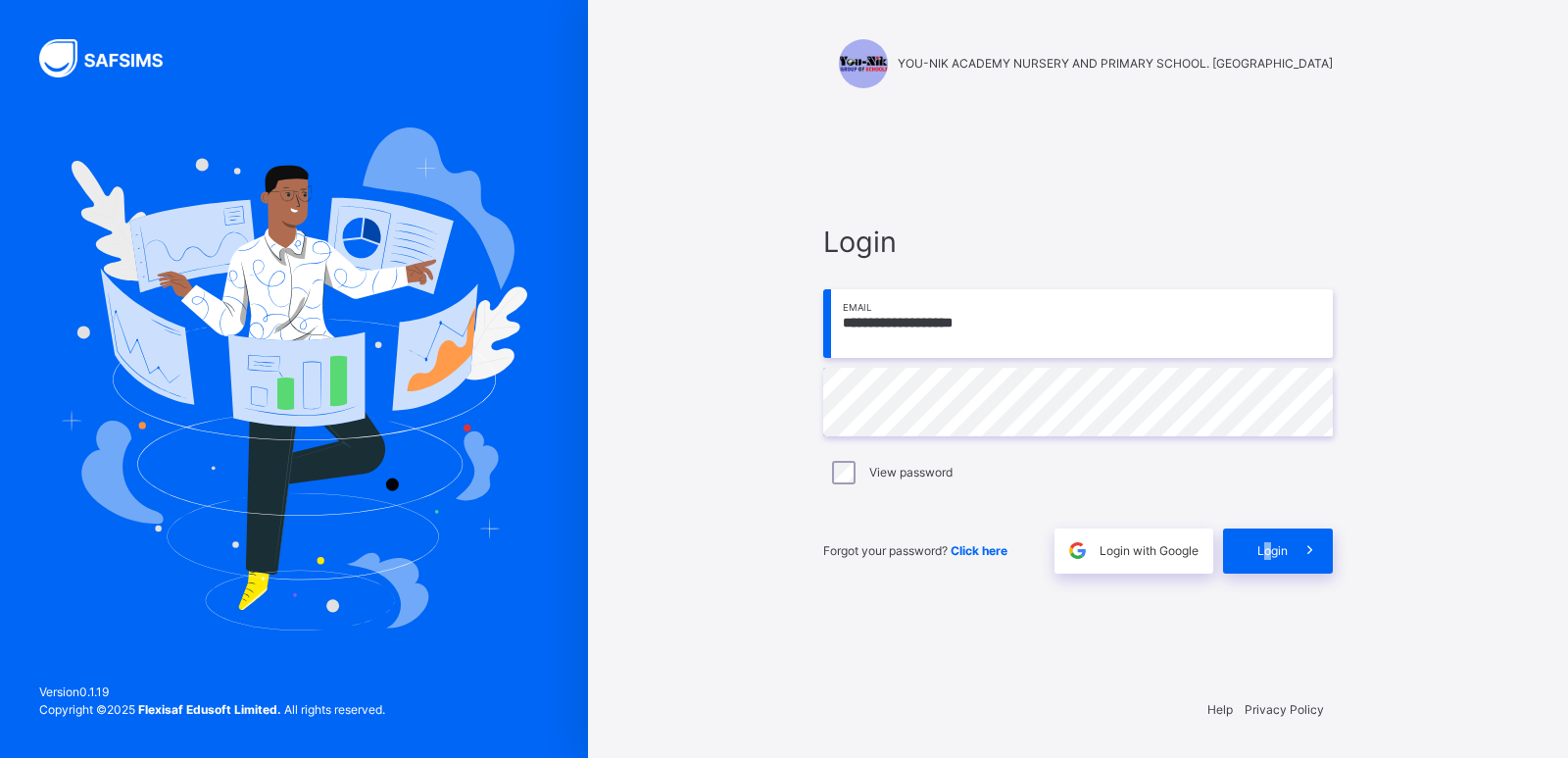 drag, startPoint x: 1267, startPoint y: 549, endPoint x: 1271, endPoint y: 509, distance: 40.1995 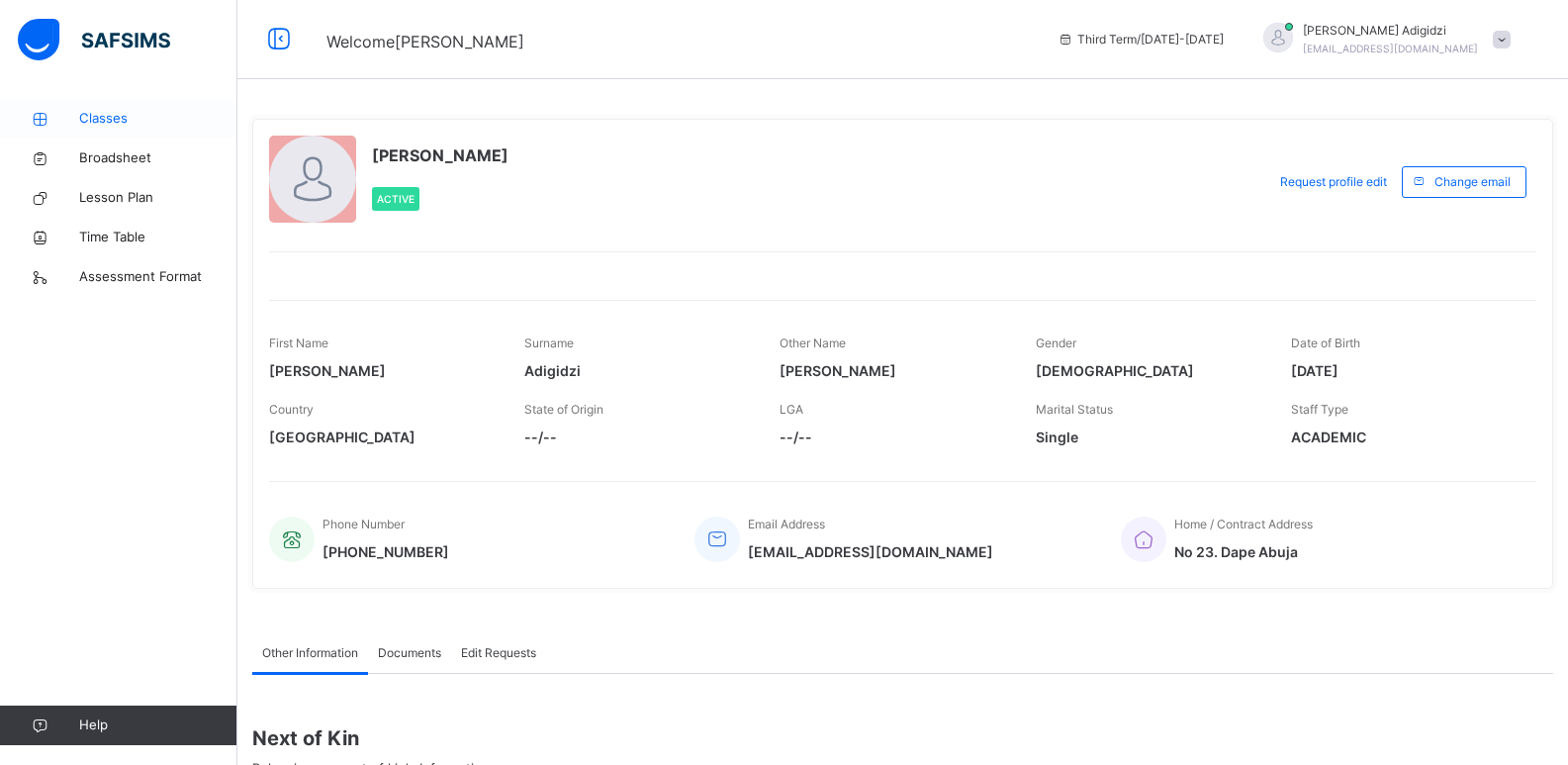 click on "Classes" at bounding box center [158, 119] 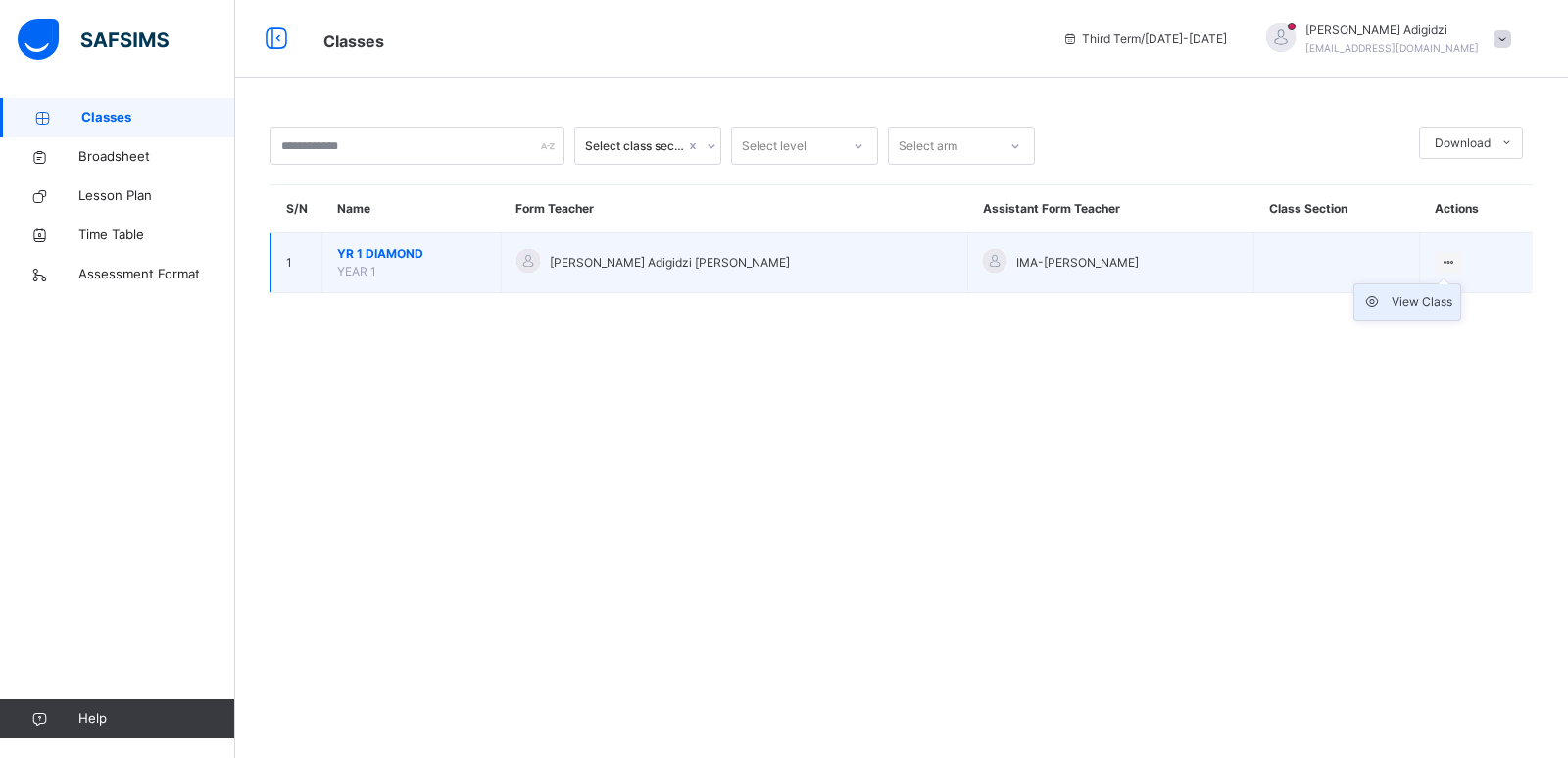 click on "View Class" at bounding box center (1422, 302) 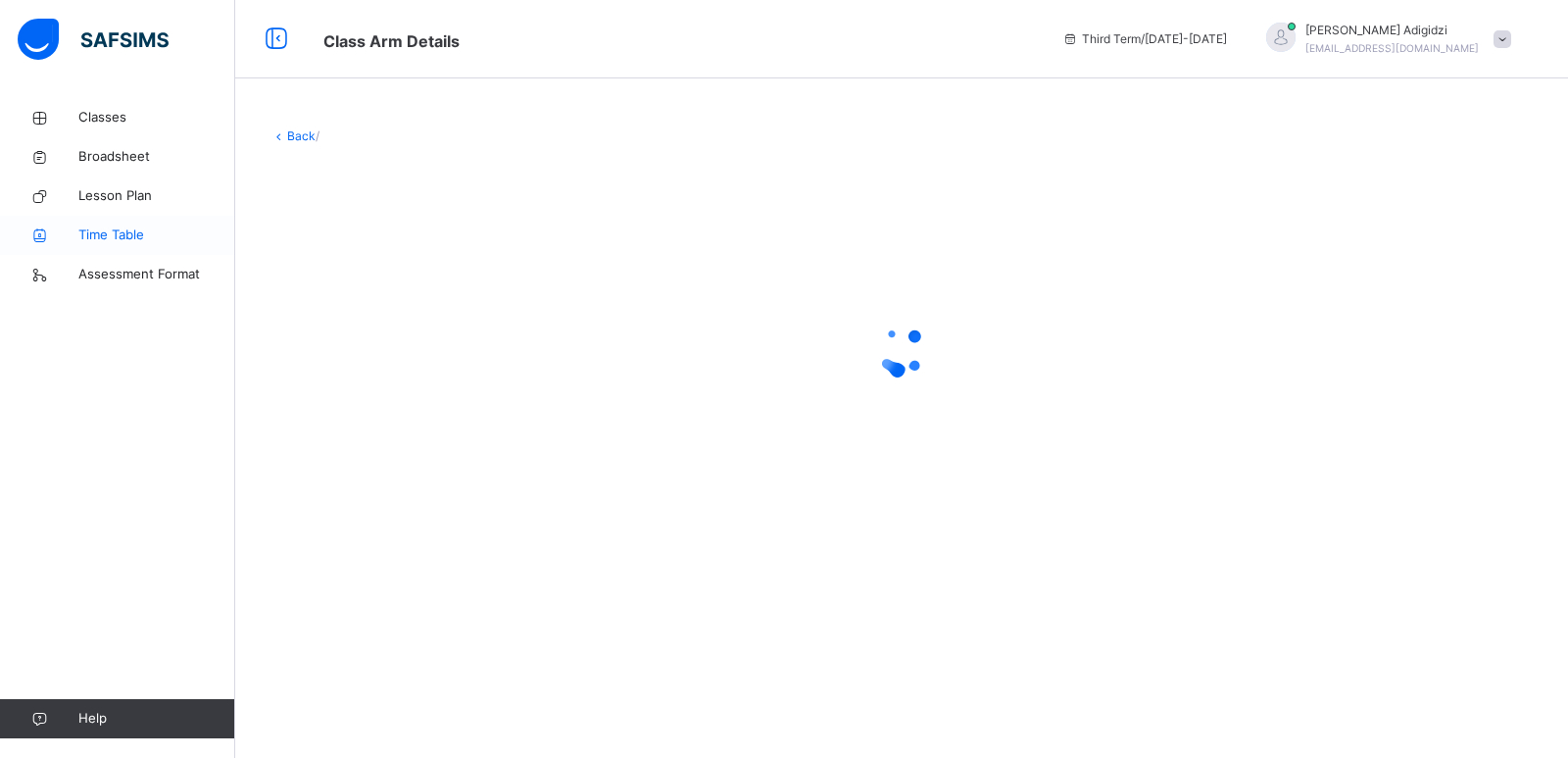 drag, startPoint x: 198, startPoint y: 229, endPoint x: 171, endPoint y: 227, distance: 27.073973 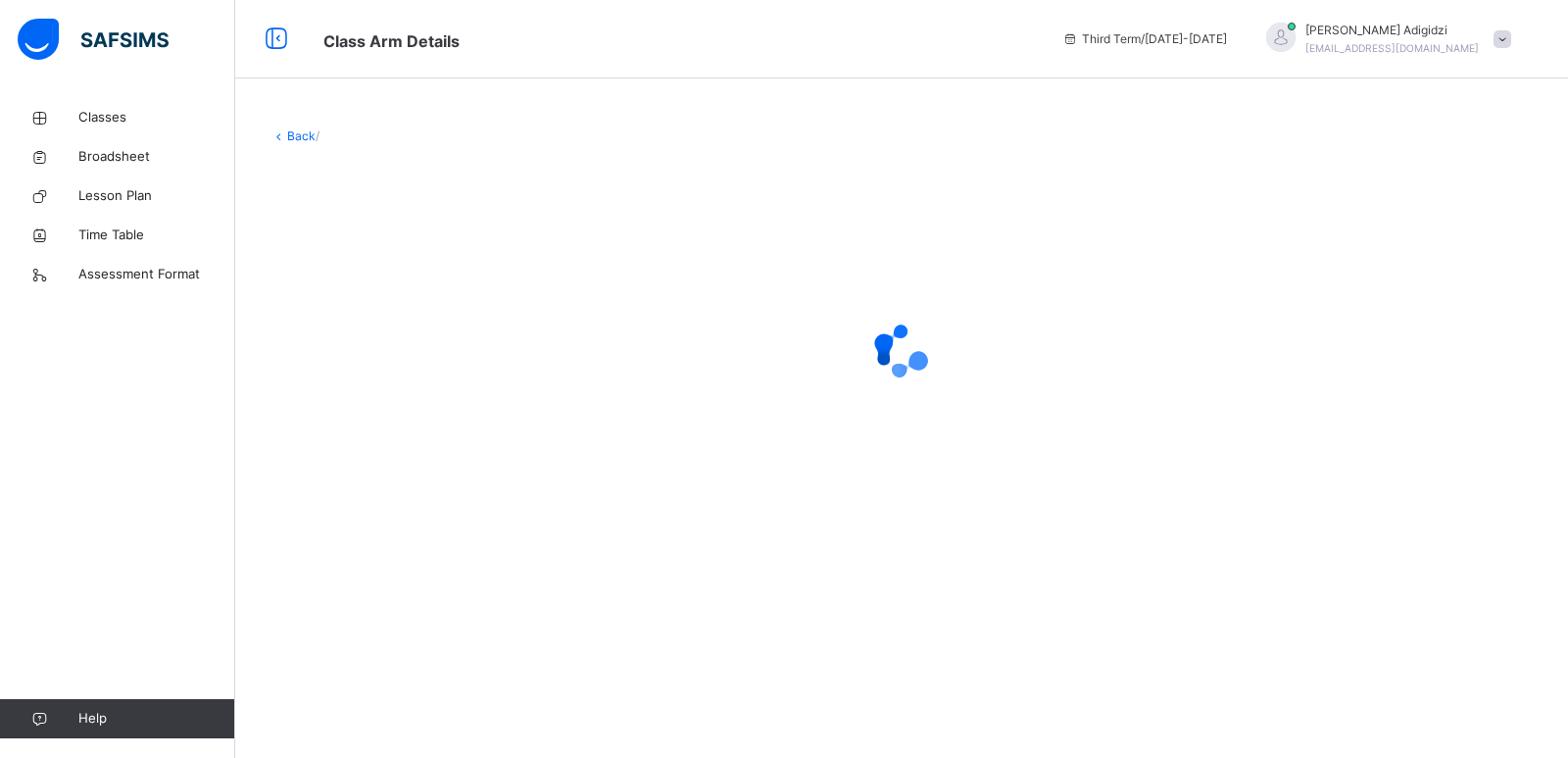 drag, startPoint x: 171, startPoint y: 227, endPoint x: 786, endPoint y: 278, distance: 617.111 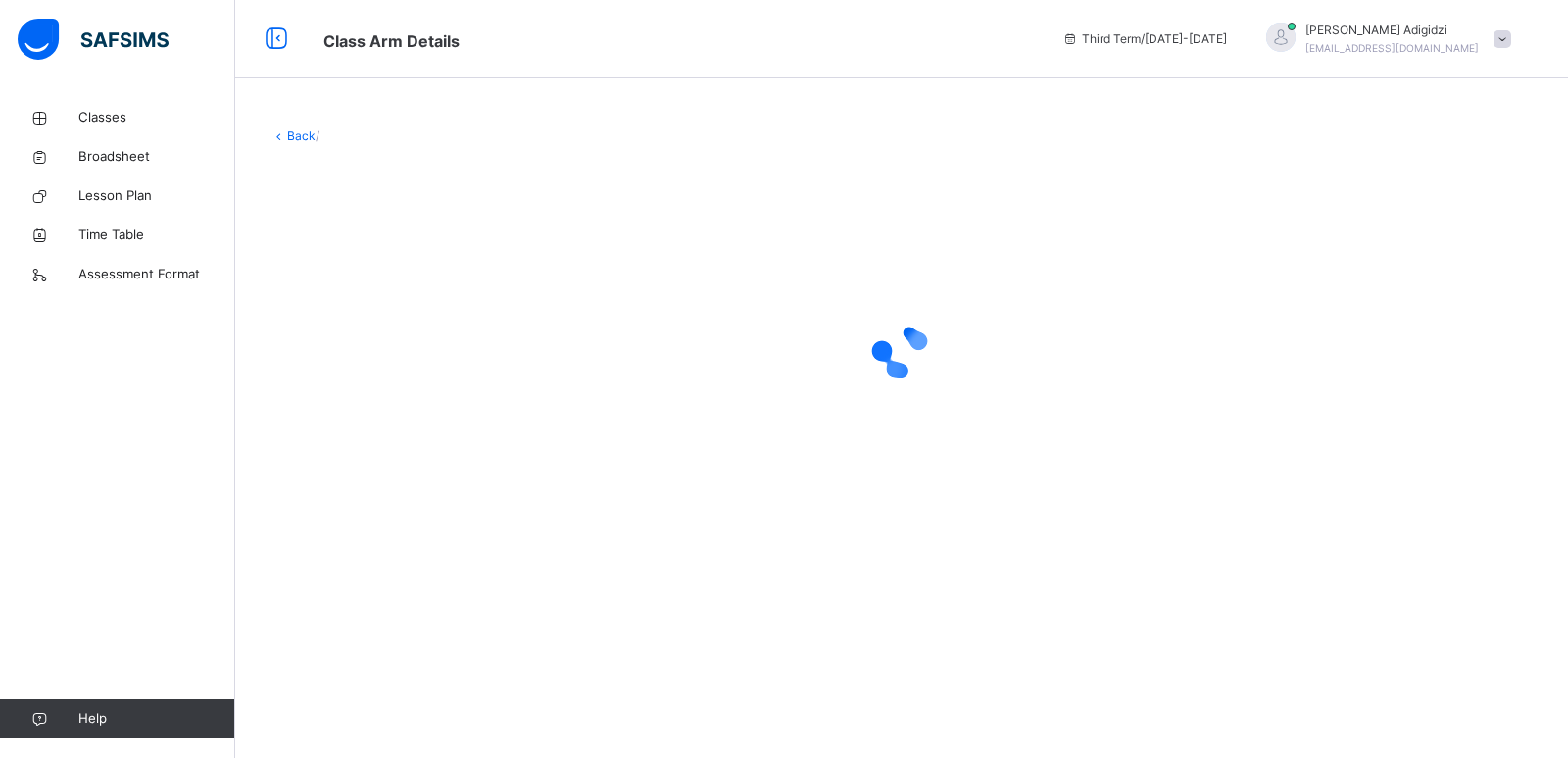 click at bounding box center (902, 351) 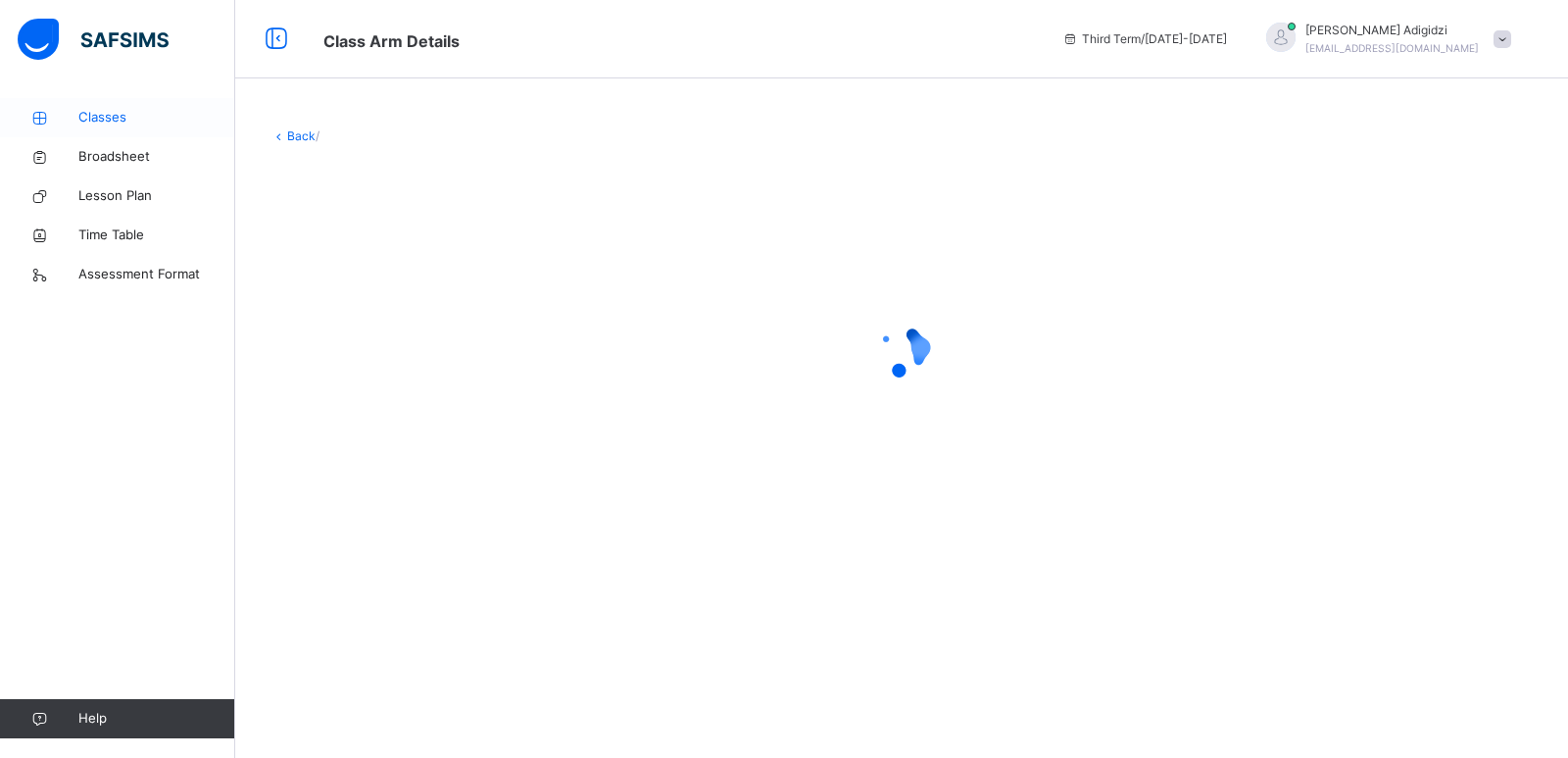 click on "Classes" at bounding box center [157, 118] 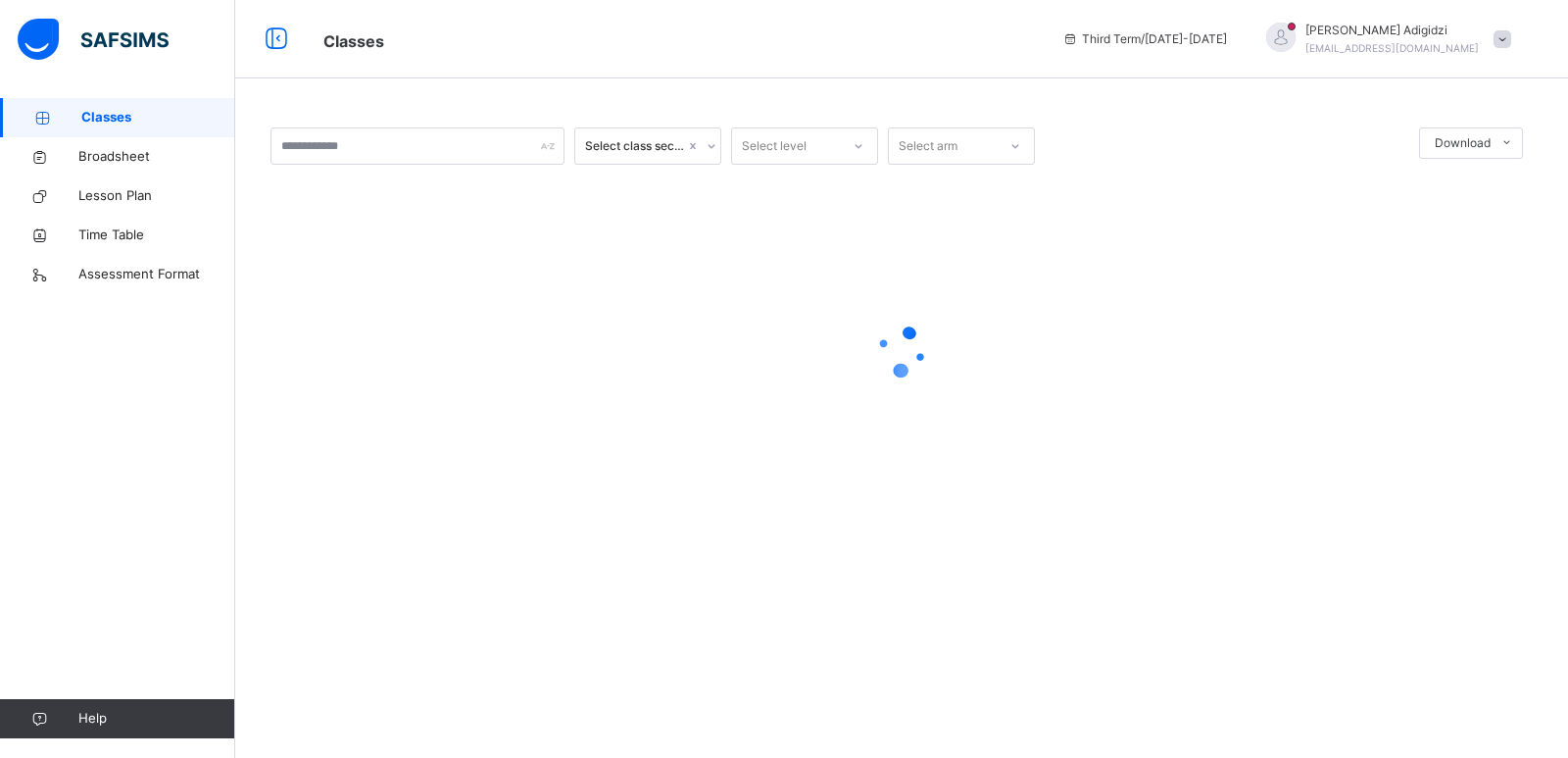 click on "Classes" at bounding box center [158, 118] 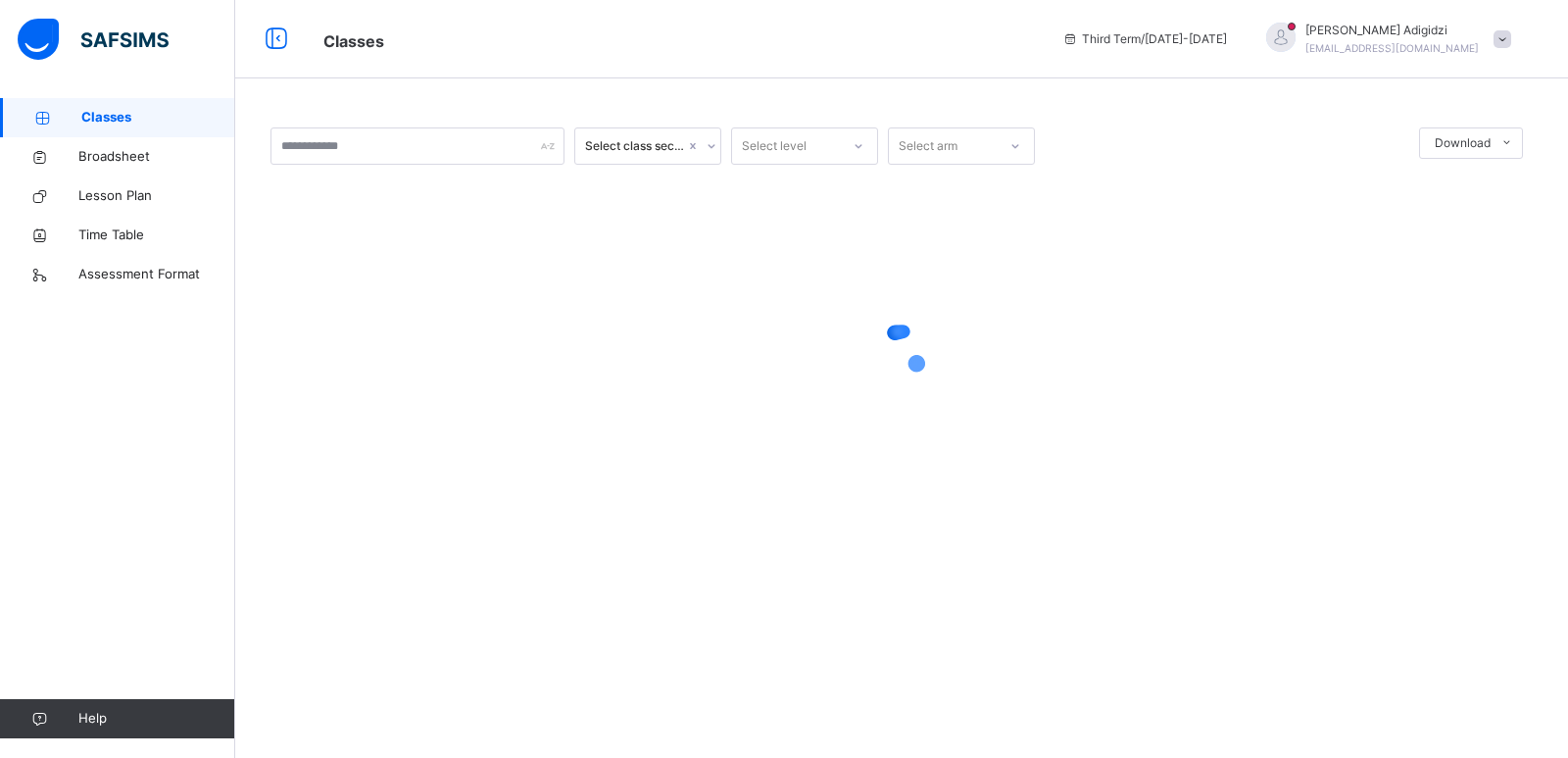 click at bounding box center (902, 351) 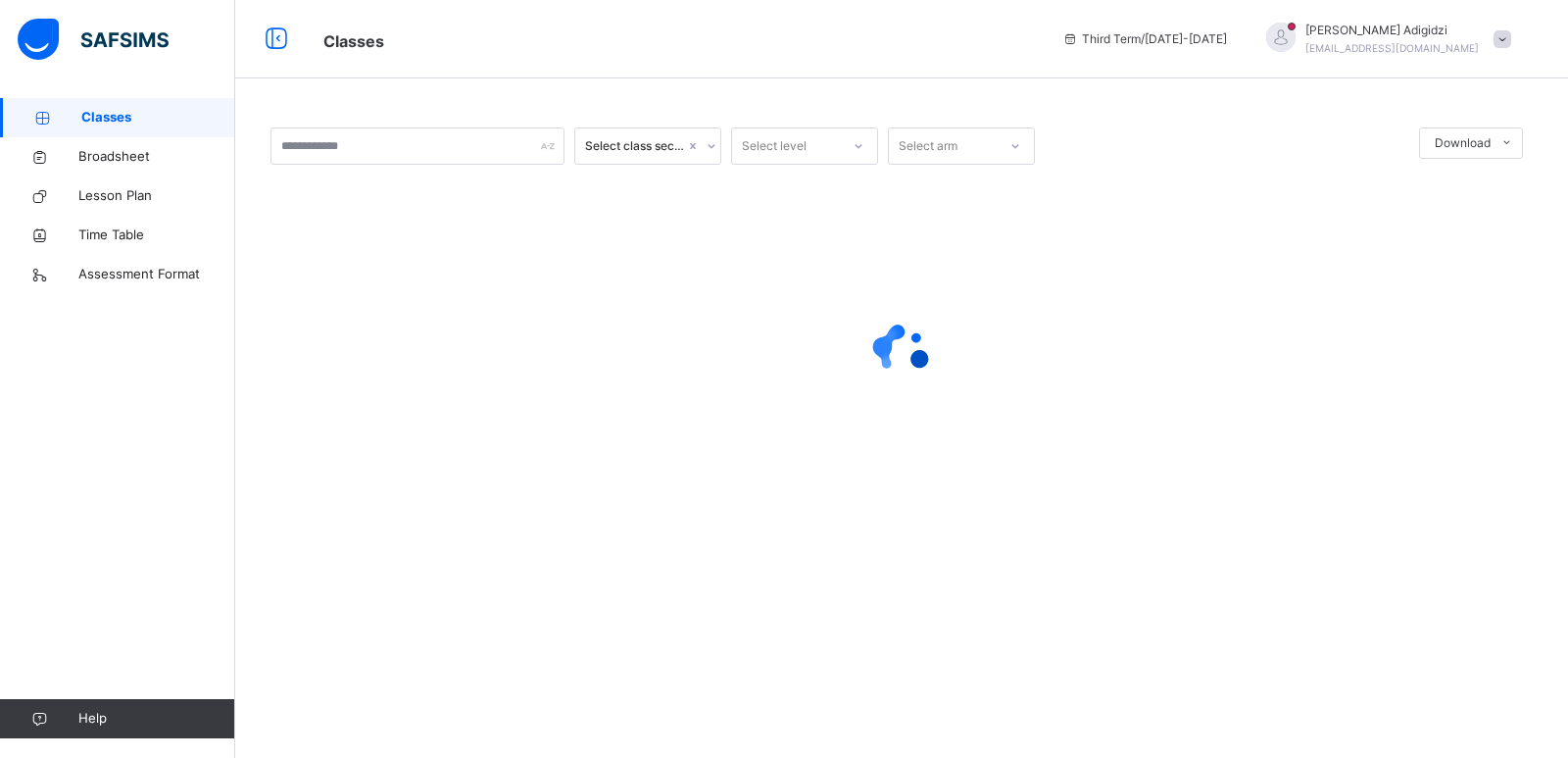 drag, startPoint x: 762, startPoint y: 293, endPoint x: 785, endPoint y: 283, distance: 25.079872 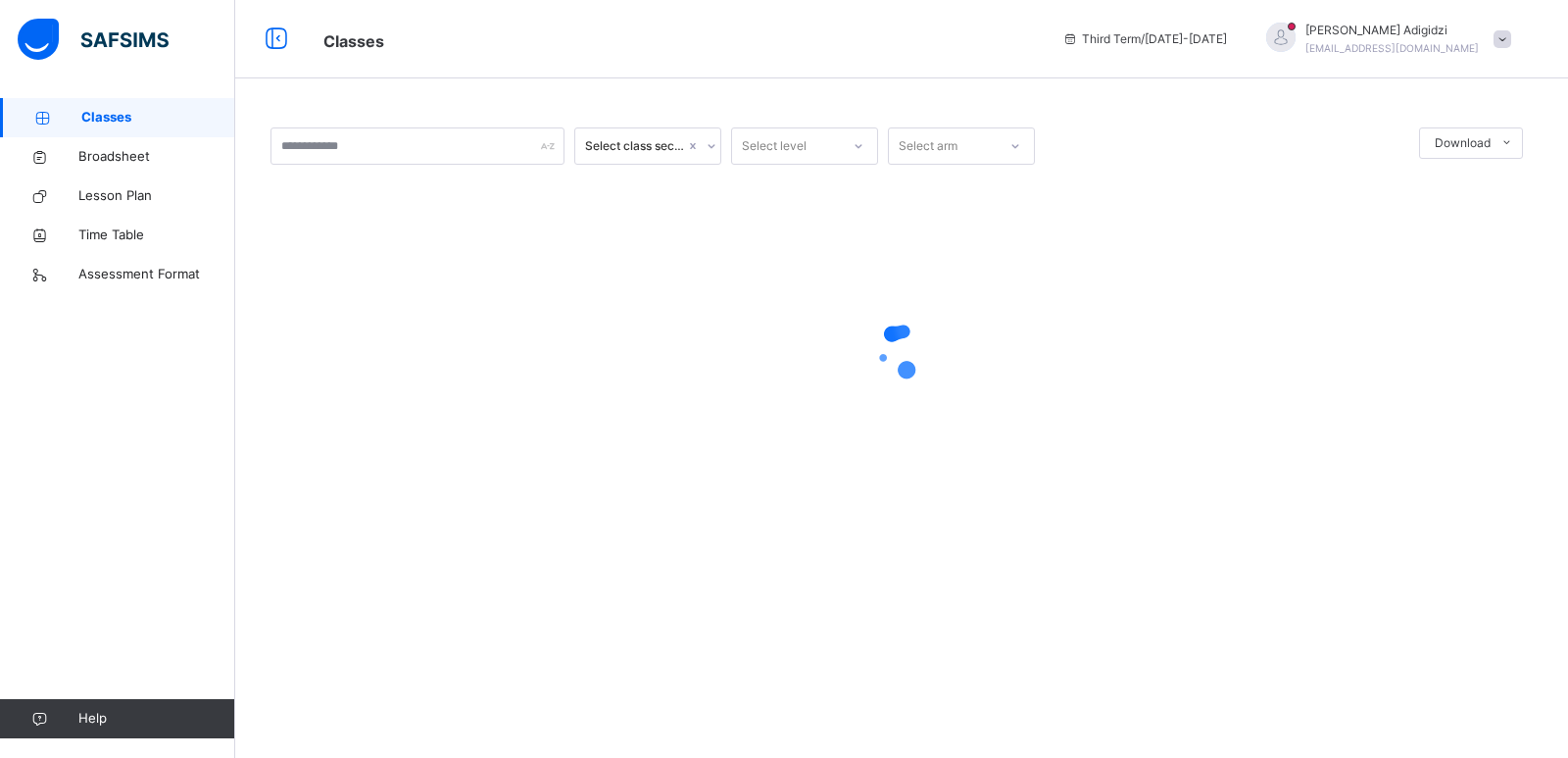 click at bounding box center (902, 351) 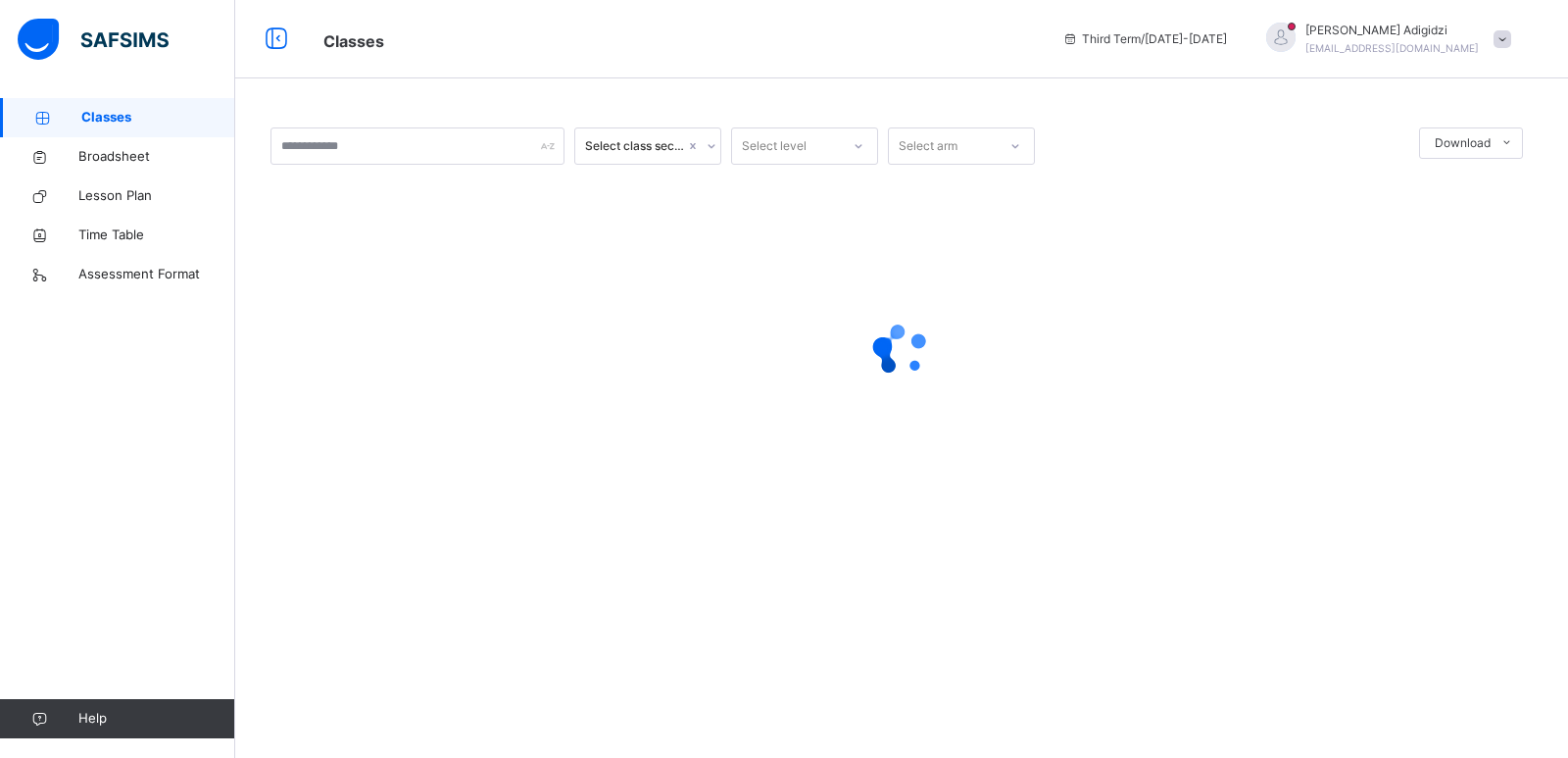 click 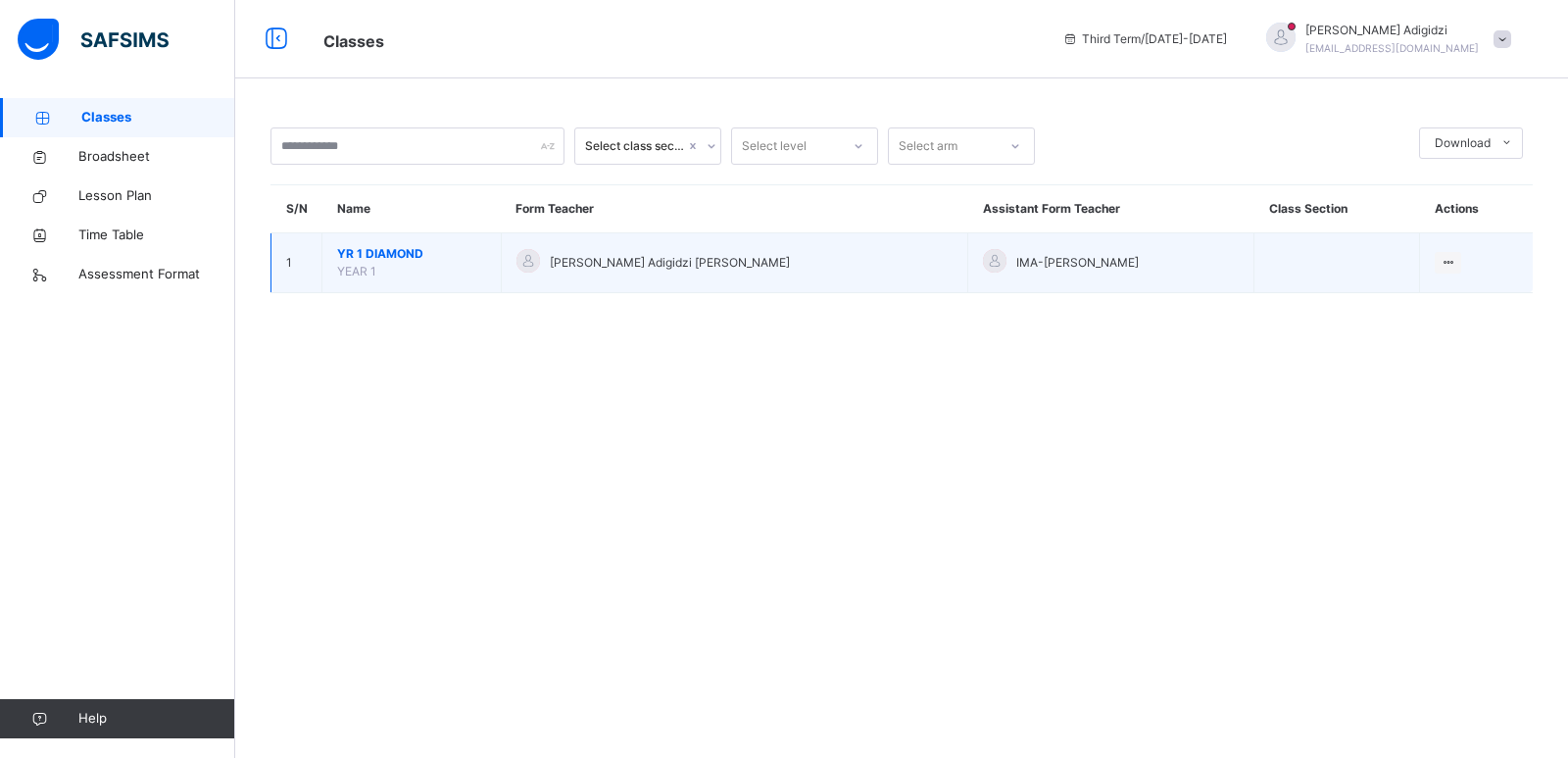 click on "[PERSON_NAME]  Adigidzi [PERSON_NAME]" at bounding box center (734, 263) 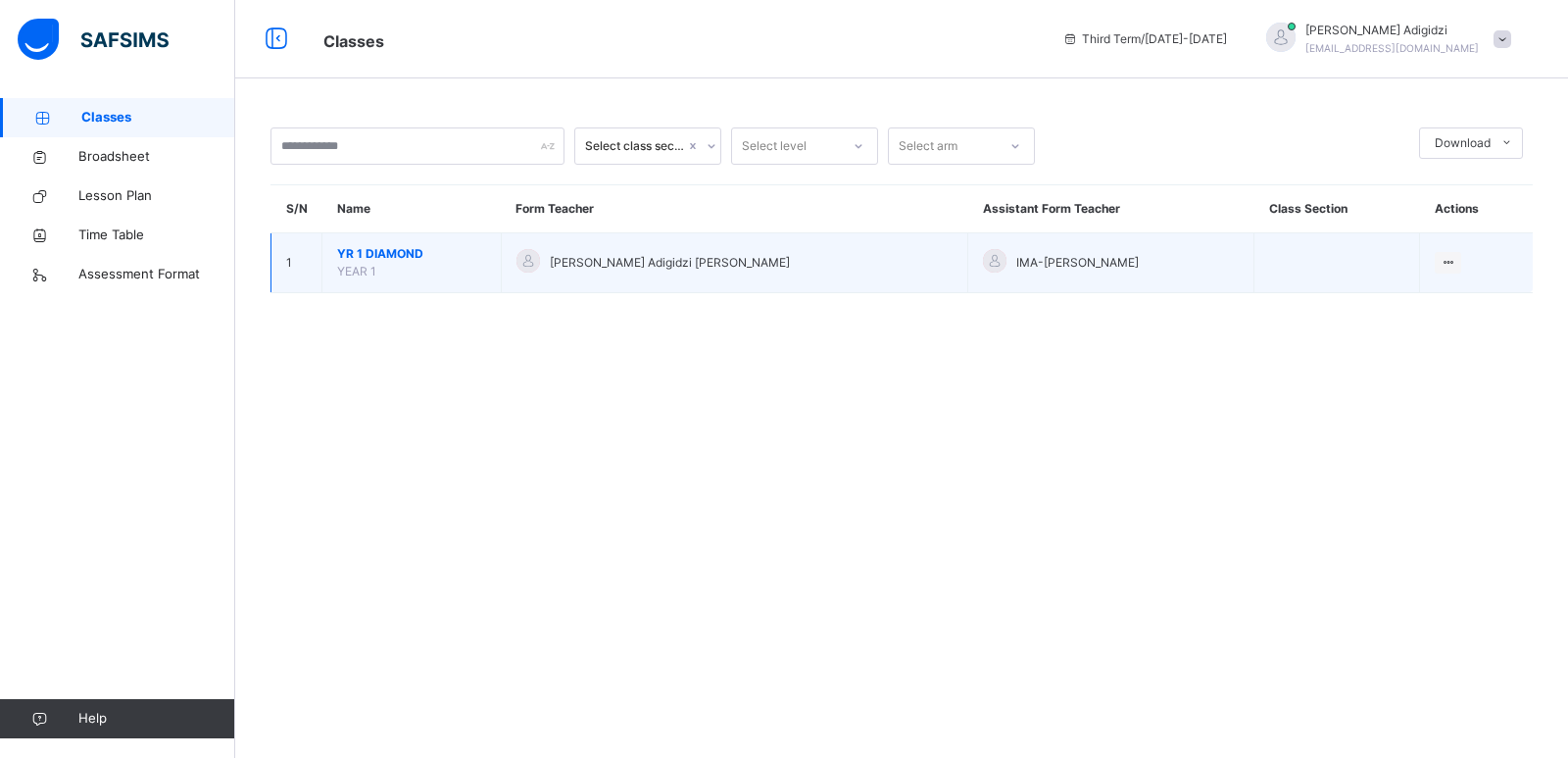 click on "[PERSON_NAME]  Adigidzi [PERSON_NAME]" at bounding box center [734, 263] 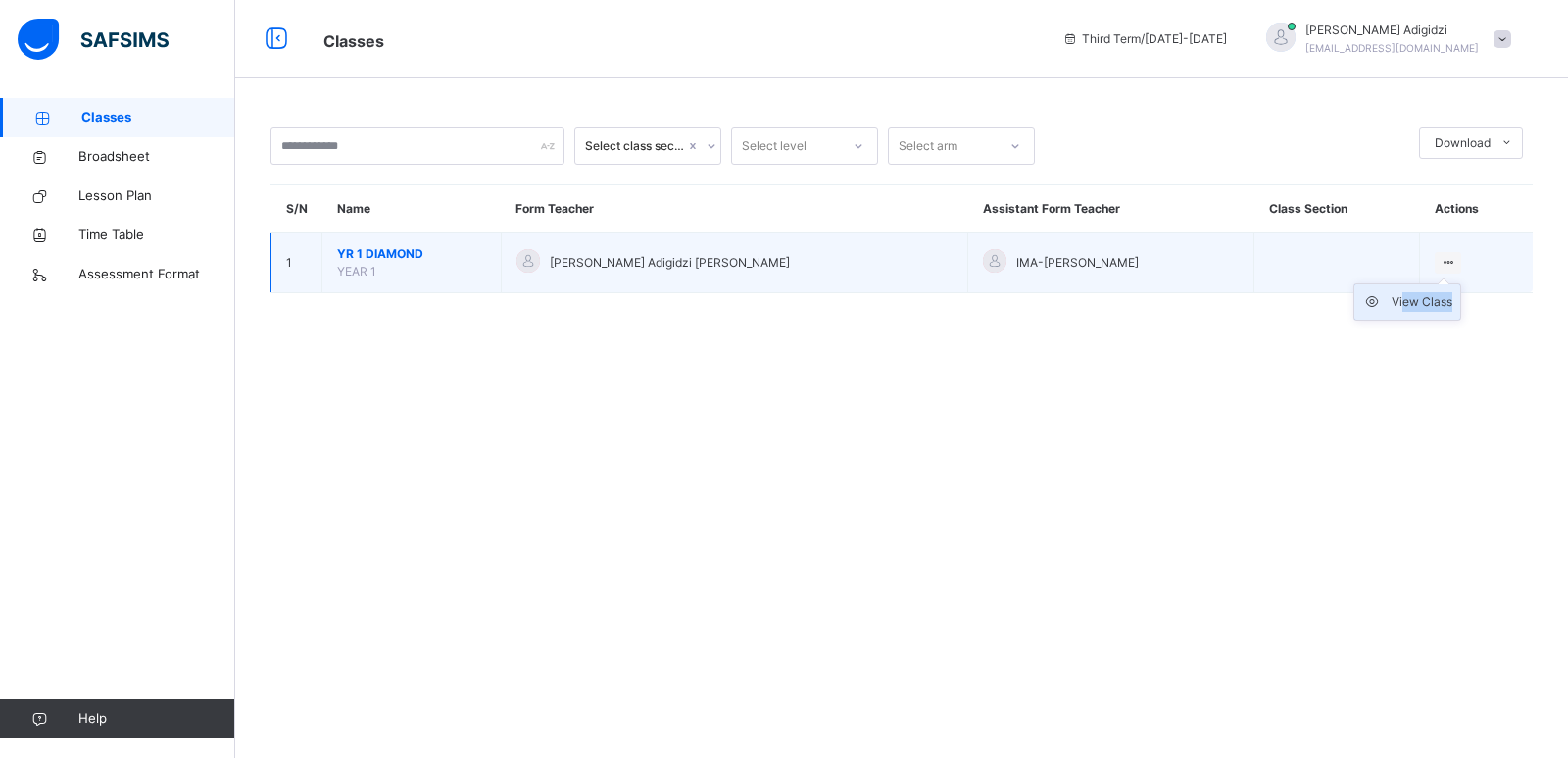 drag, startPoint x: 1398, startPoint y: 286, endPoint x: 1395, endPoint y: 299, distance: 13.341664 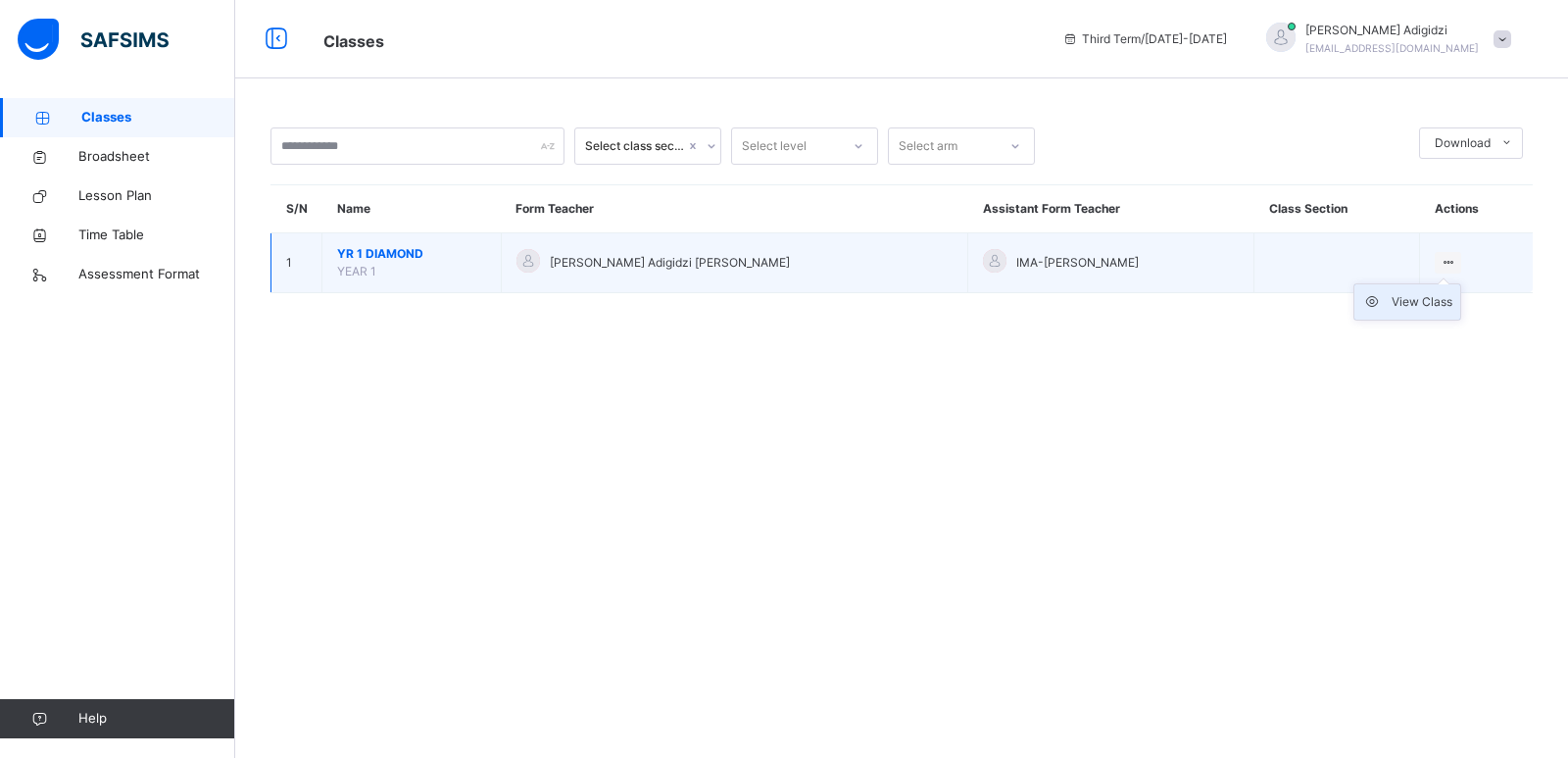 click at bounding box center [1377, 302] 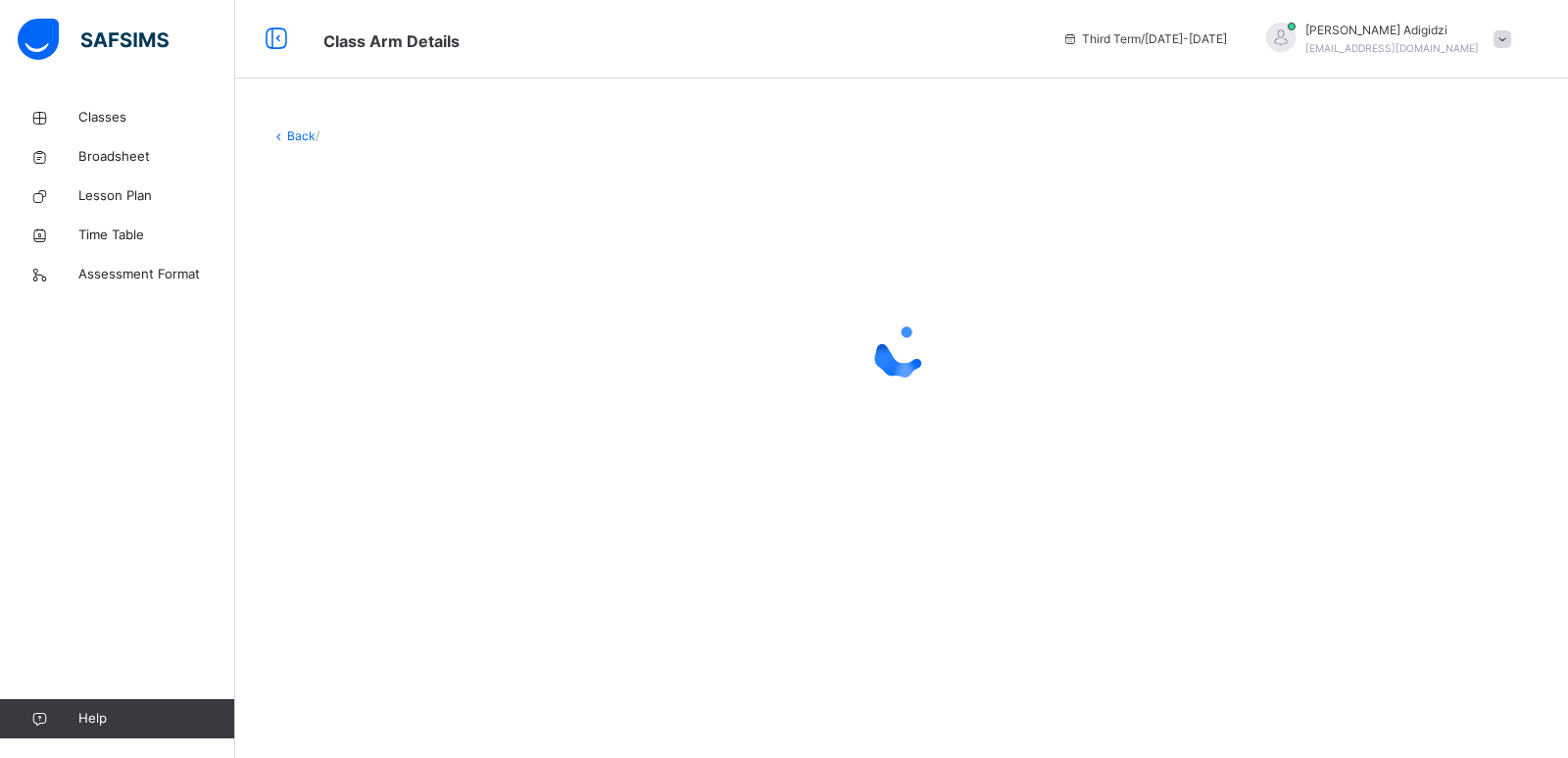 click at bounding box center (902, 351) 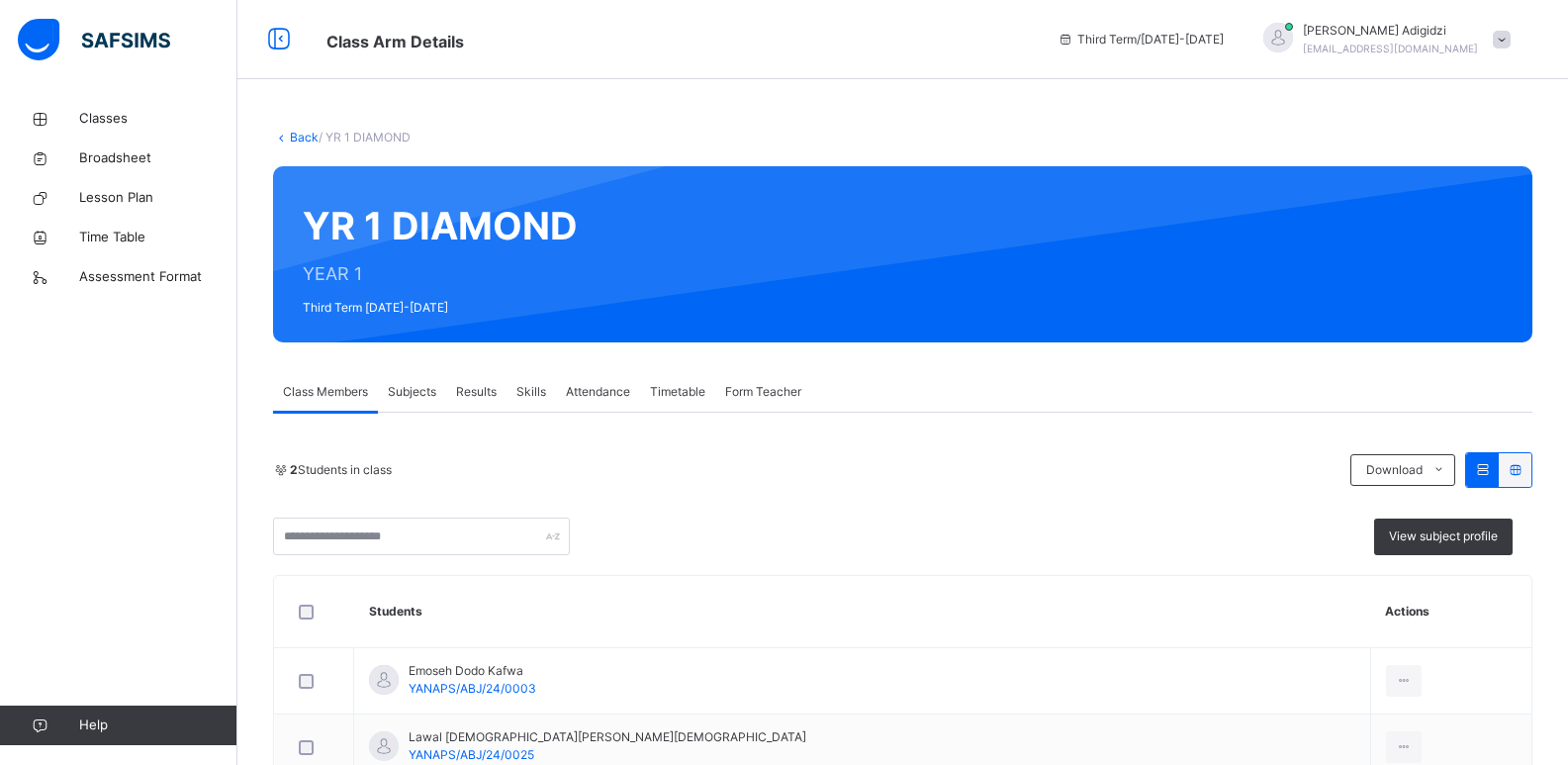 click on "Subjects" at bounding box center (412, 392) 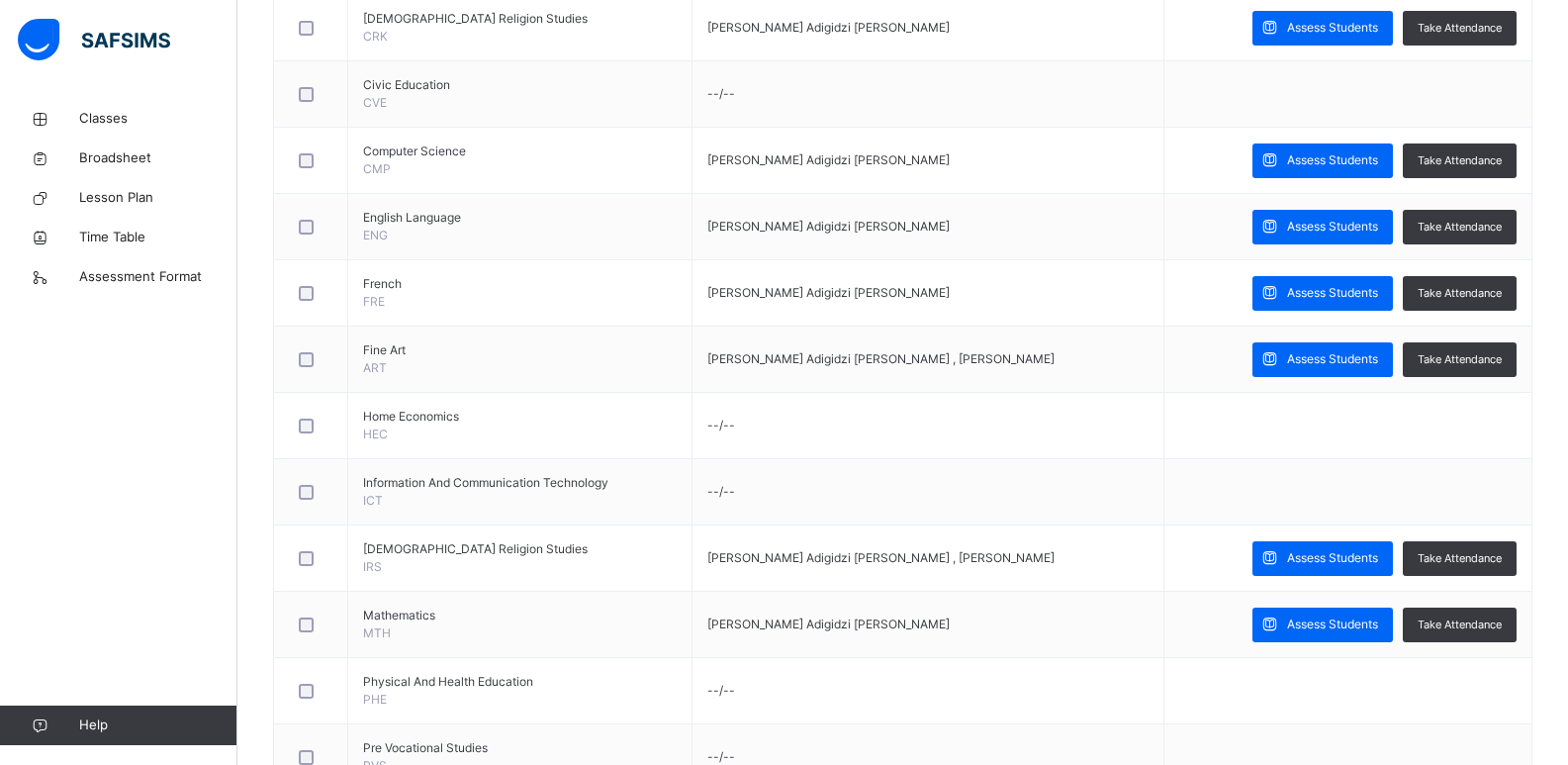 scroll, scrollTop: 783, scrollLeft: 0, axis: vertical 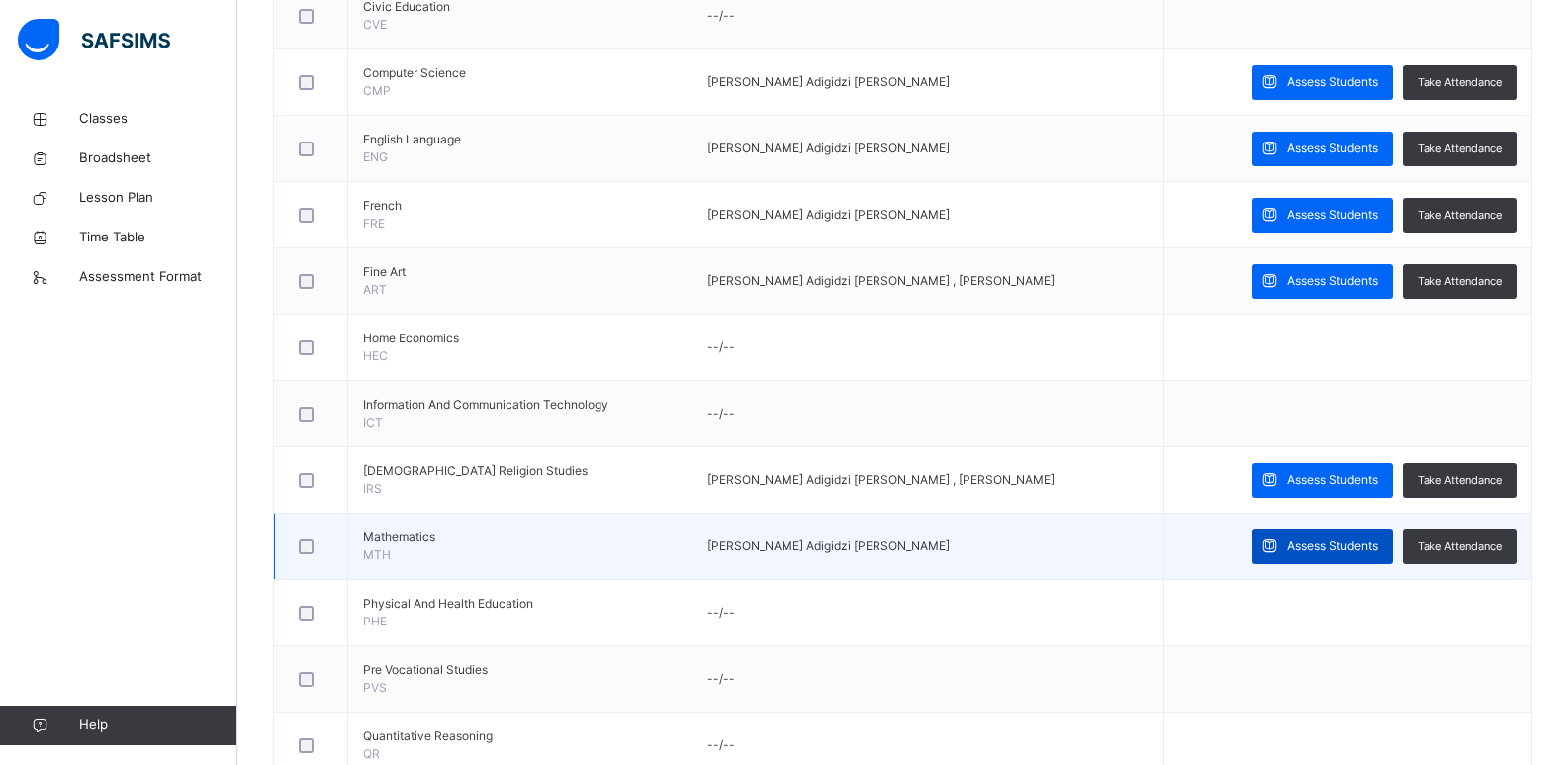 click on "Assess Students" at bounding box center [1333, 546] 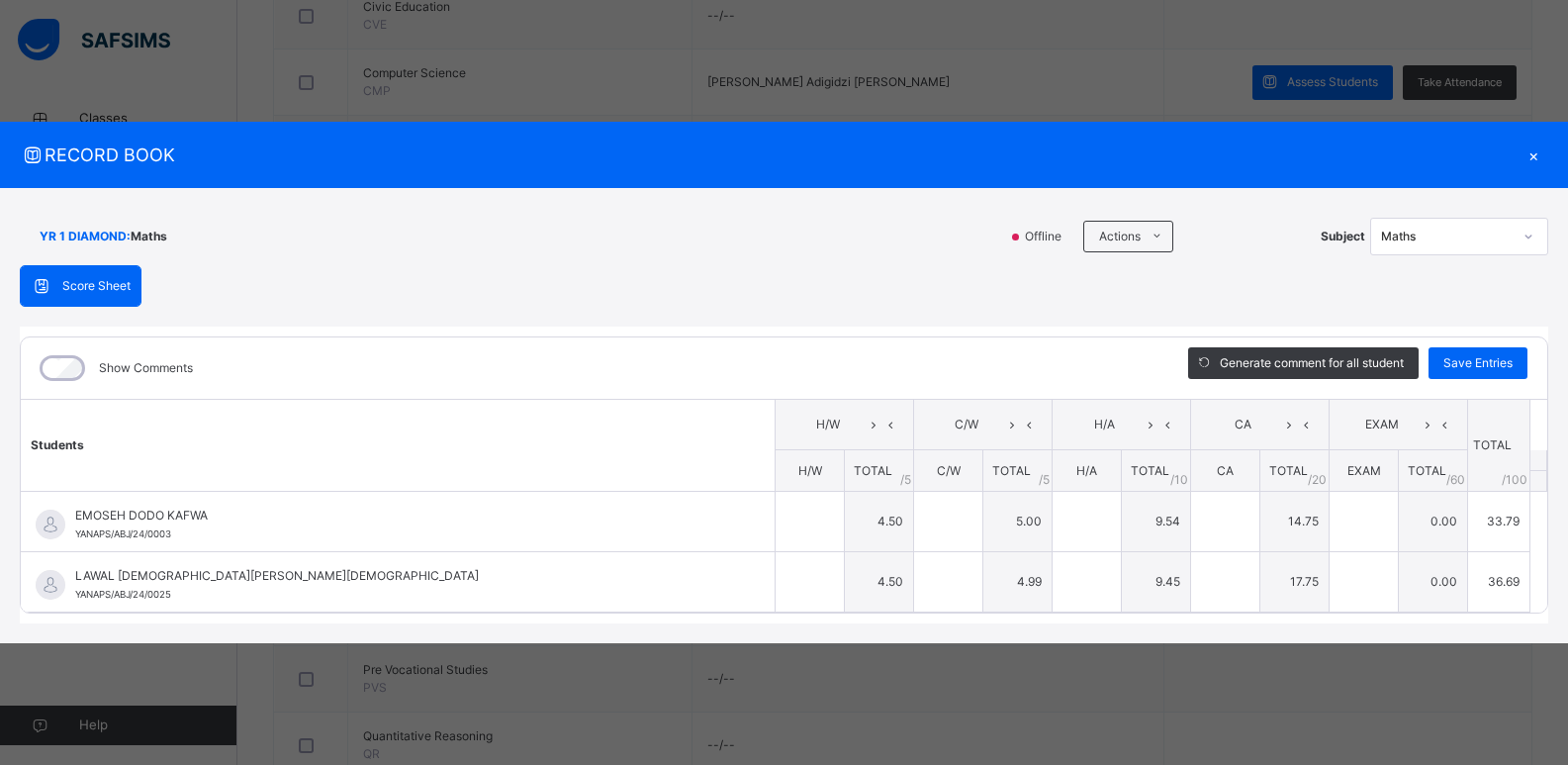 type on "***" 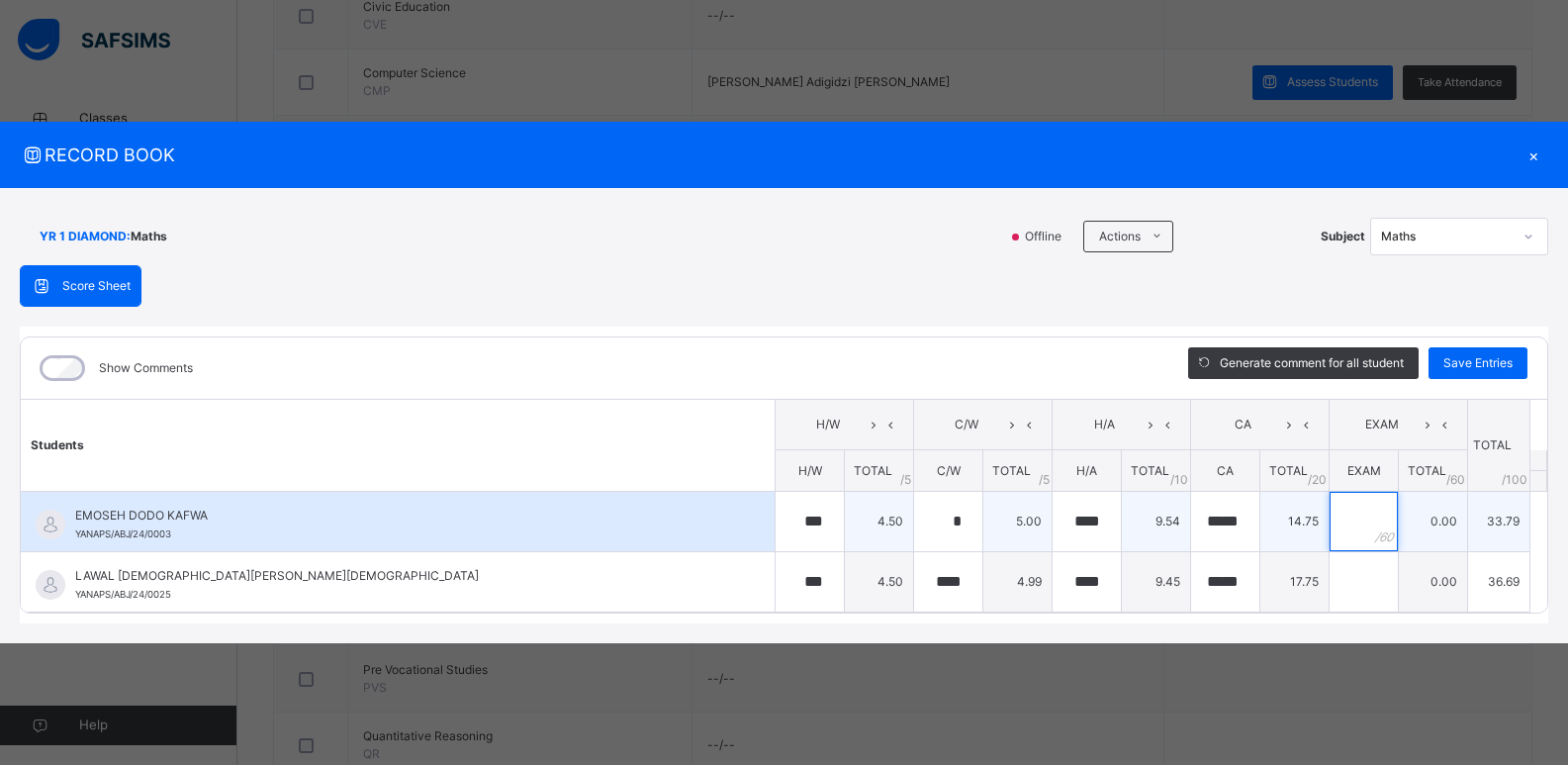 click at bounding box center [1363, 522] 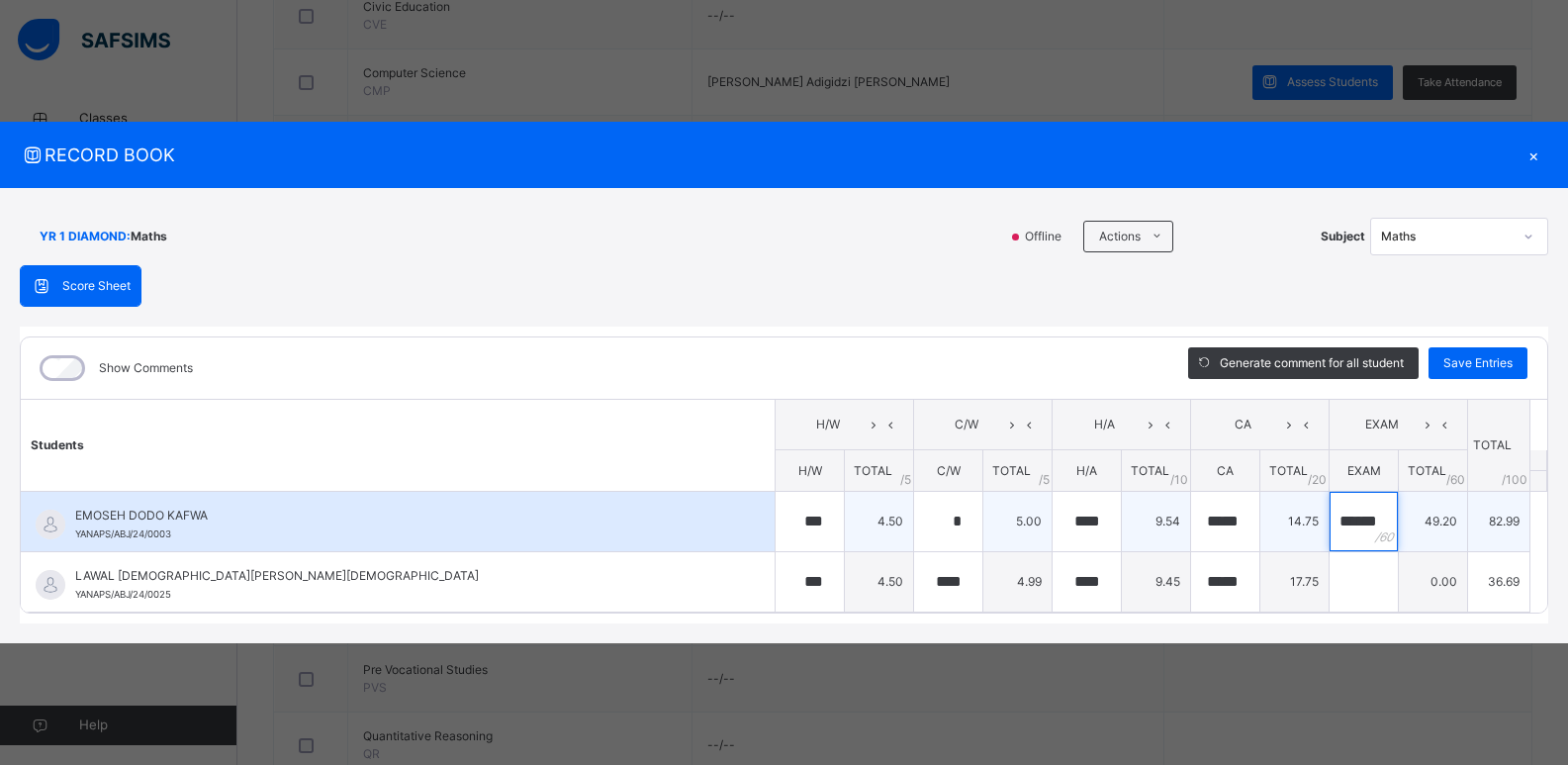 scroll, scrollTop: 0, scrollLeft: 15, axis: horizontal 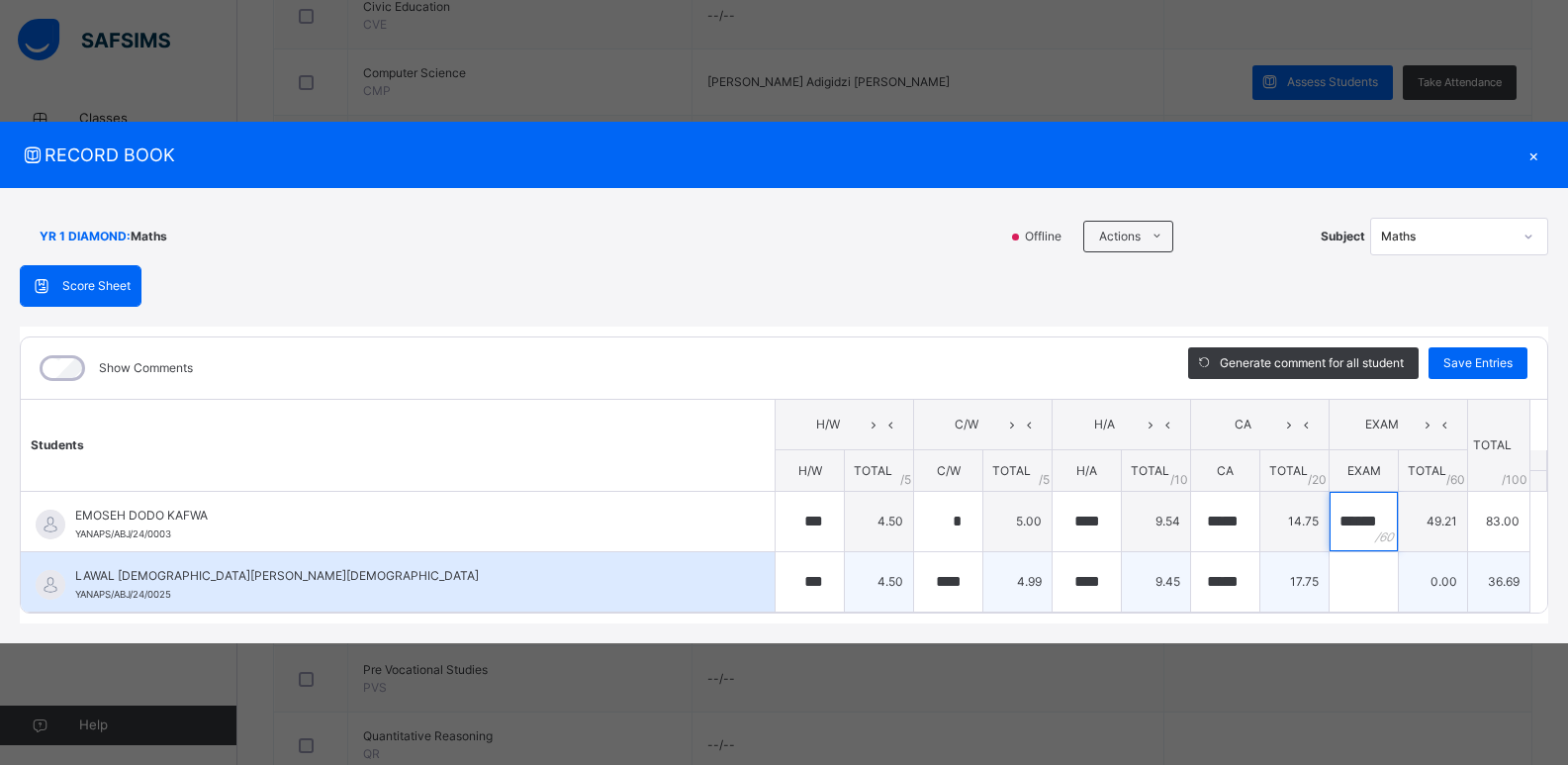 type on "******" 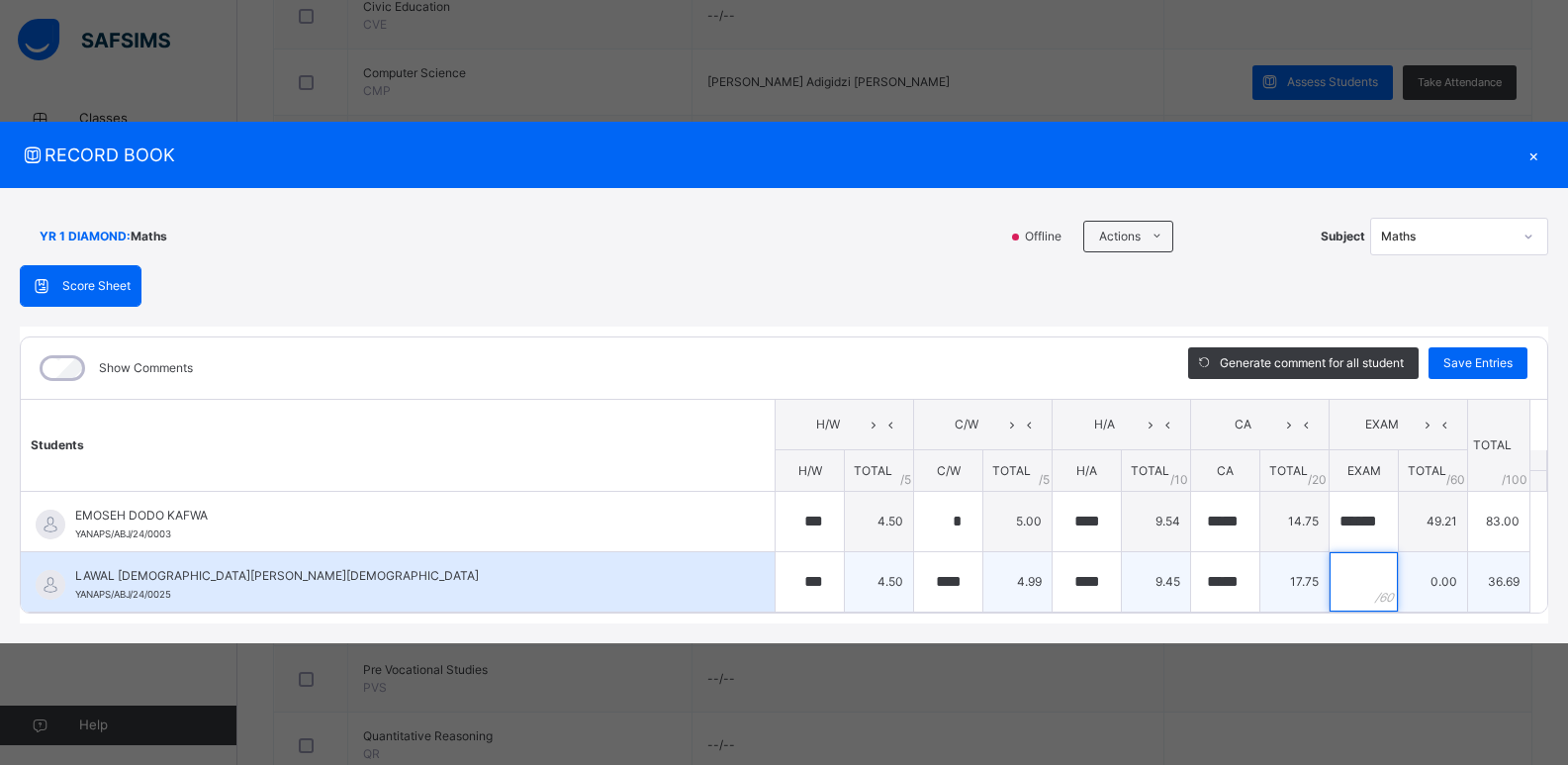 scroll, scrollTop: 0, scrollLeft: 0, axis: both 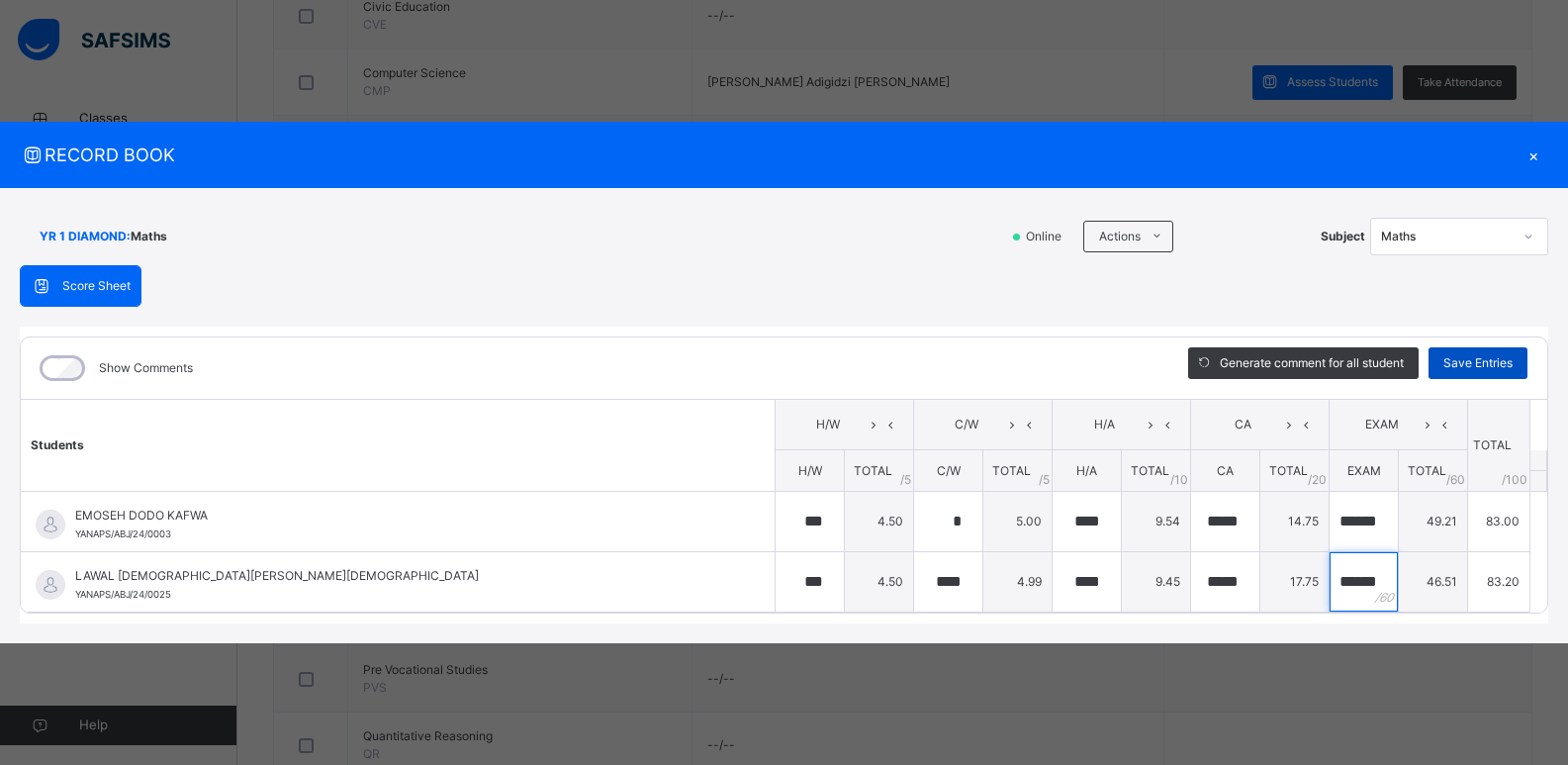 type on "******" 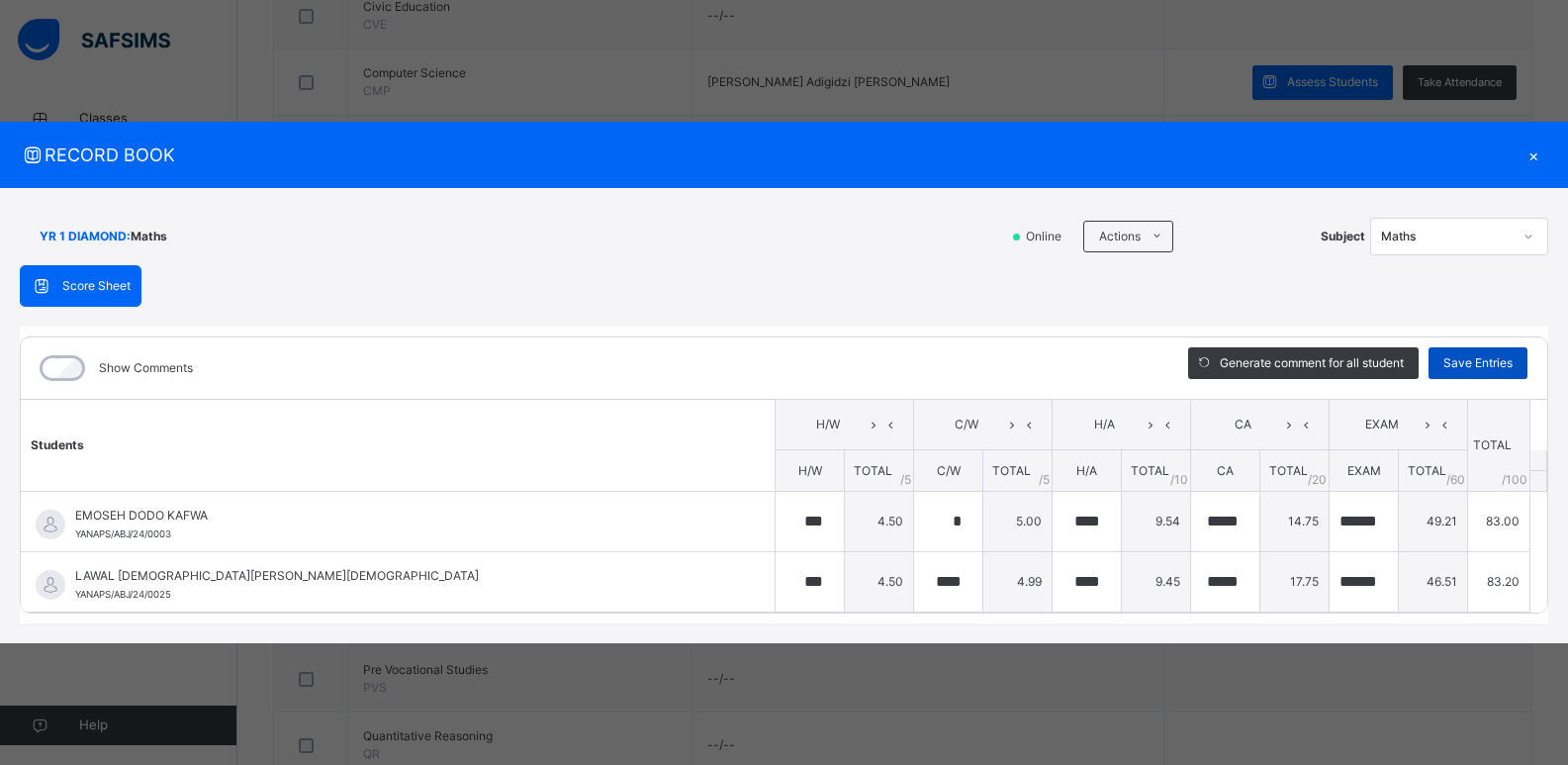 scroll, scrollTop: 0, scrollLeft: 0, axis: both 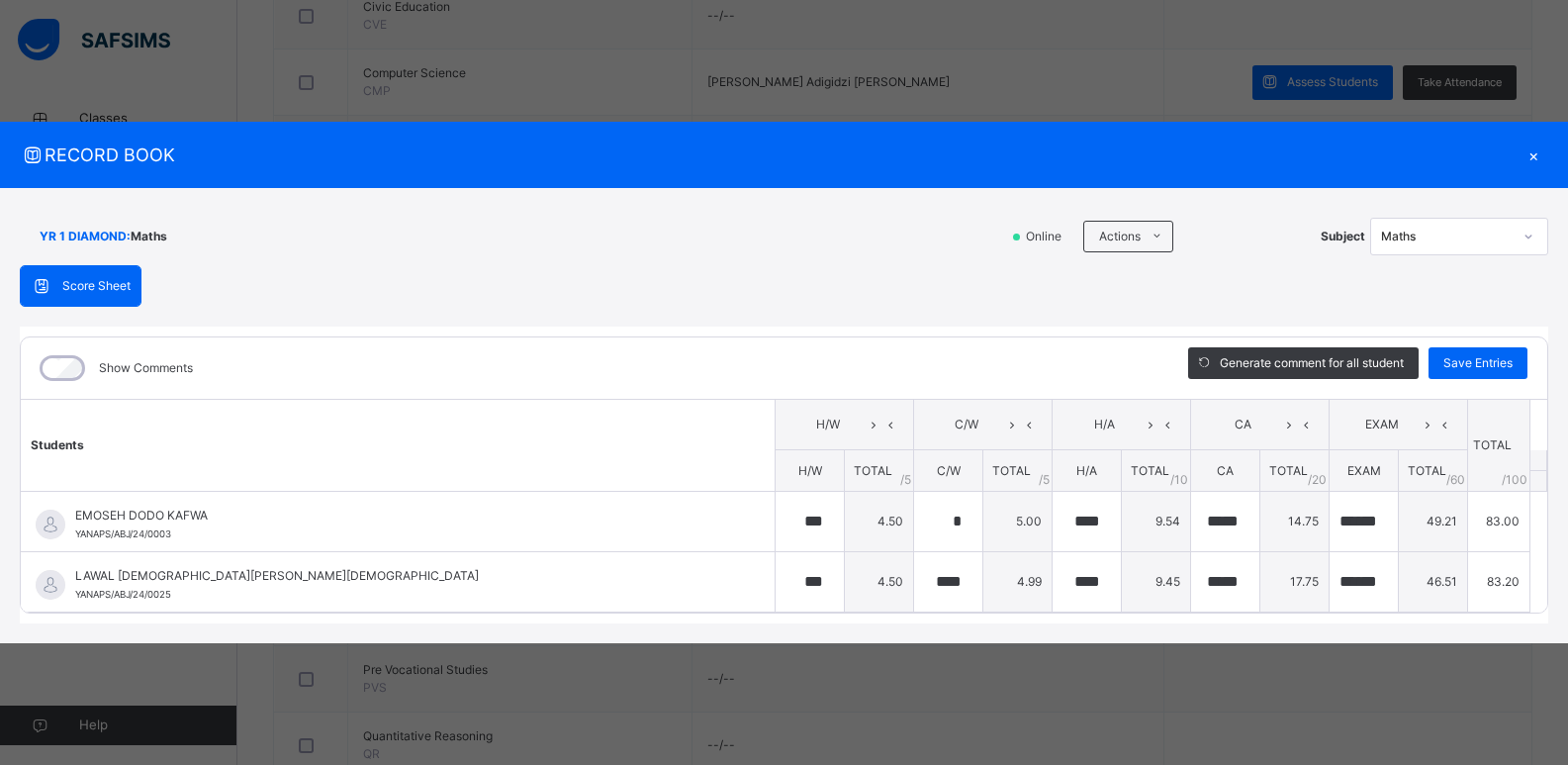 type on "*****" 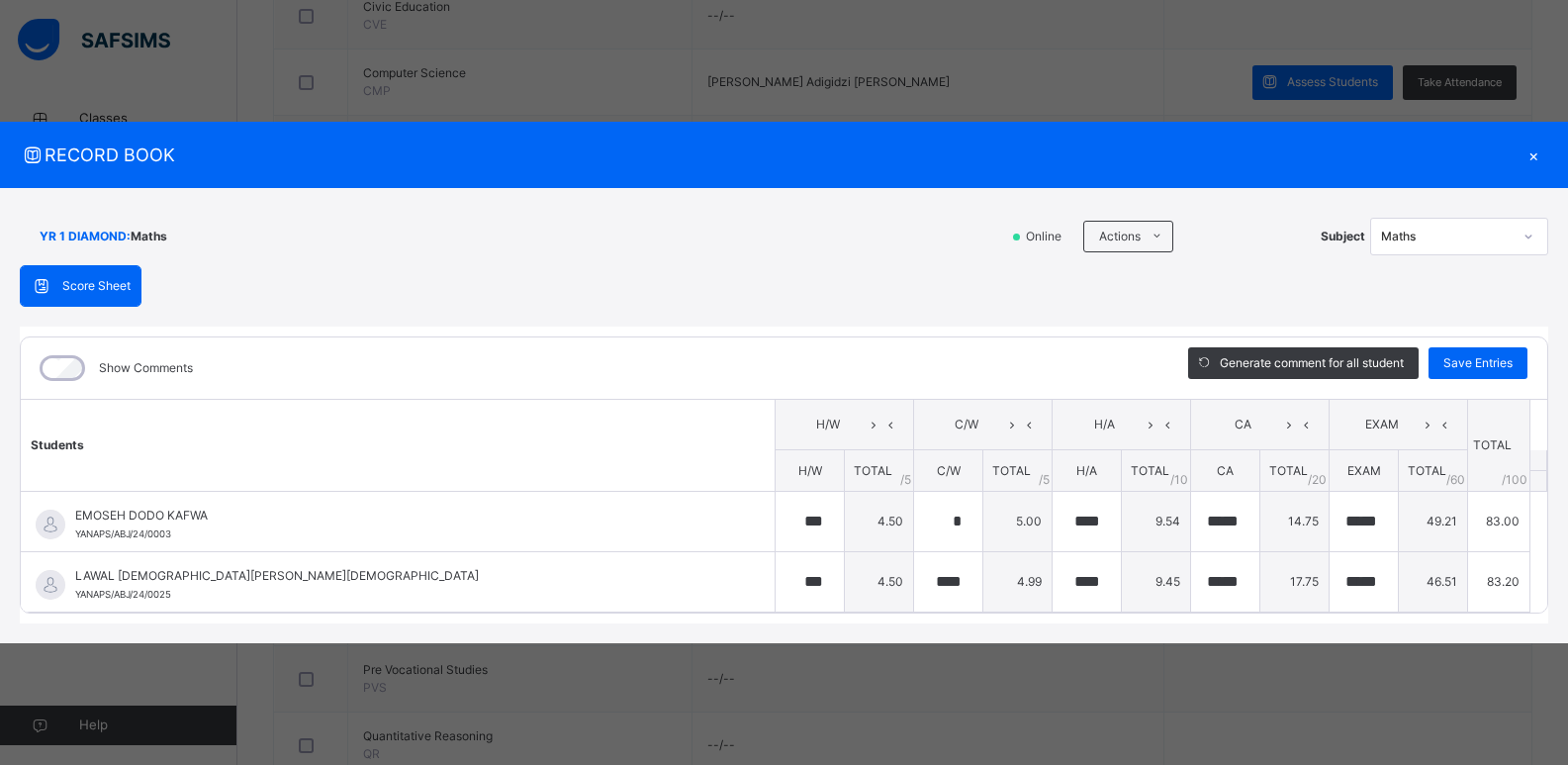 click on "×" at bounding box center (1533, 154) 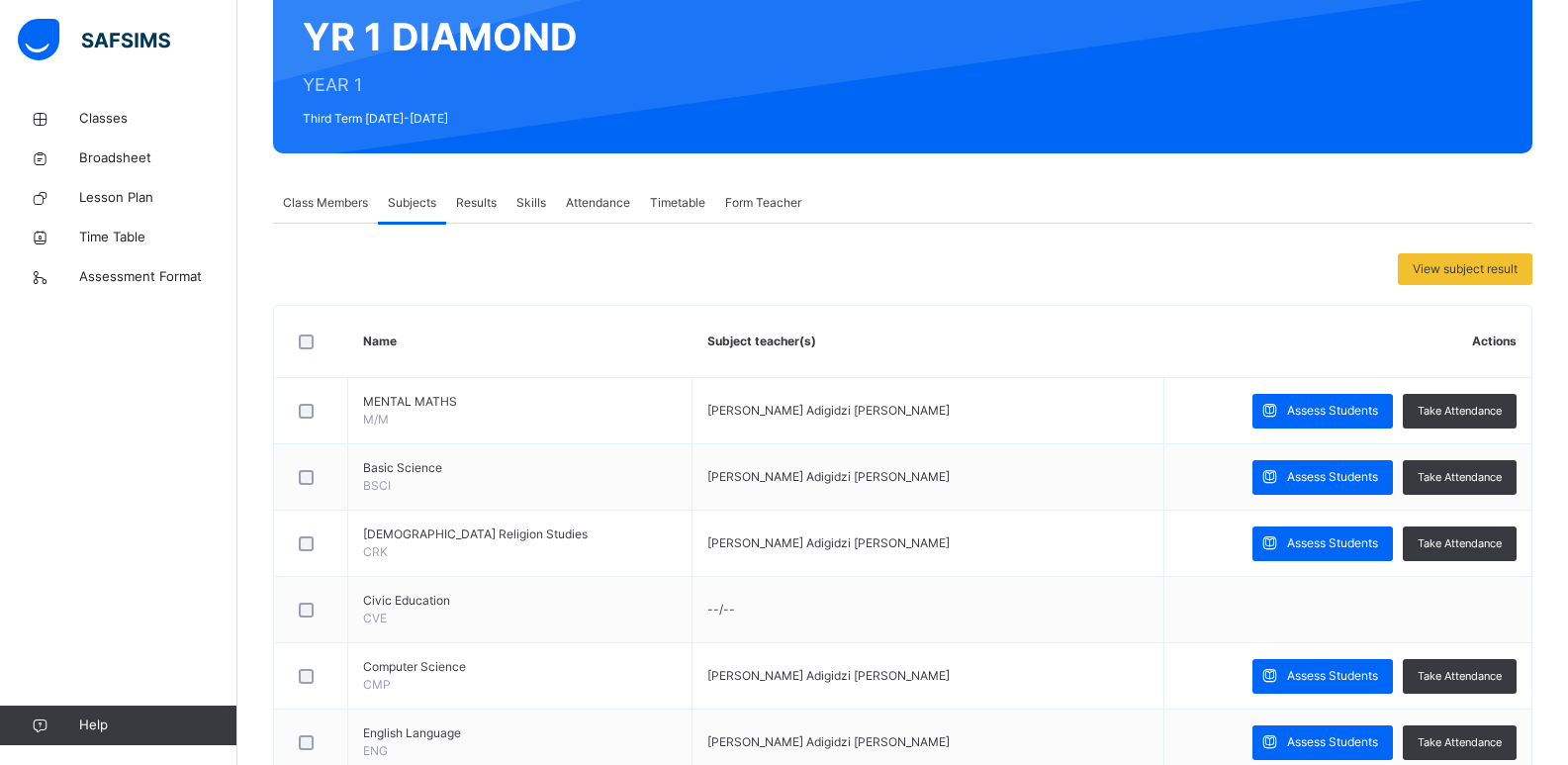scroll, scrollTop: 0, scrollLeft: 0, axis: both 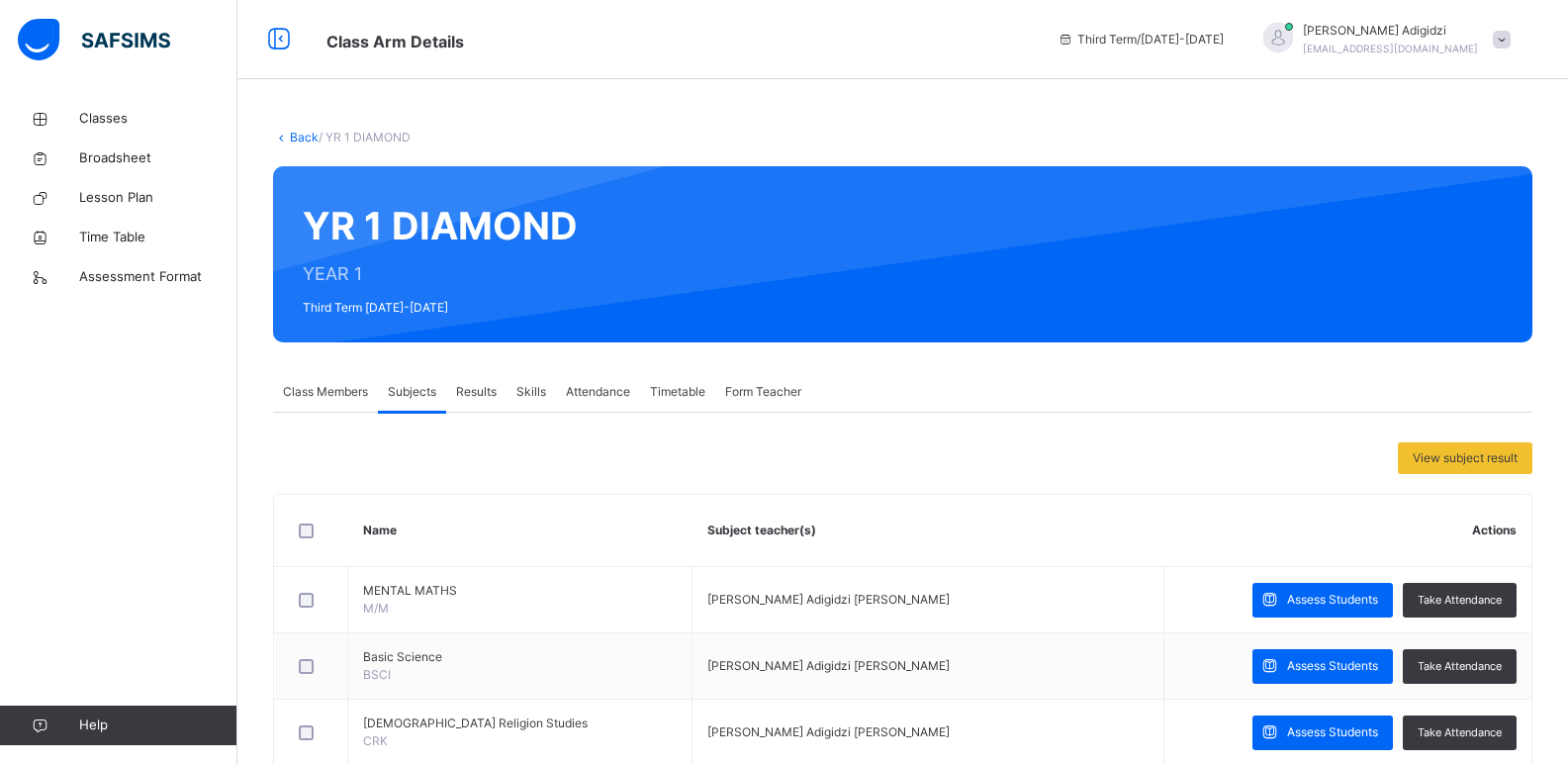 click on "Results" at bounding box center (476, 392) 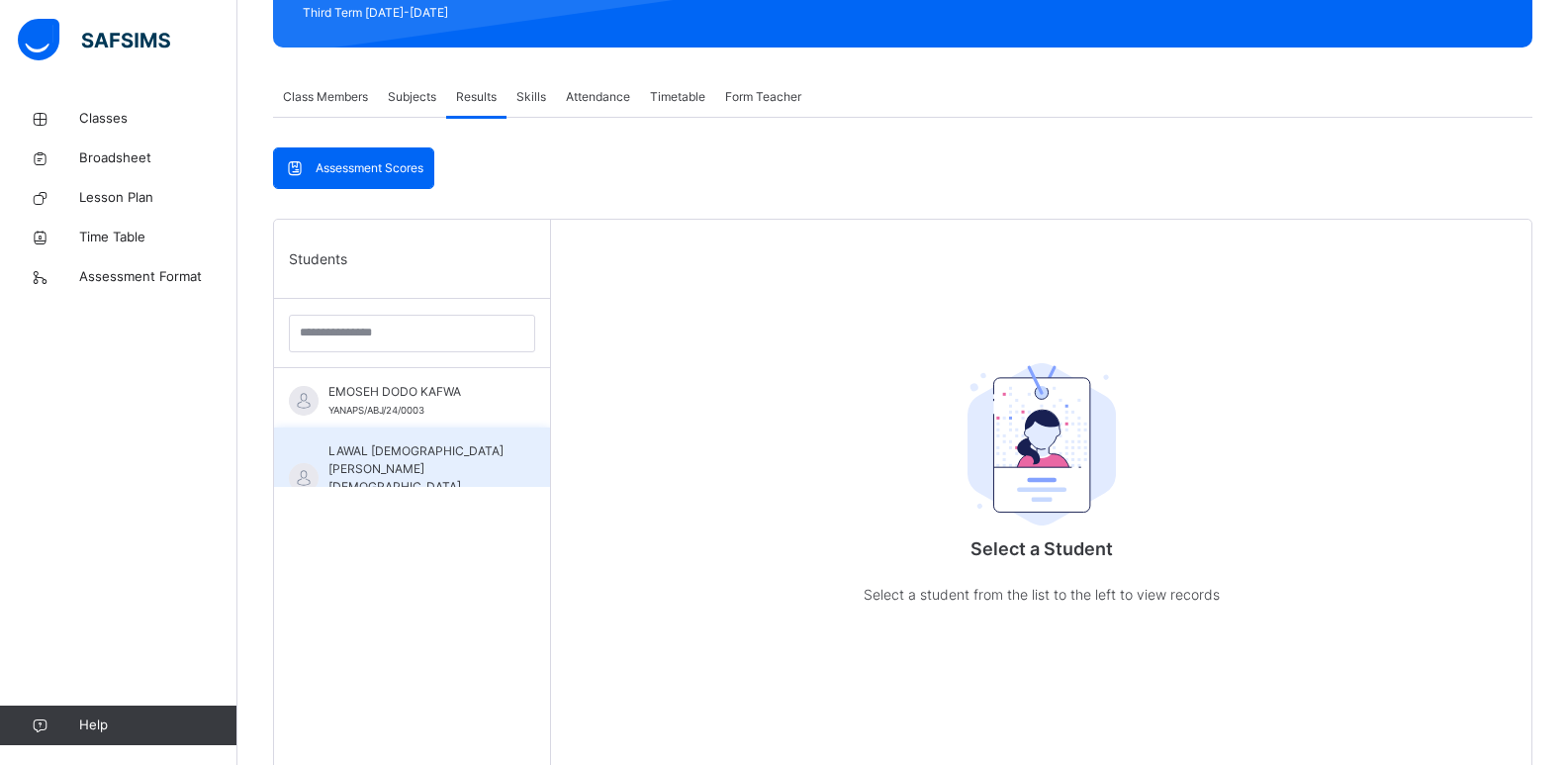 scroll, scrollTop: 297, scrollLeft: 0, axis: vertical 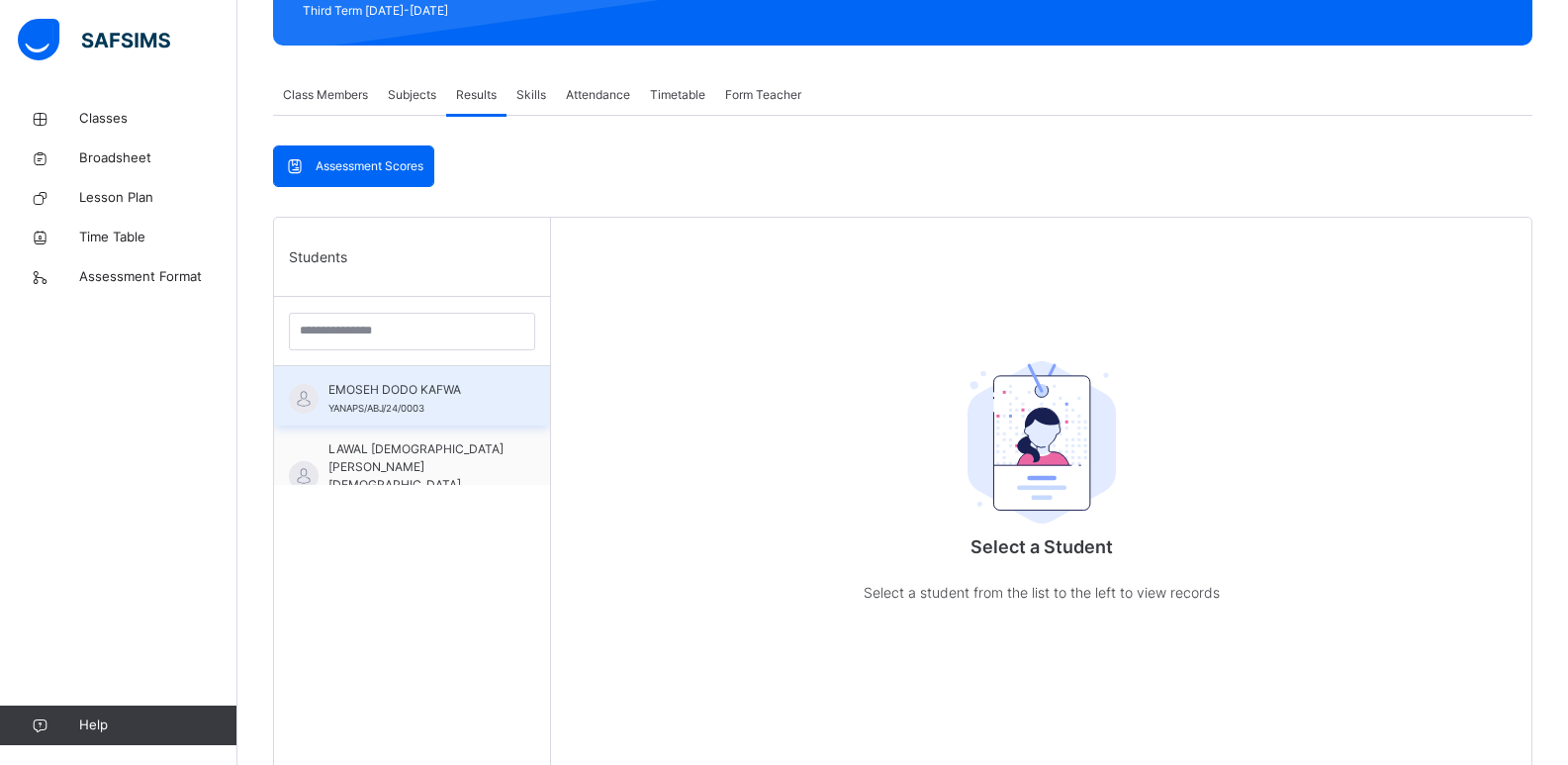 click on "EMOSEH  DODO KAFWA  YANAPS/ABJ/24/0003" at bounding box center [412, 396] 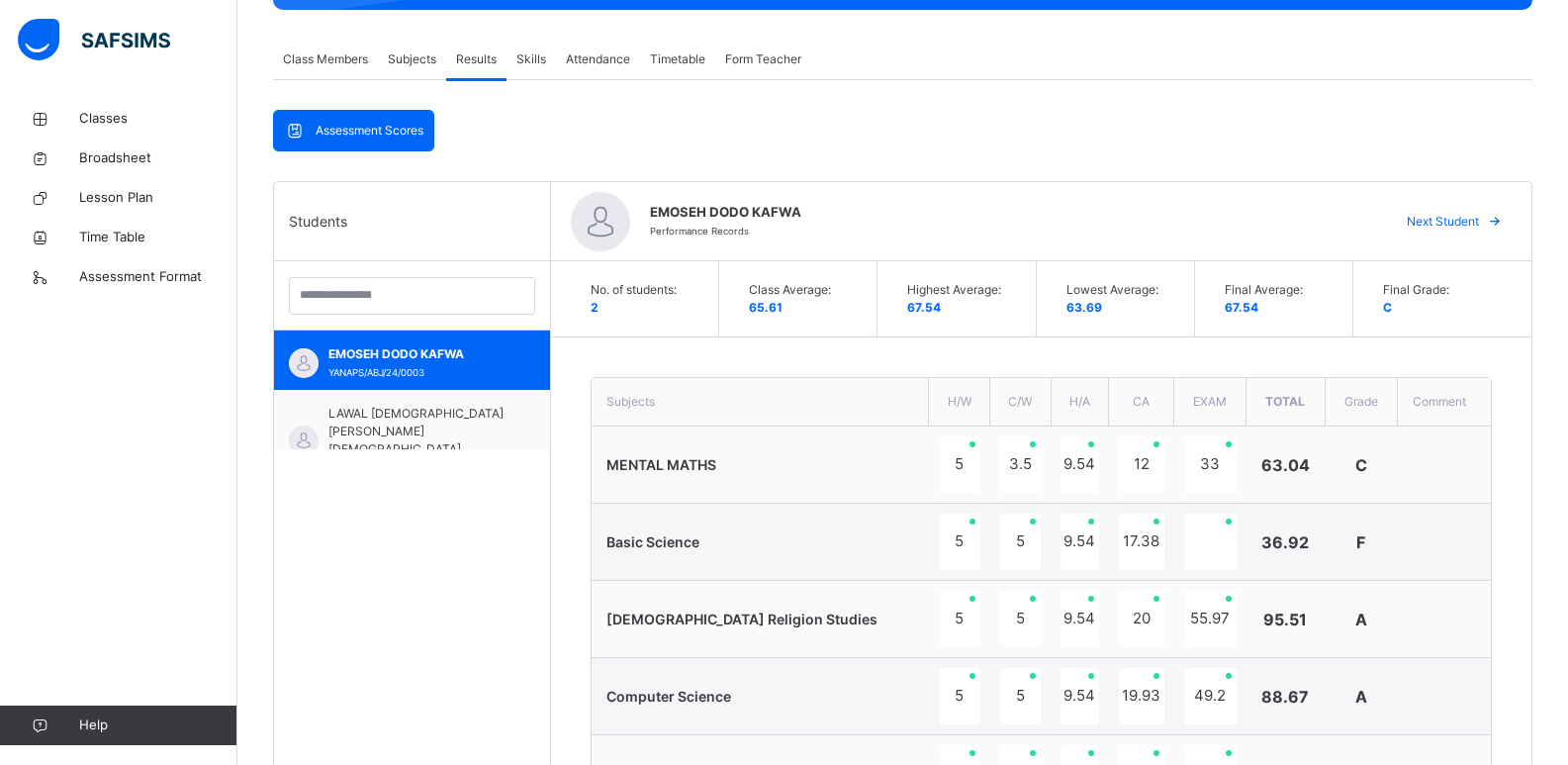 scroll, scrollTop: 297, scrollLeft: 0, axis: vertical 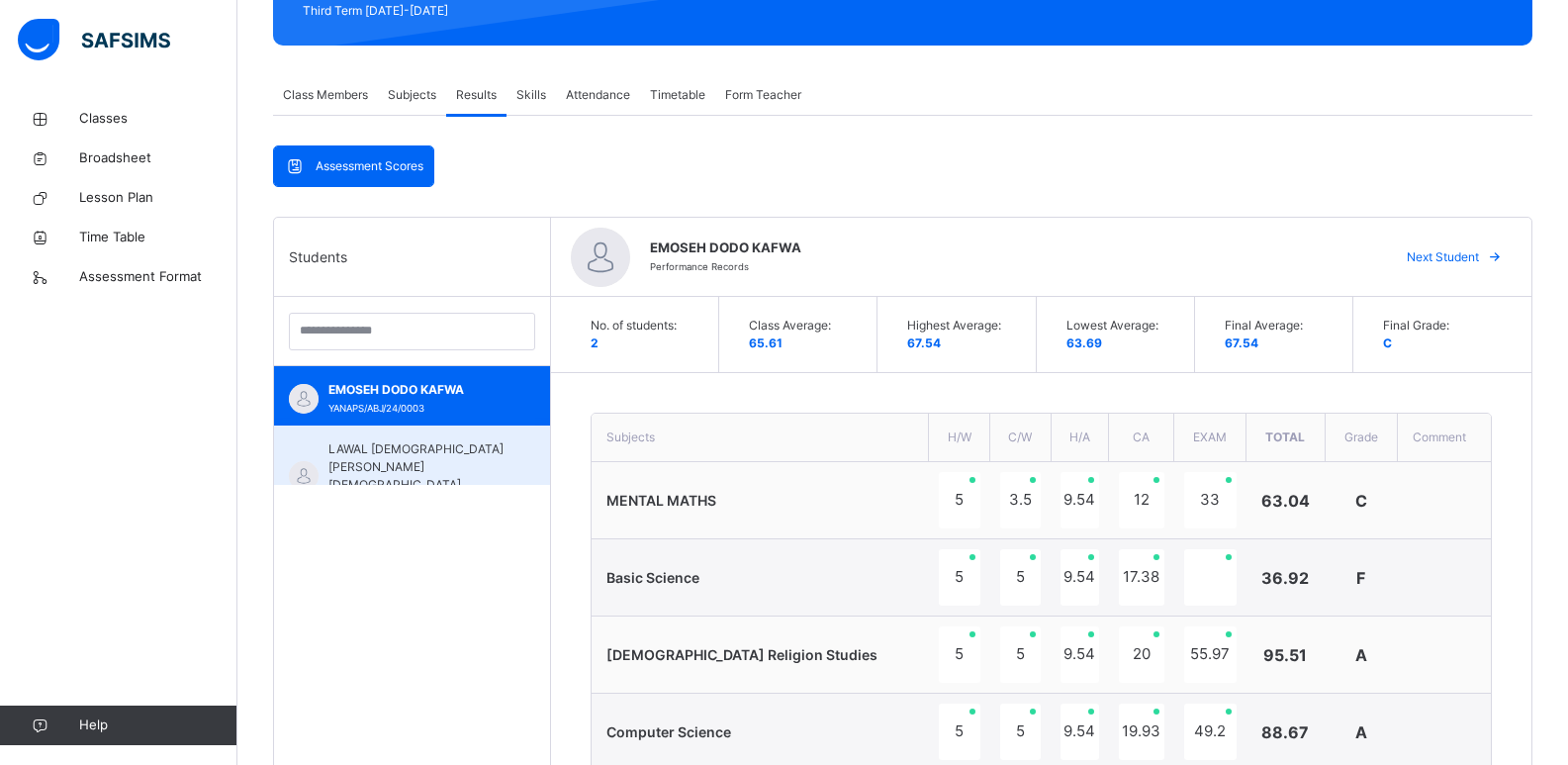 click on "LAWAL [DEMOGRAPHIC_DATA][PERSON_NAME][DEMOGRAPHIC_DATA]" at bounding box center (416, 467) 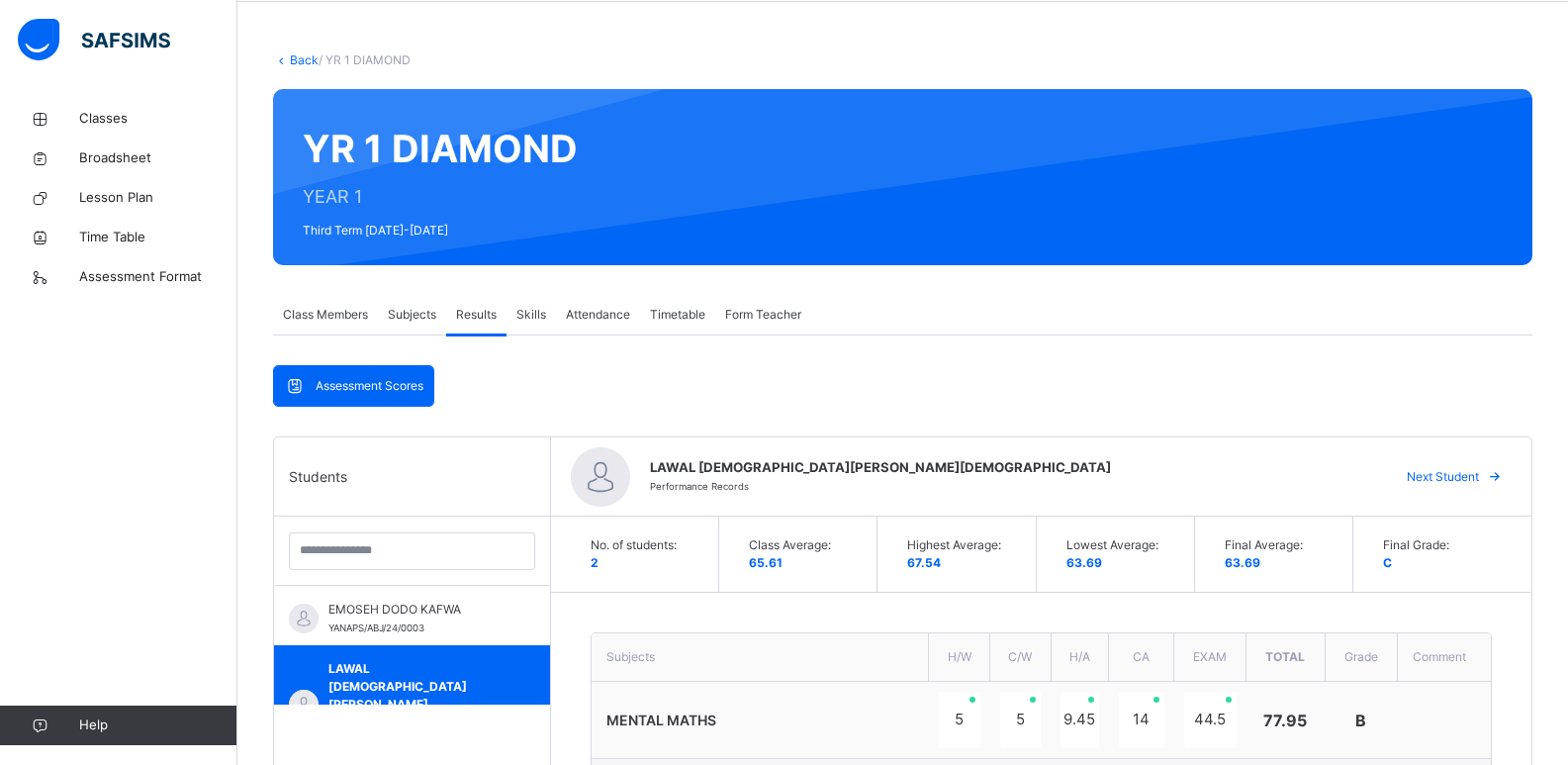 scroll, scrollTop: 0, scrollLeft: 0, axis: both 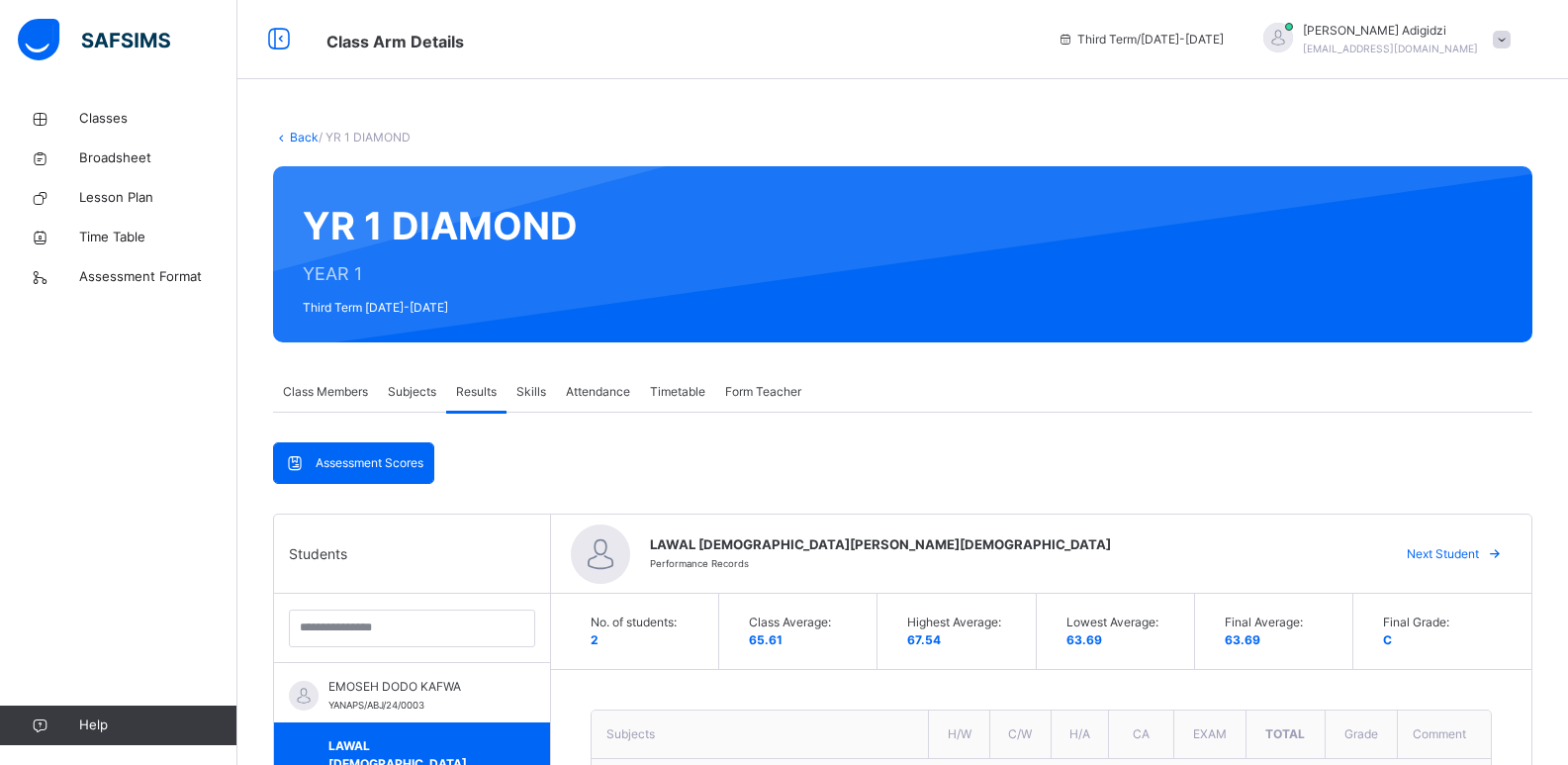 click on "Subjects" at bounding box center [412, 392] 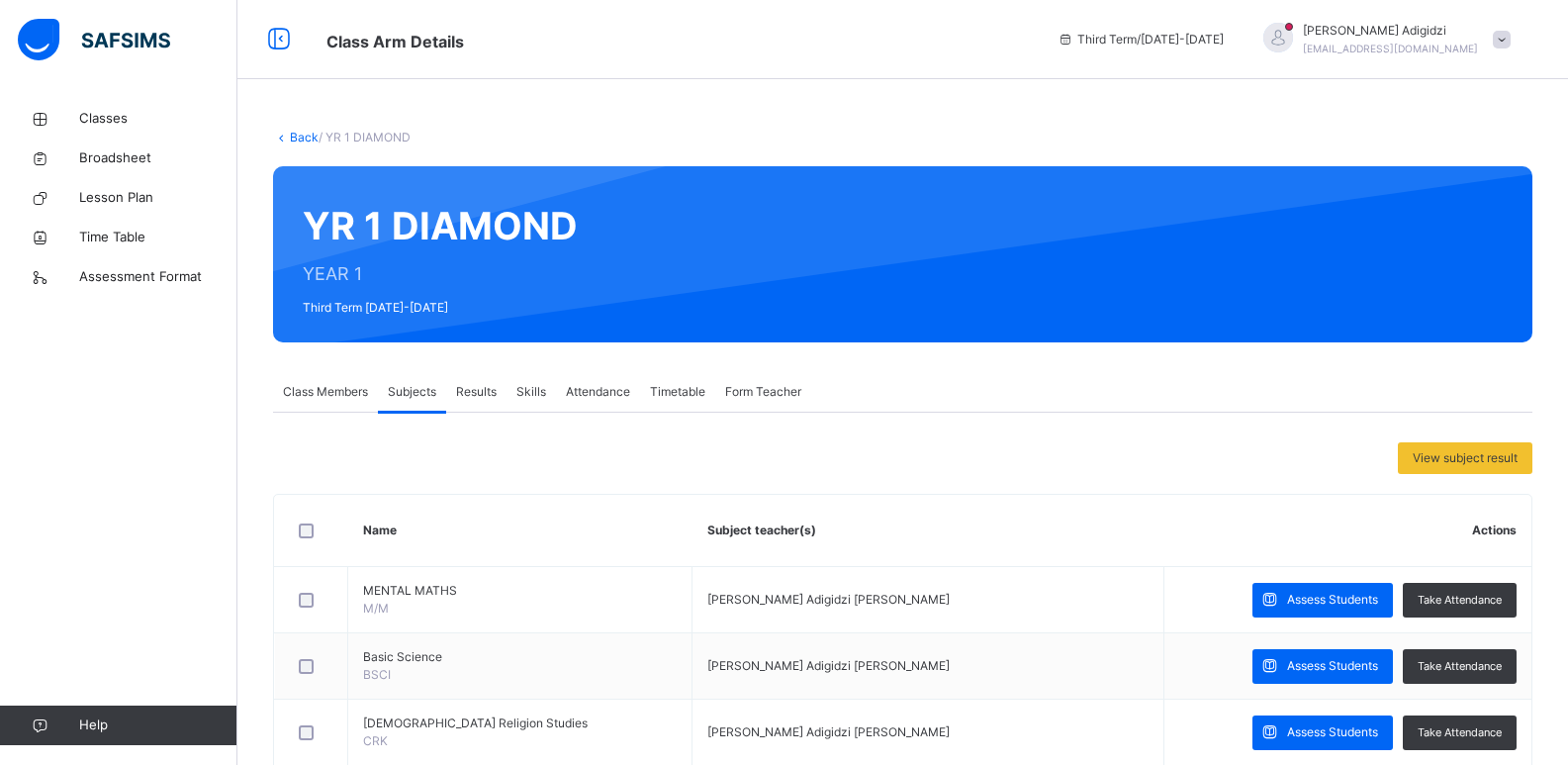 click on "Class Members" at bounding box center [325, 392] 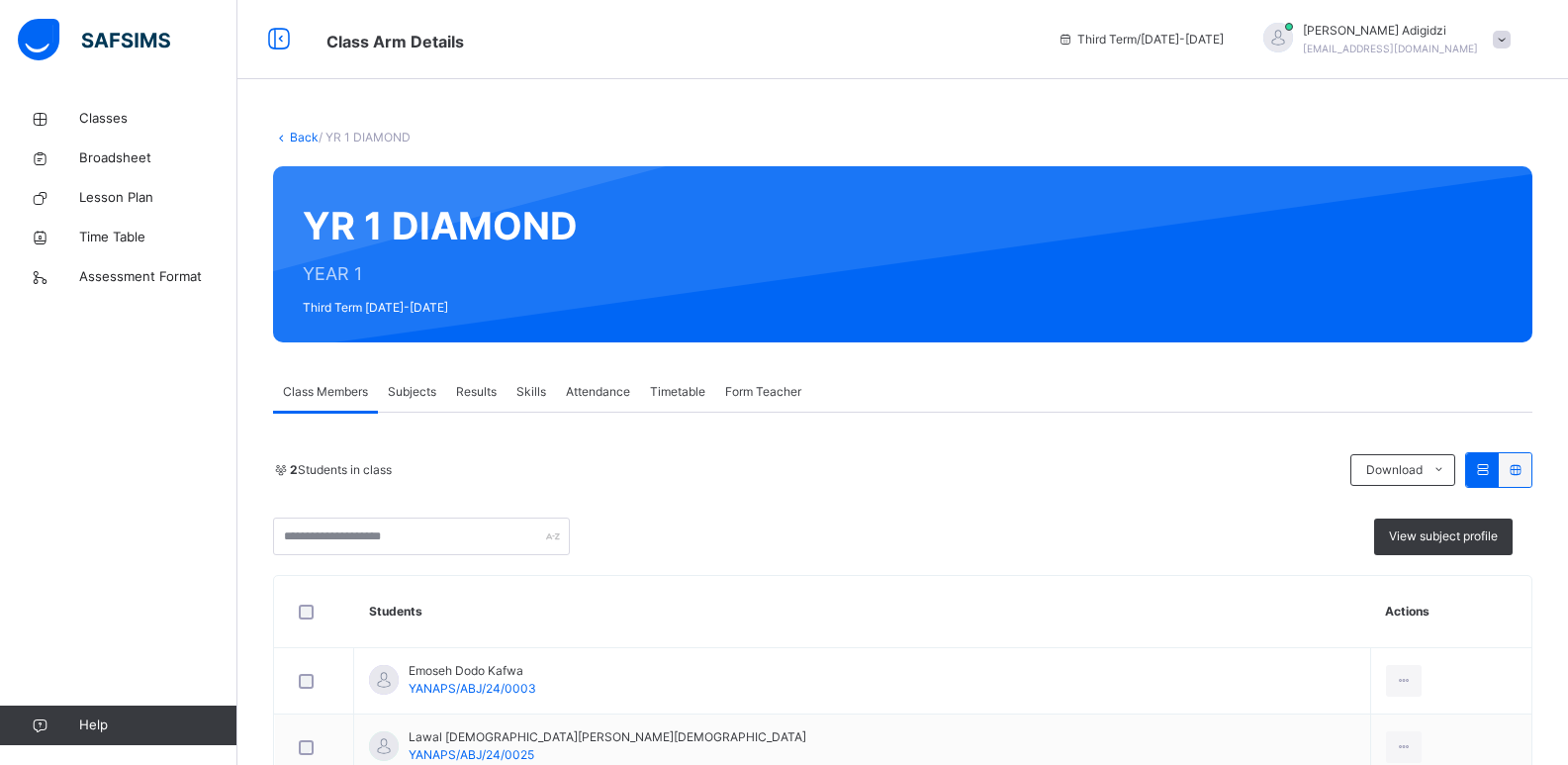 click at bounding box center (1502, 40) 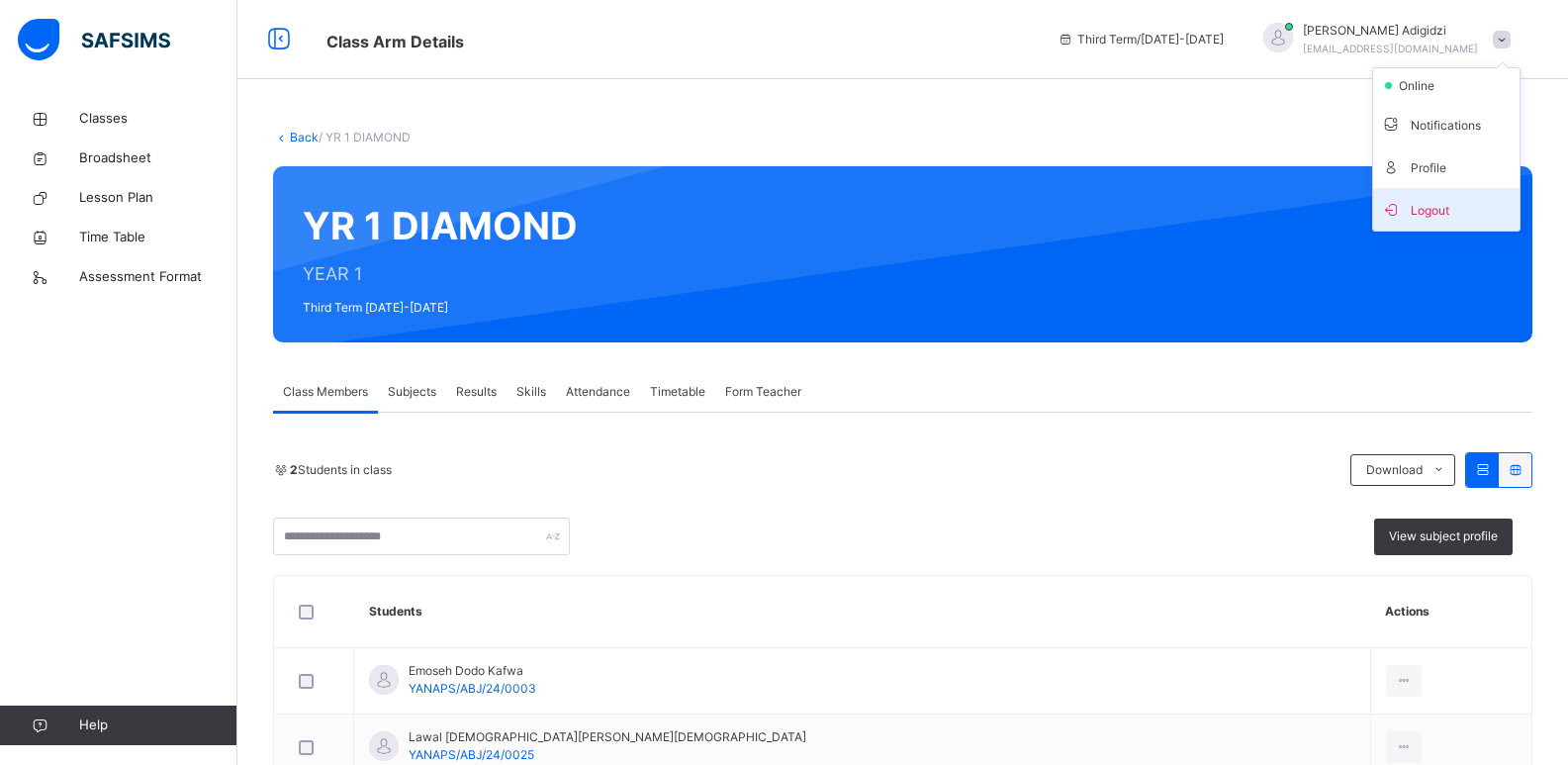 click on "Logout" at bounding box center [1446, 209] 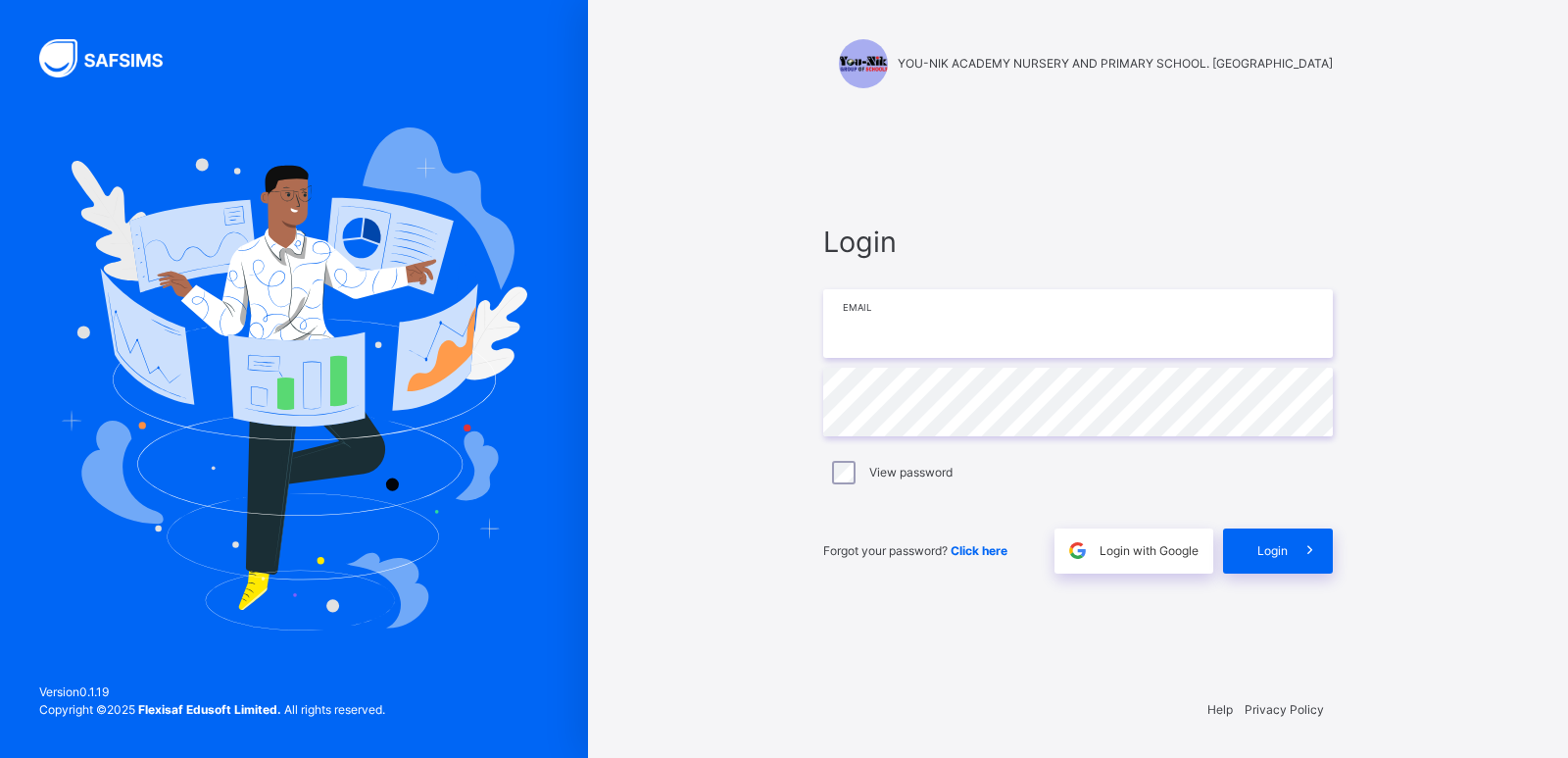 click at bounding box center (1078, 324) 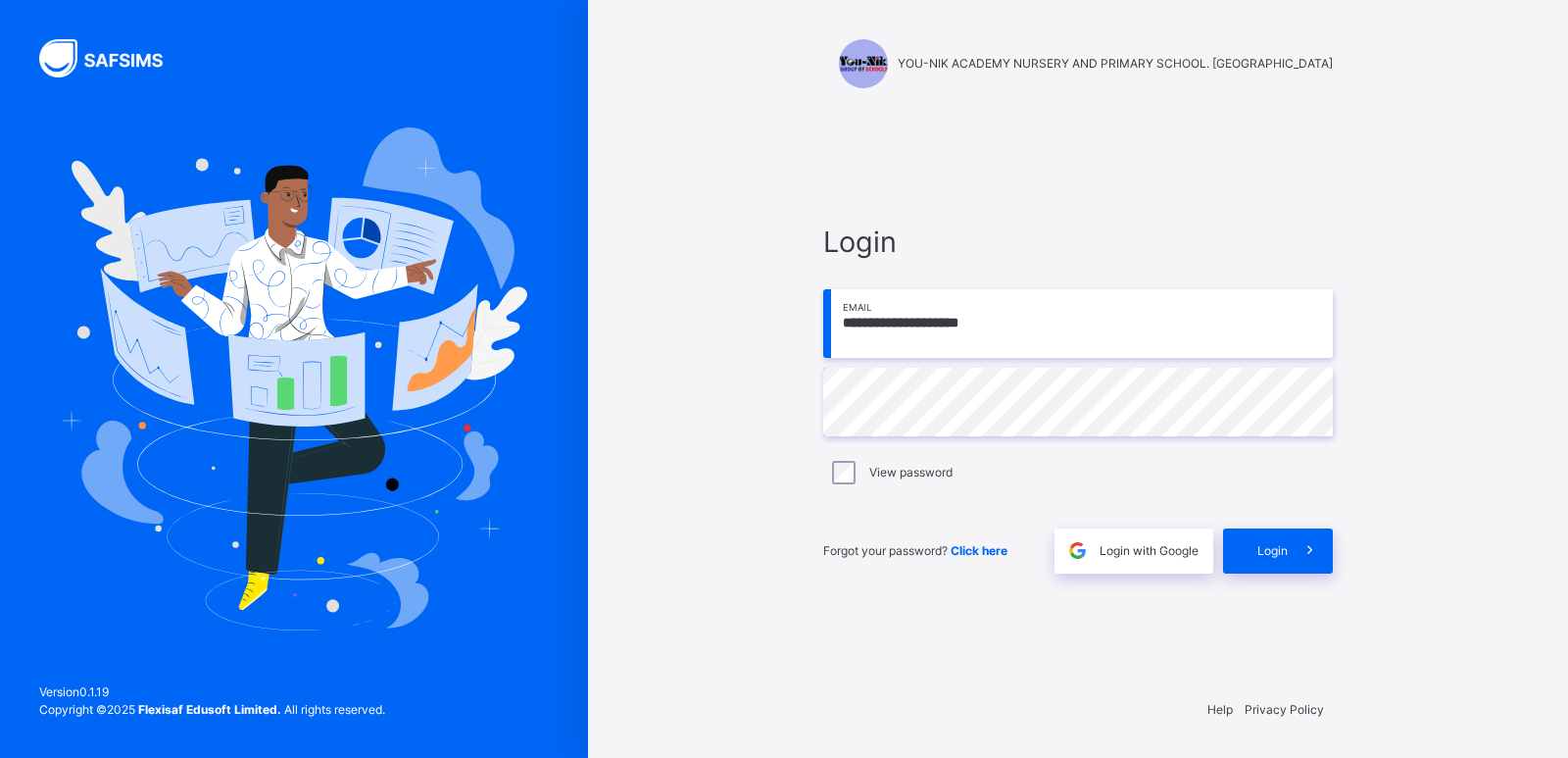 click on "View password" at bounding box center [1078, 473] 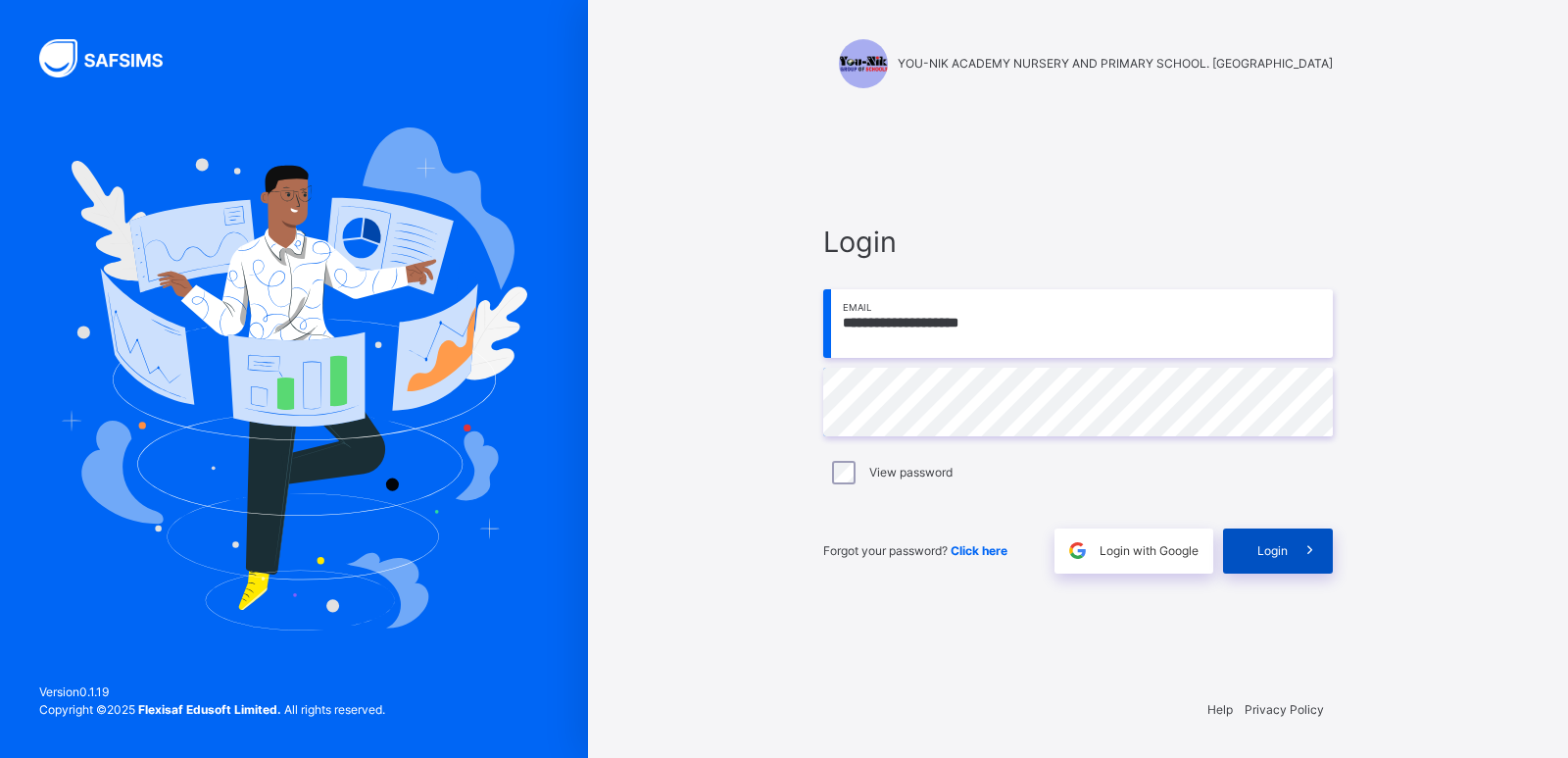 click on "Login" at bounding box center (1272, 551) 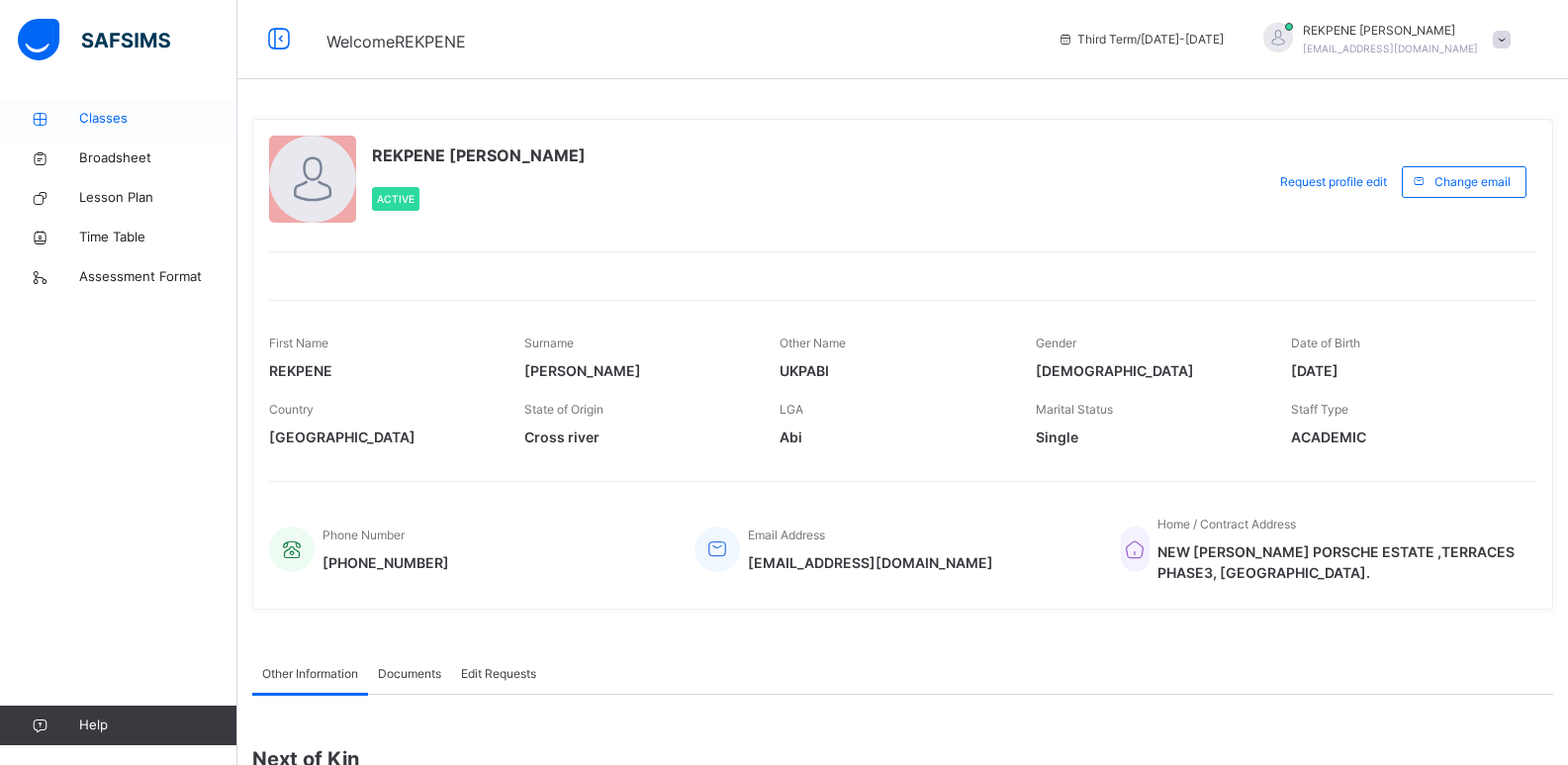 click on "Classes" at bounding box center [119, 119] 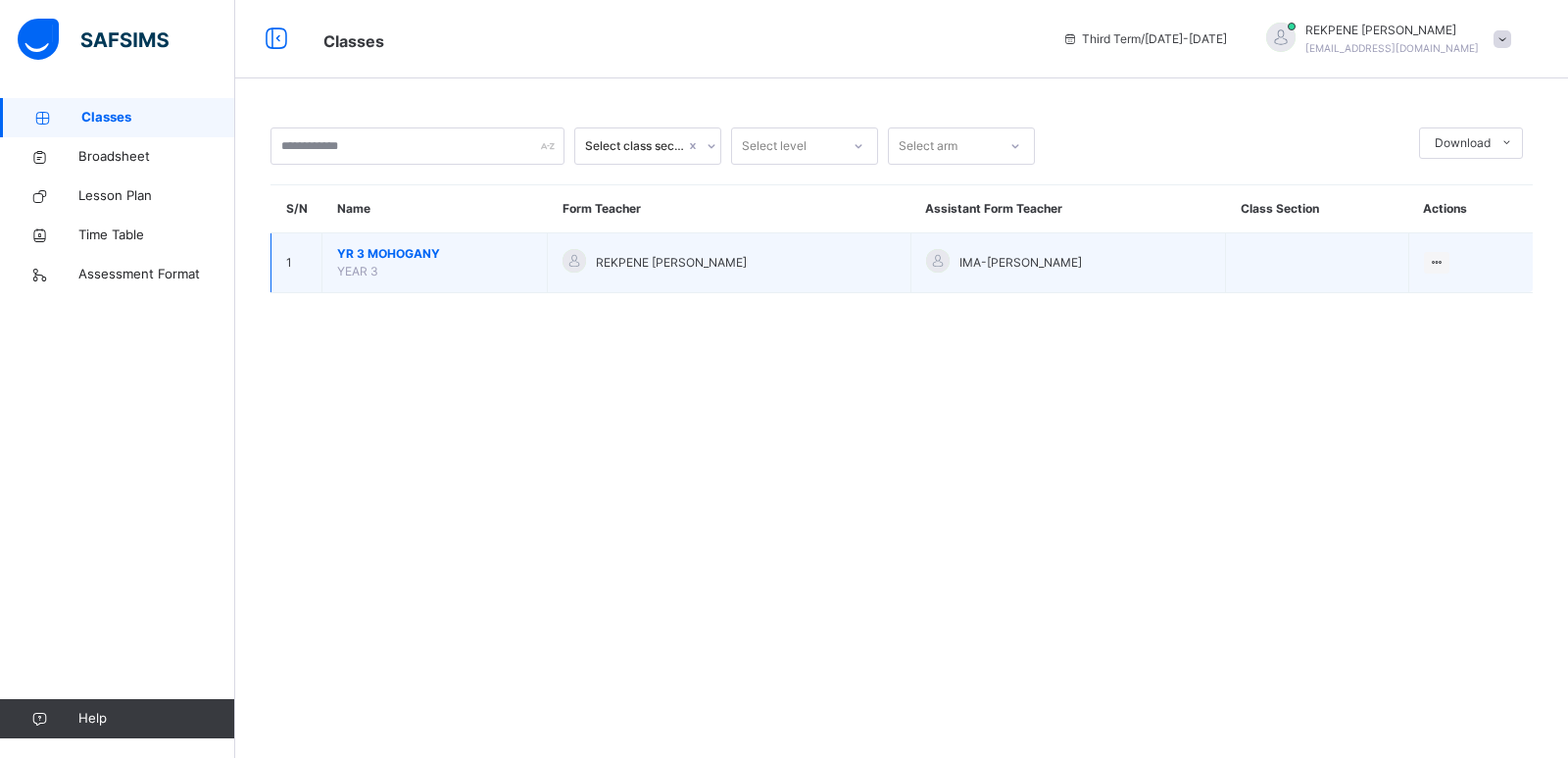 click on "YR 3   MOHOGANY   YEAR 3" at bounding box center [435, 263] 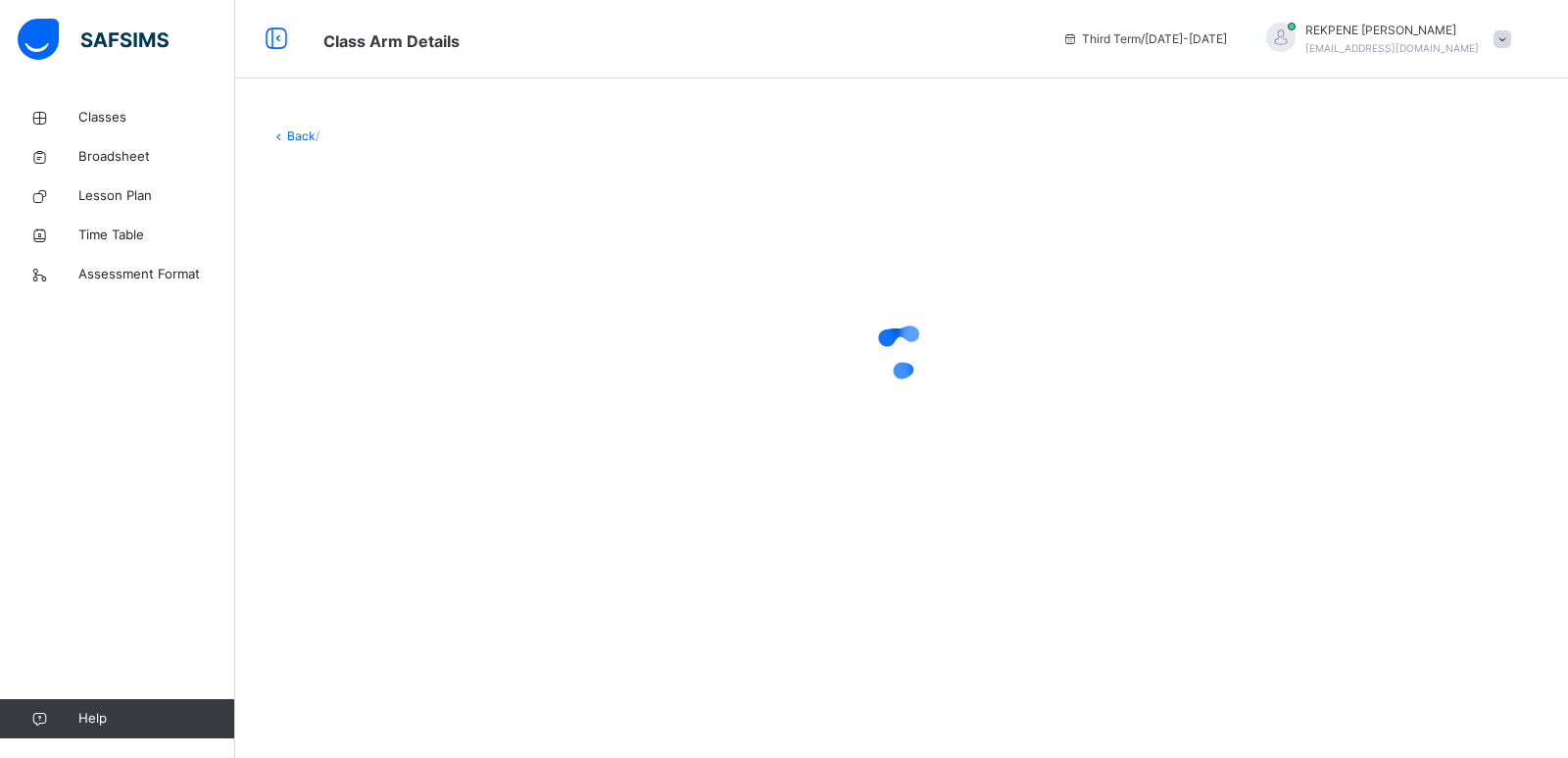 click at bounding box center [902, 351] 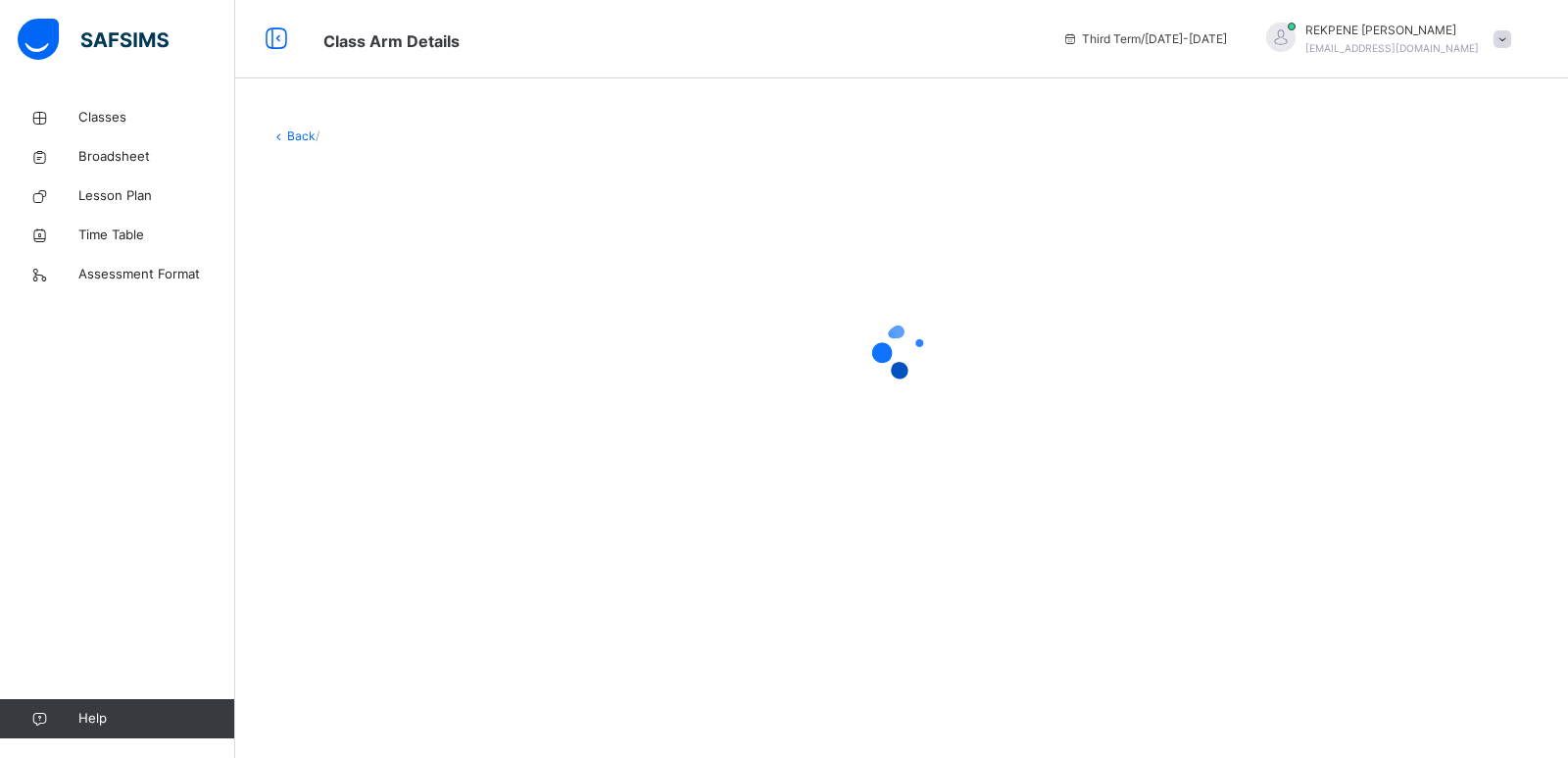 click on "Back  /" at bounding box center (902, 136) 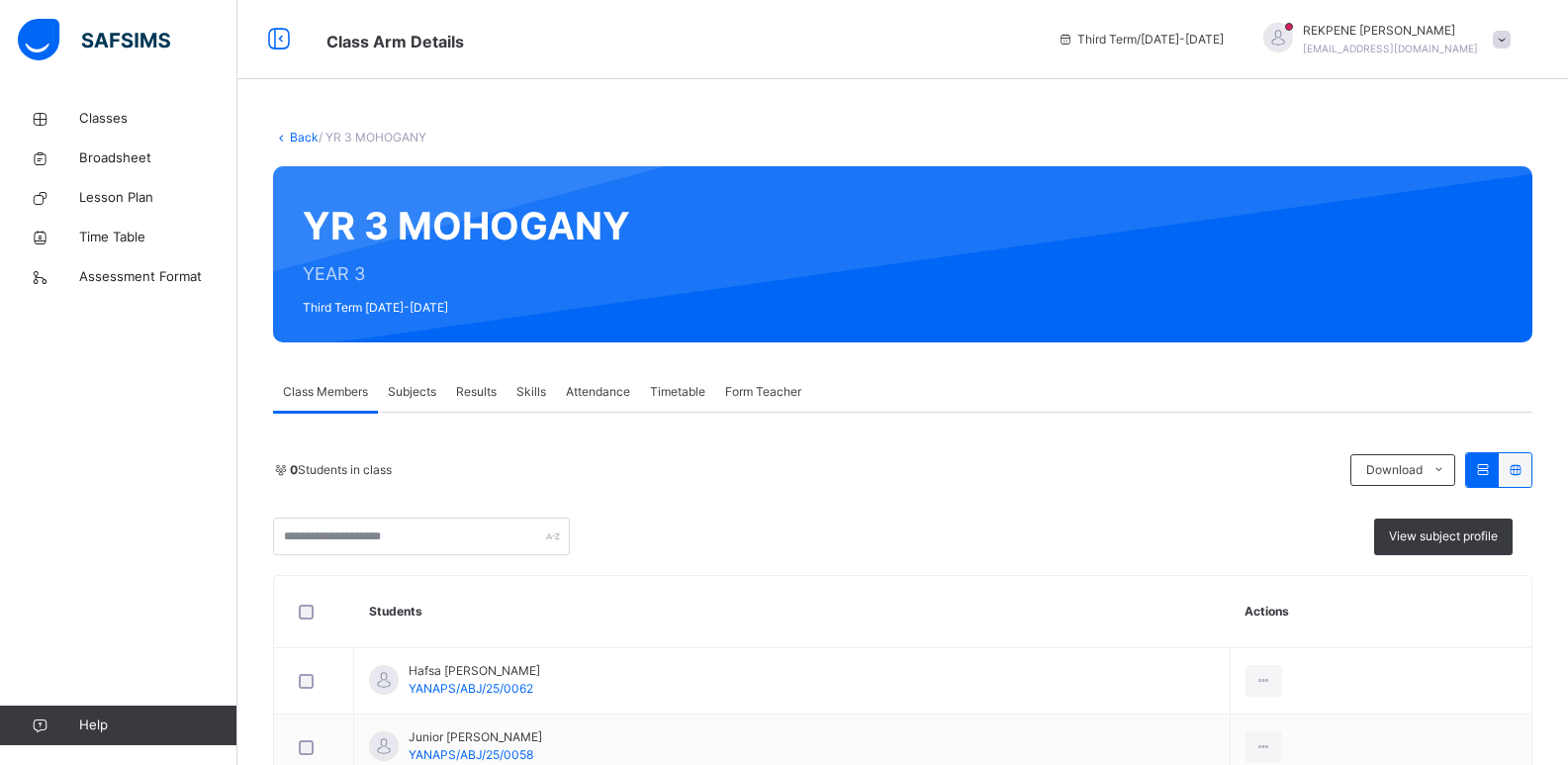 click on "Subjects" at bounding box center [412, 392] 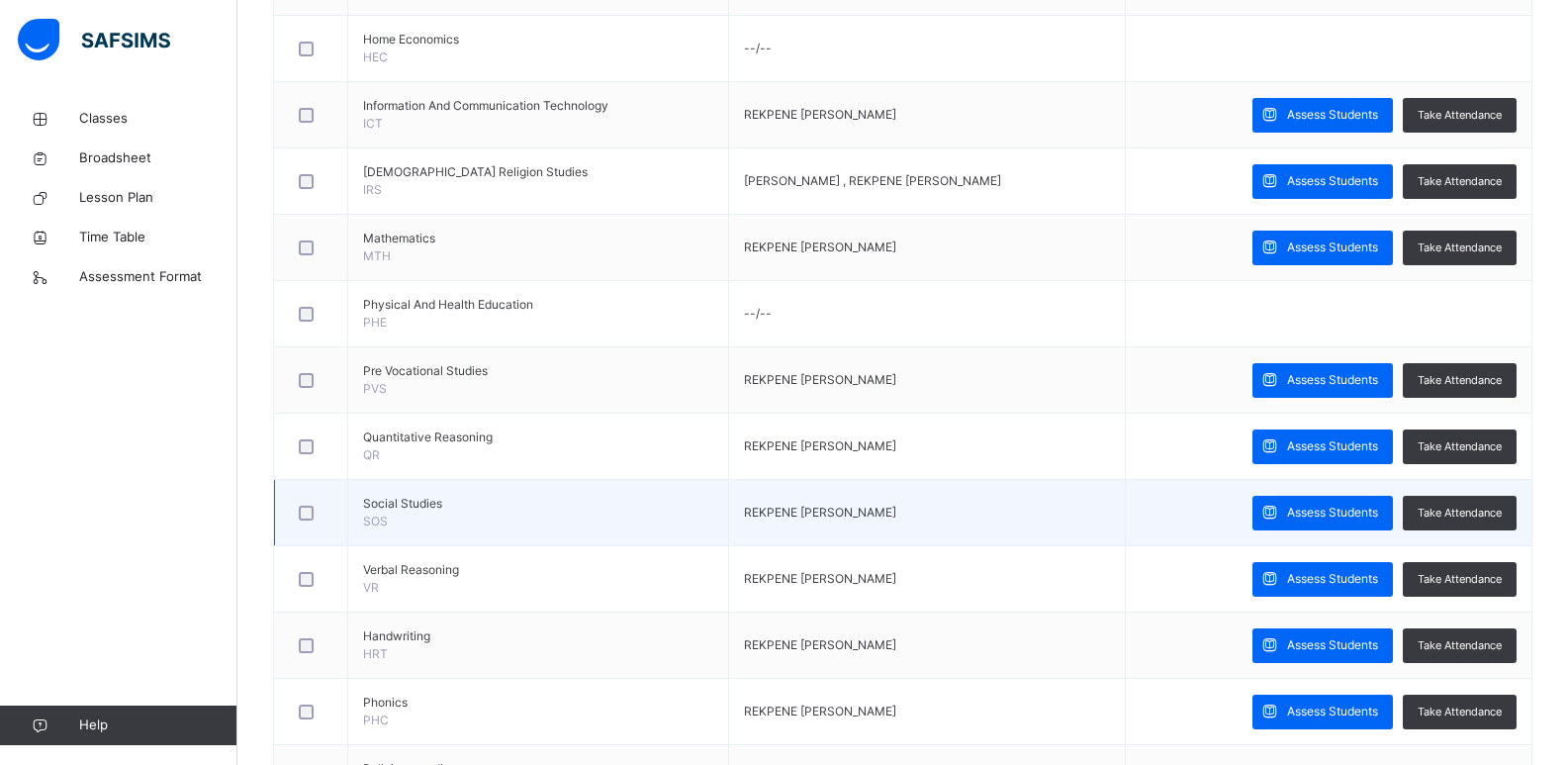 scroll, scrollTop: 1089, scrollLeft: 0, axis: vertical 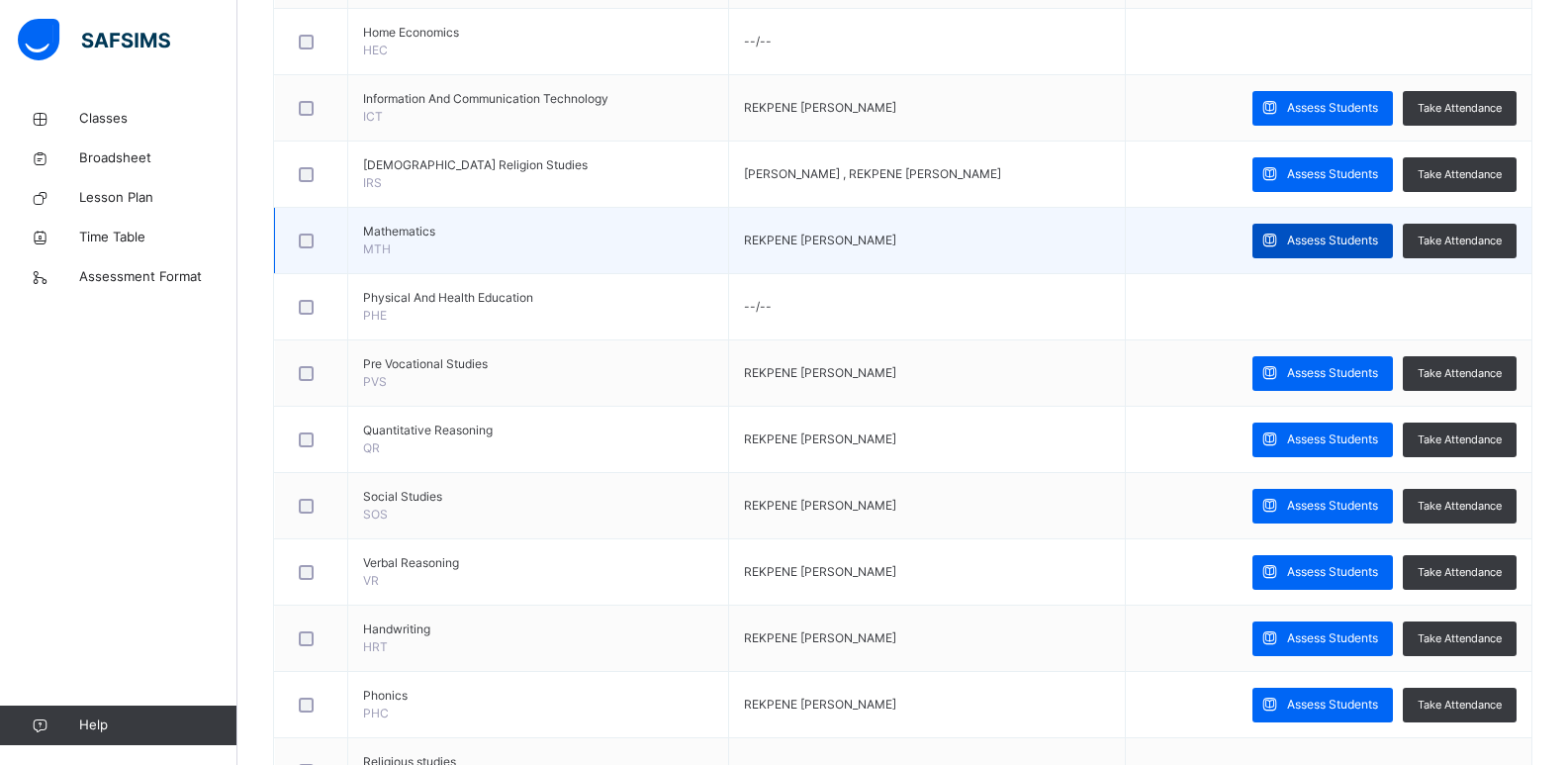 click on "Assess Students" at bounding box center [1333, 240] 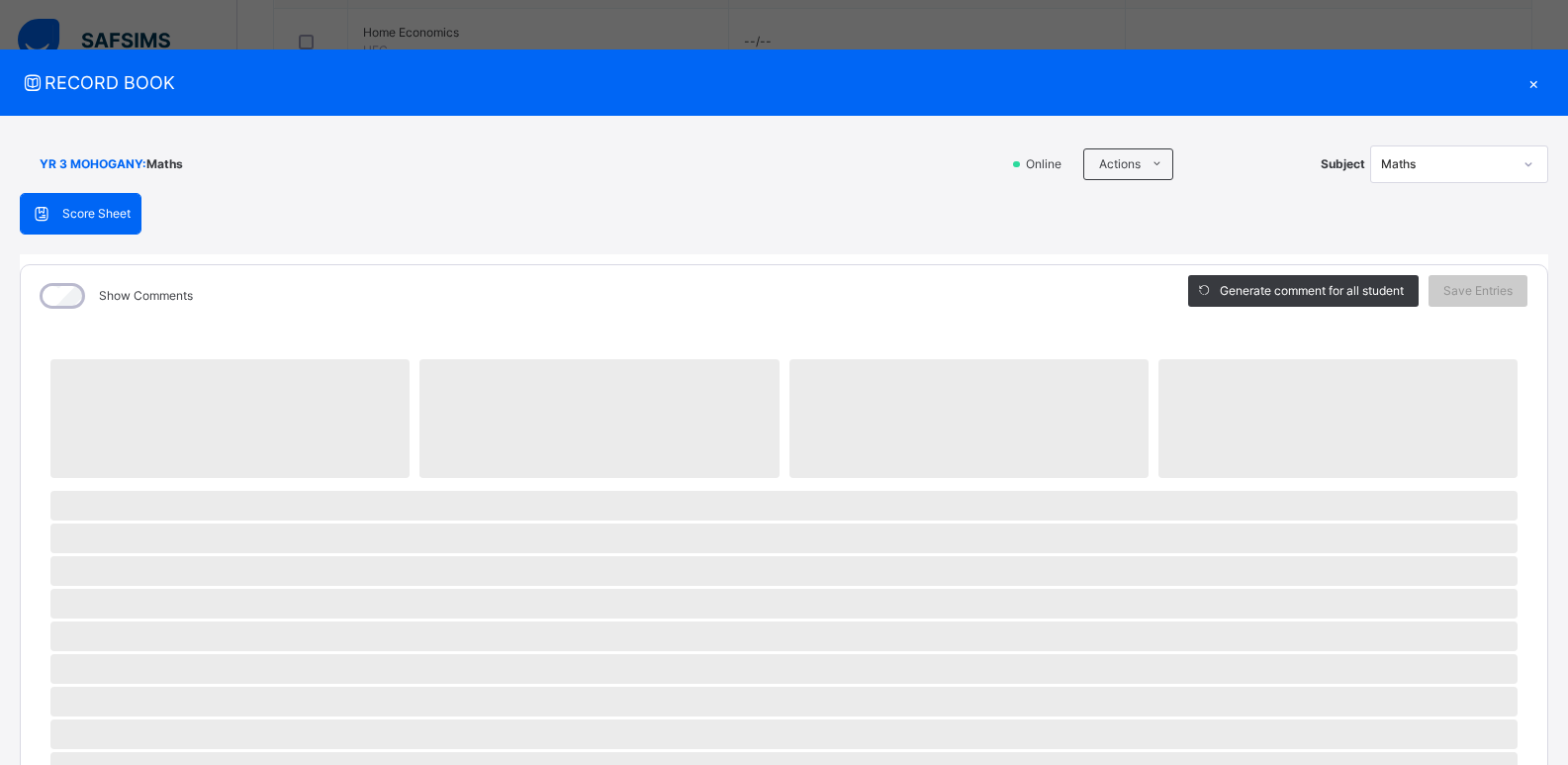 click on "‌" at bounding box center (784, 669) 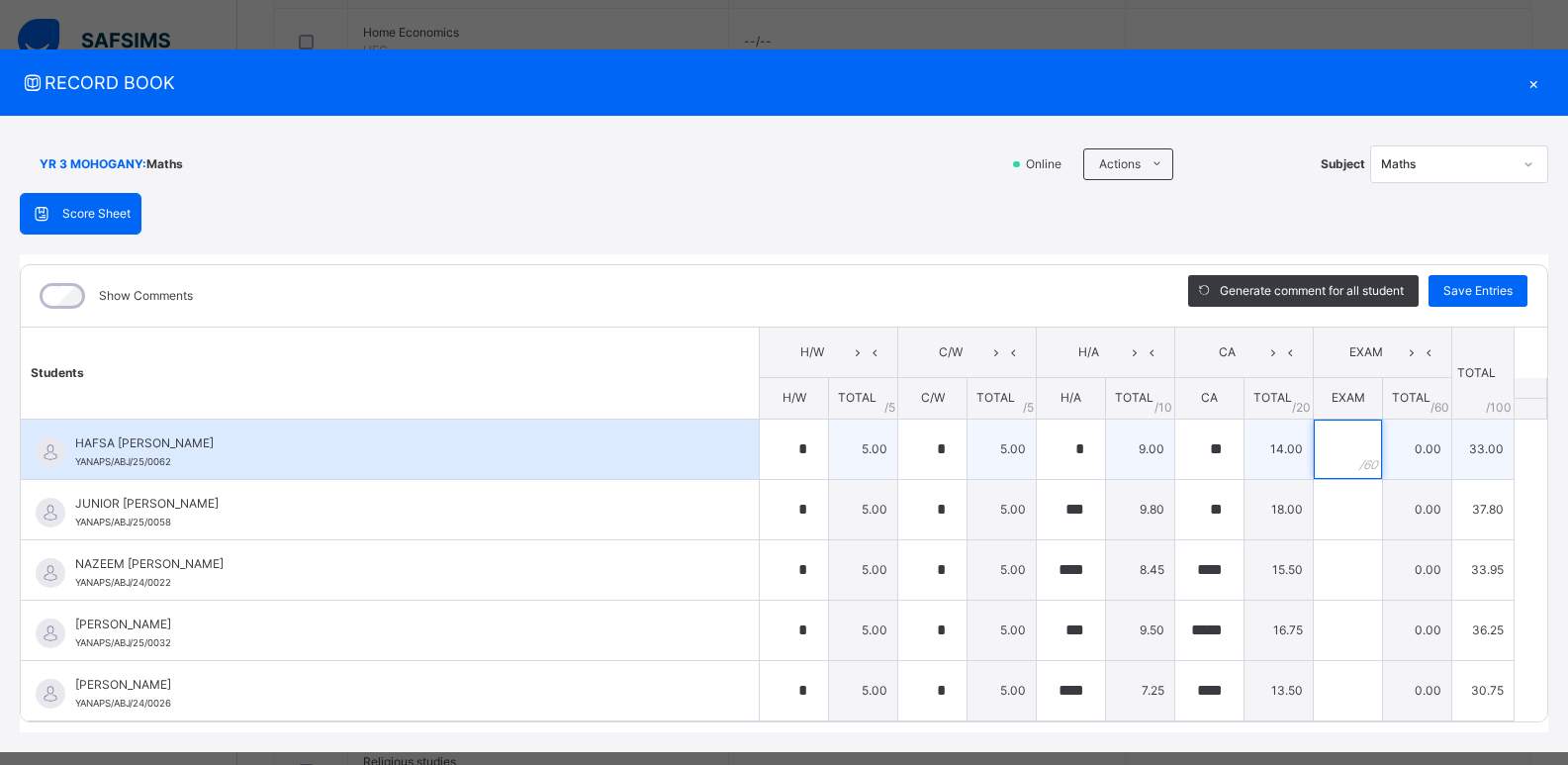 click at bounding box center (1347, 449) 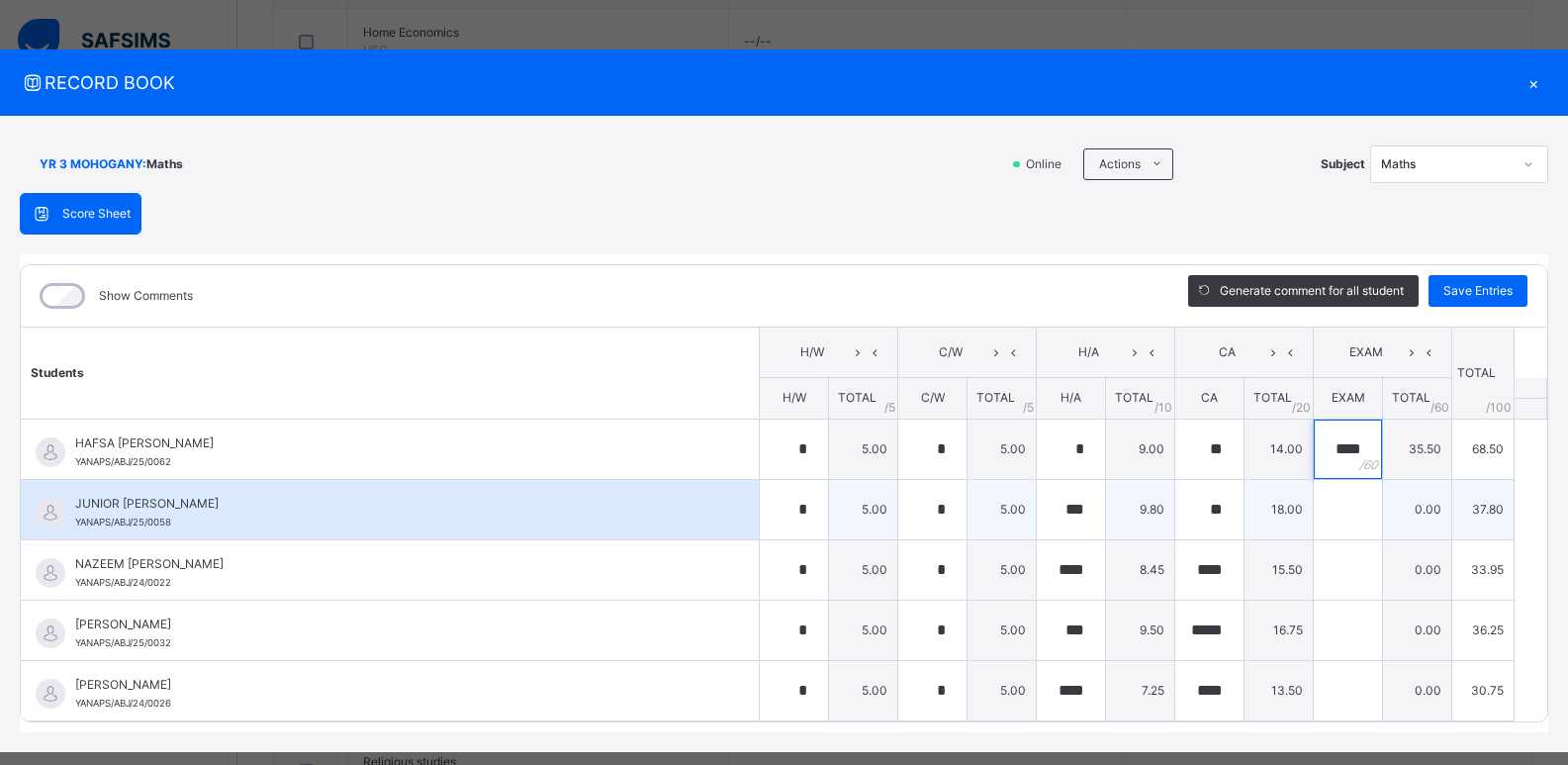 type on "****" 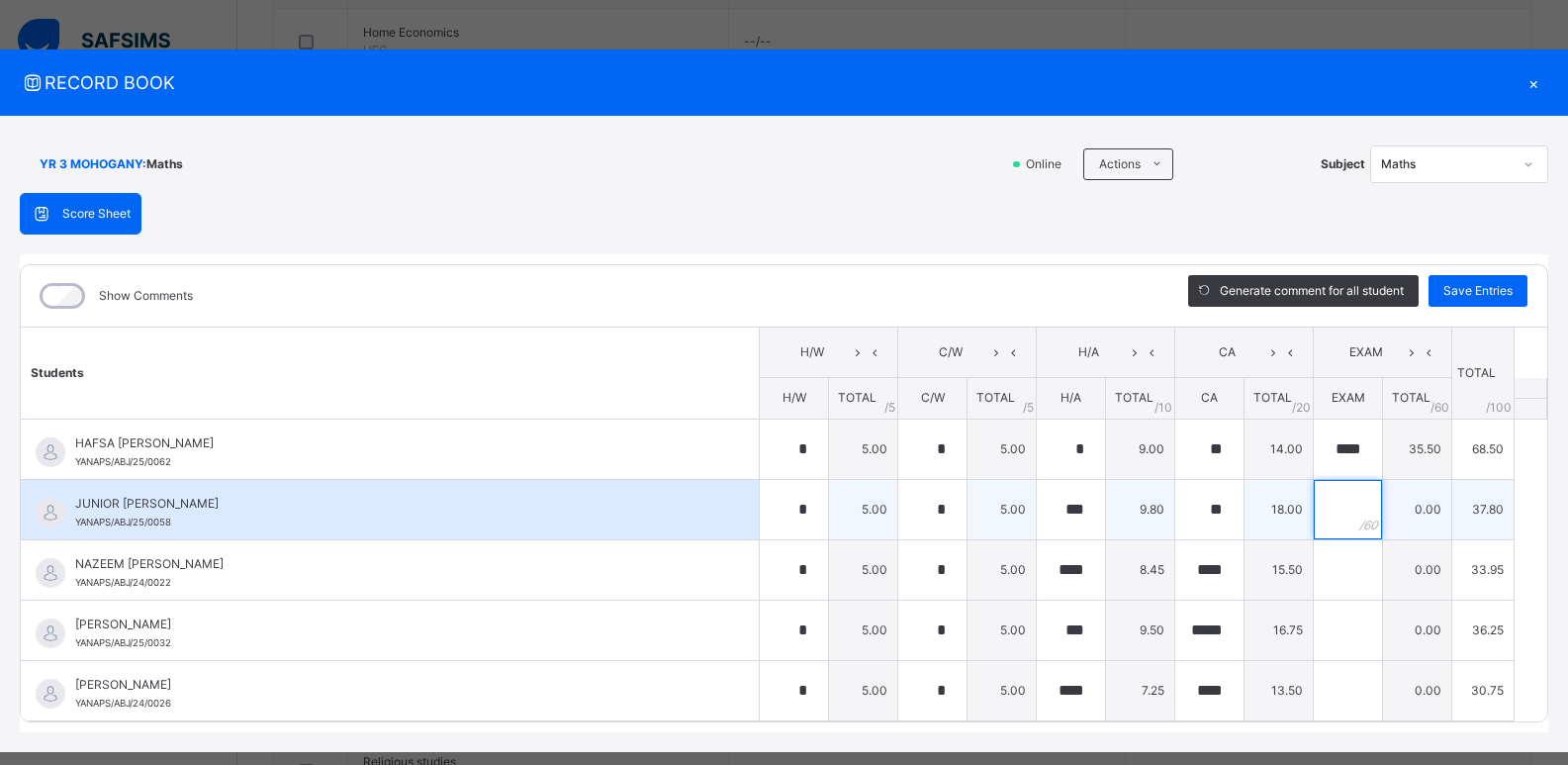 click at bounding box center [1347, 510] 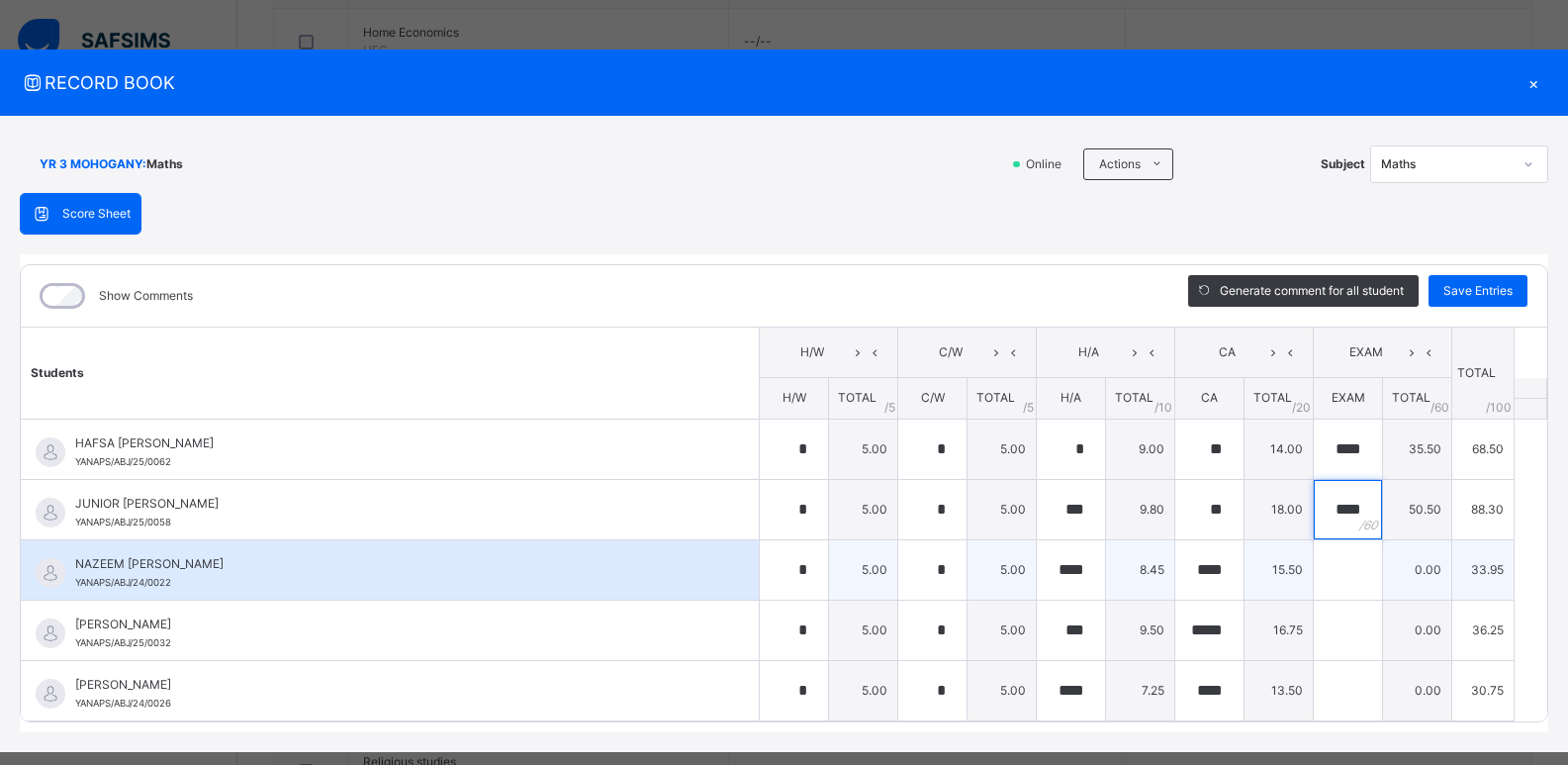 type on "****" 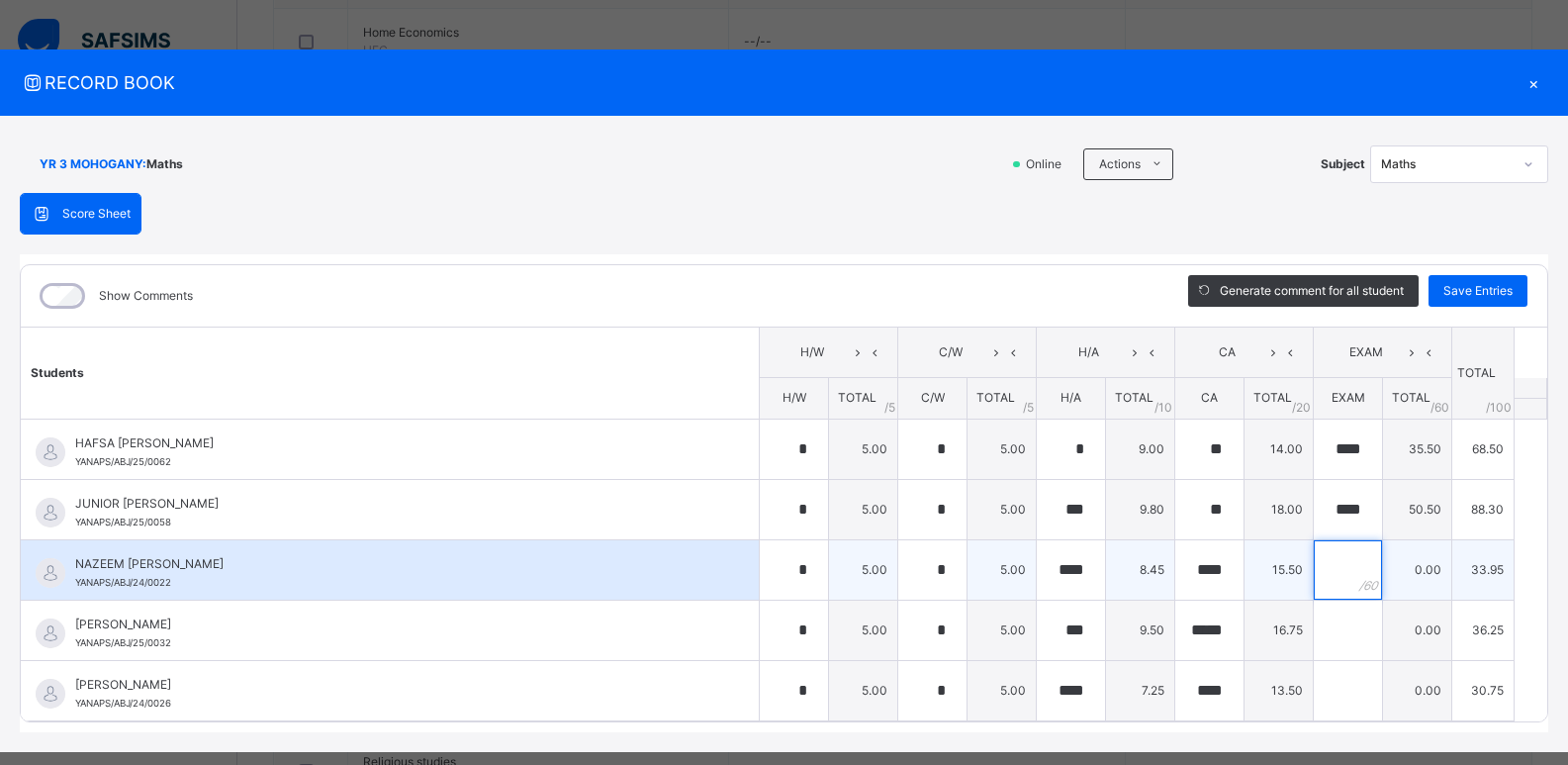 click at bounding box center [1347, 570] 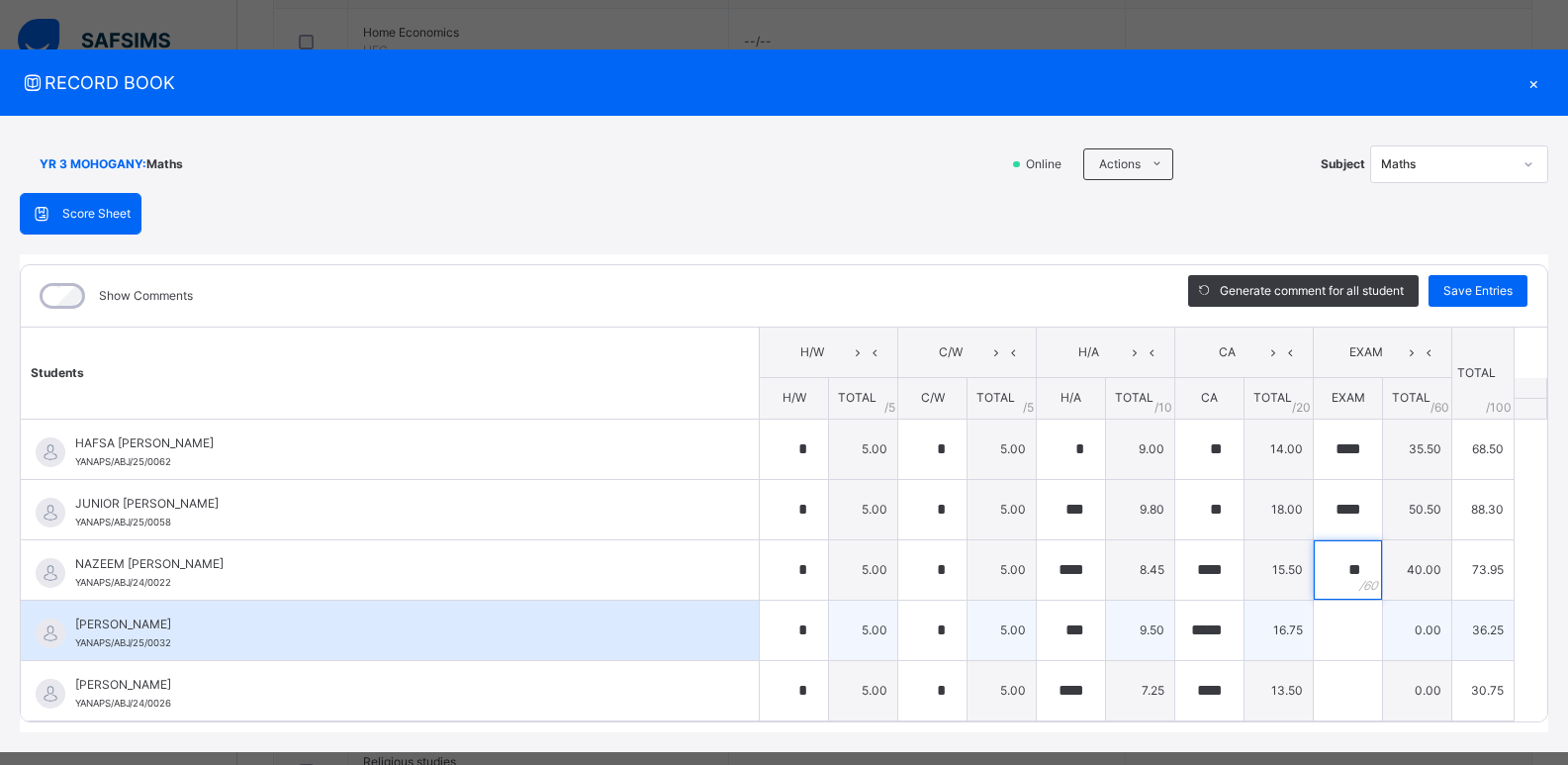 type on "**" 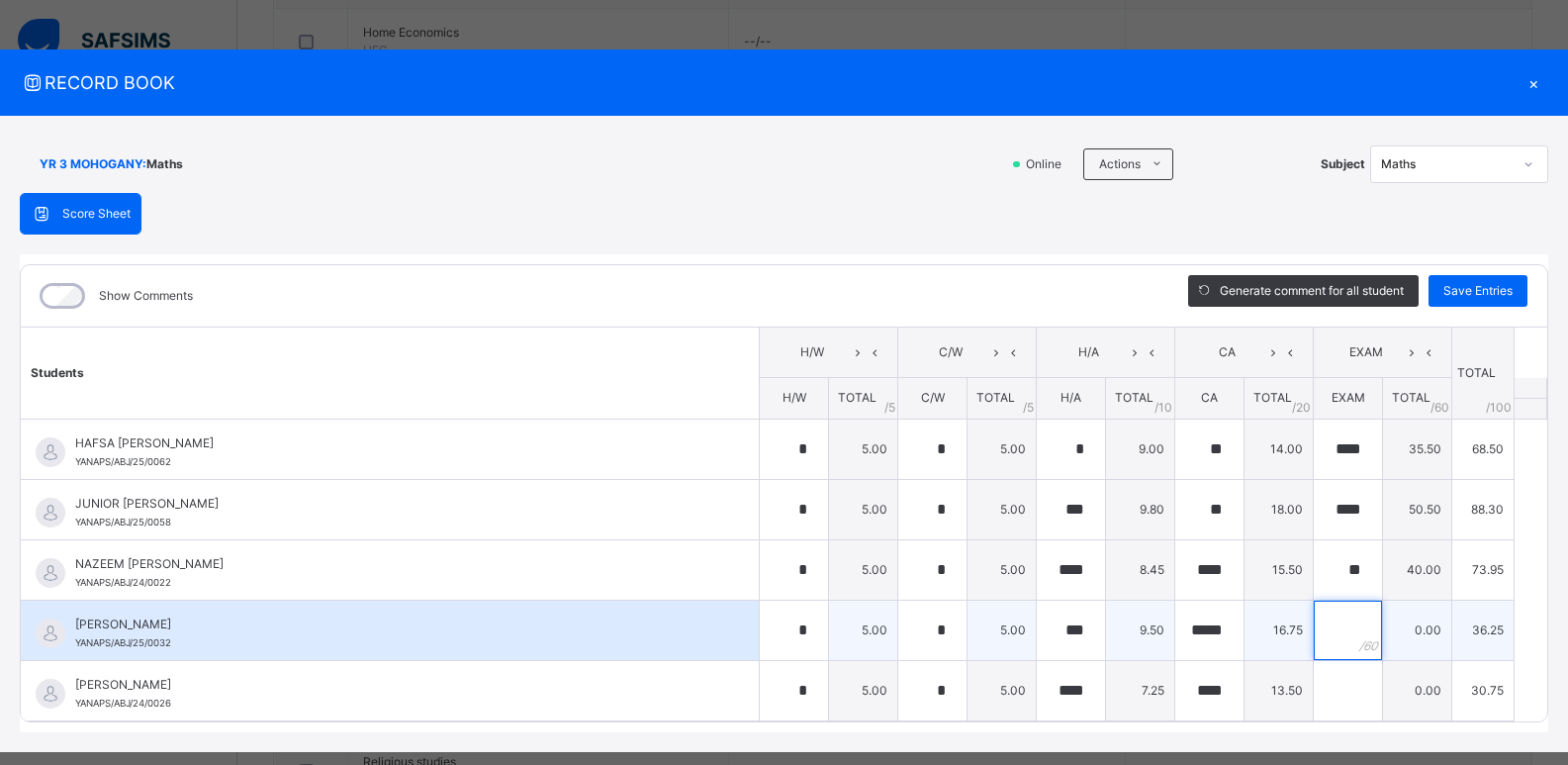 click at bounding box center (1347, 630) 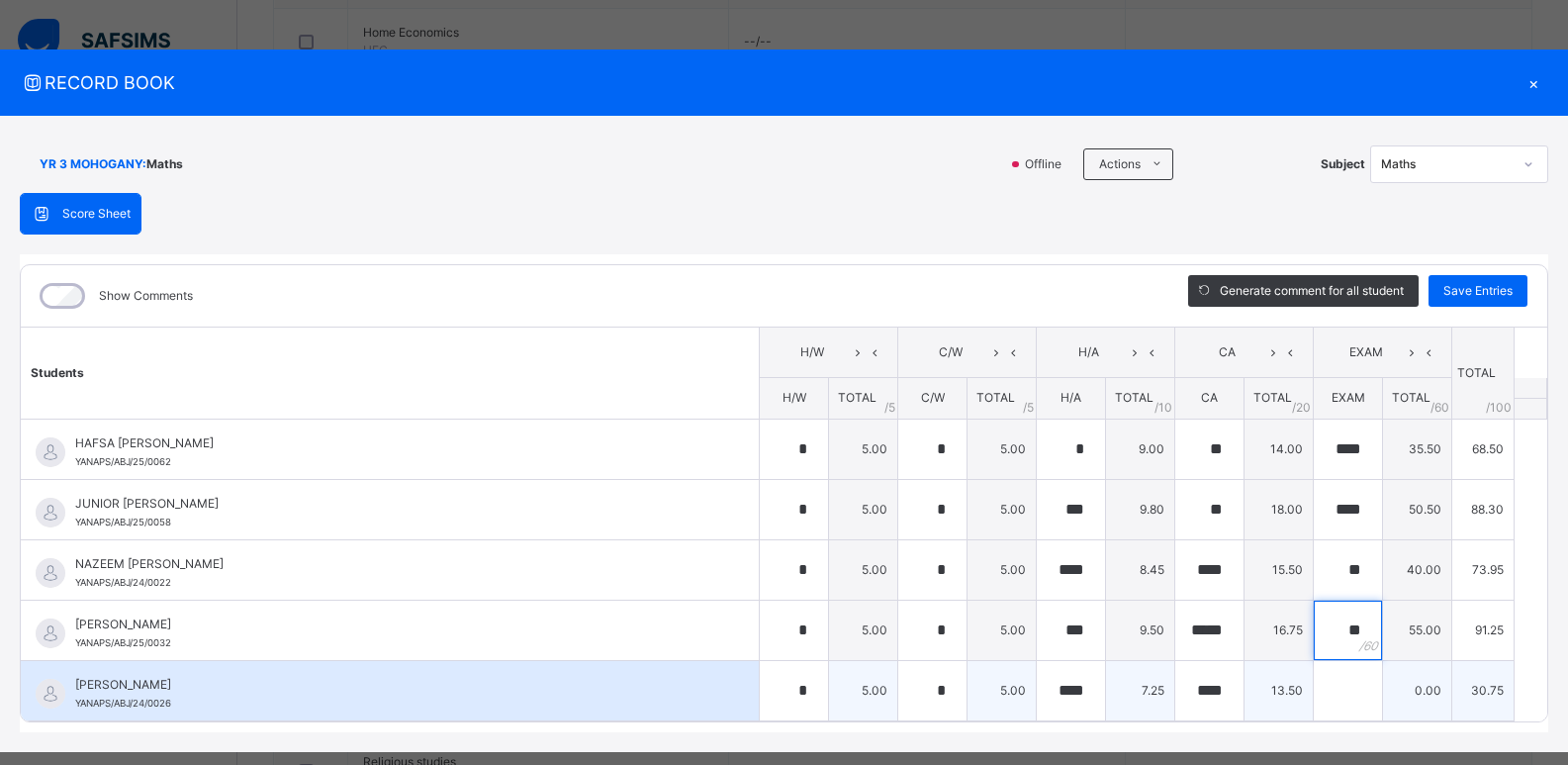 type on "**" 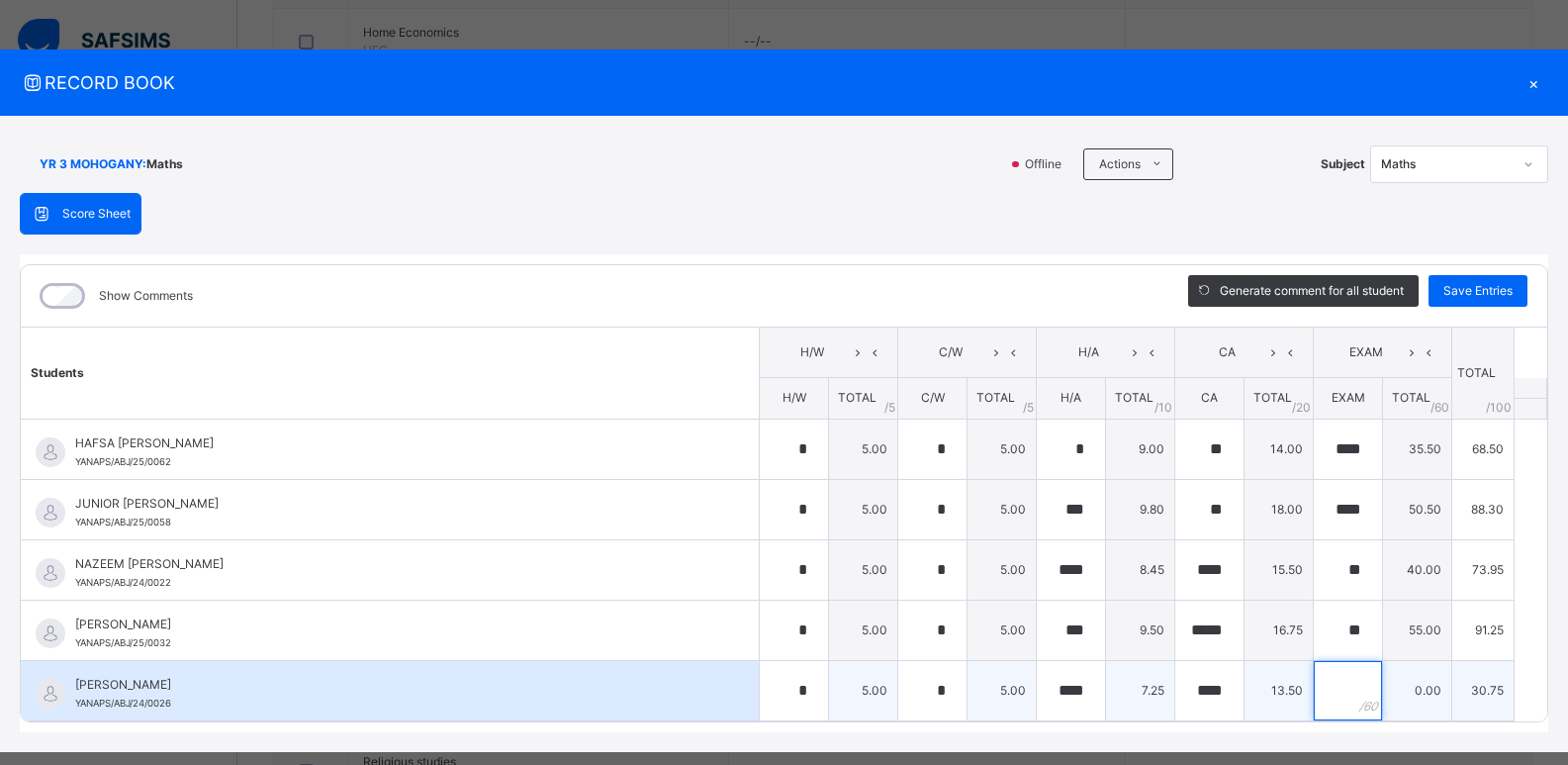 click at bounding box center (1347, 691) 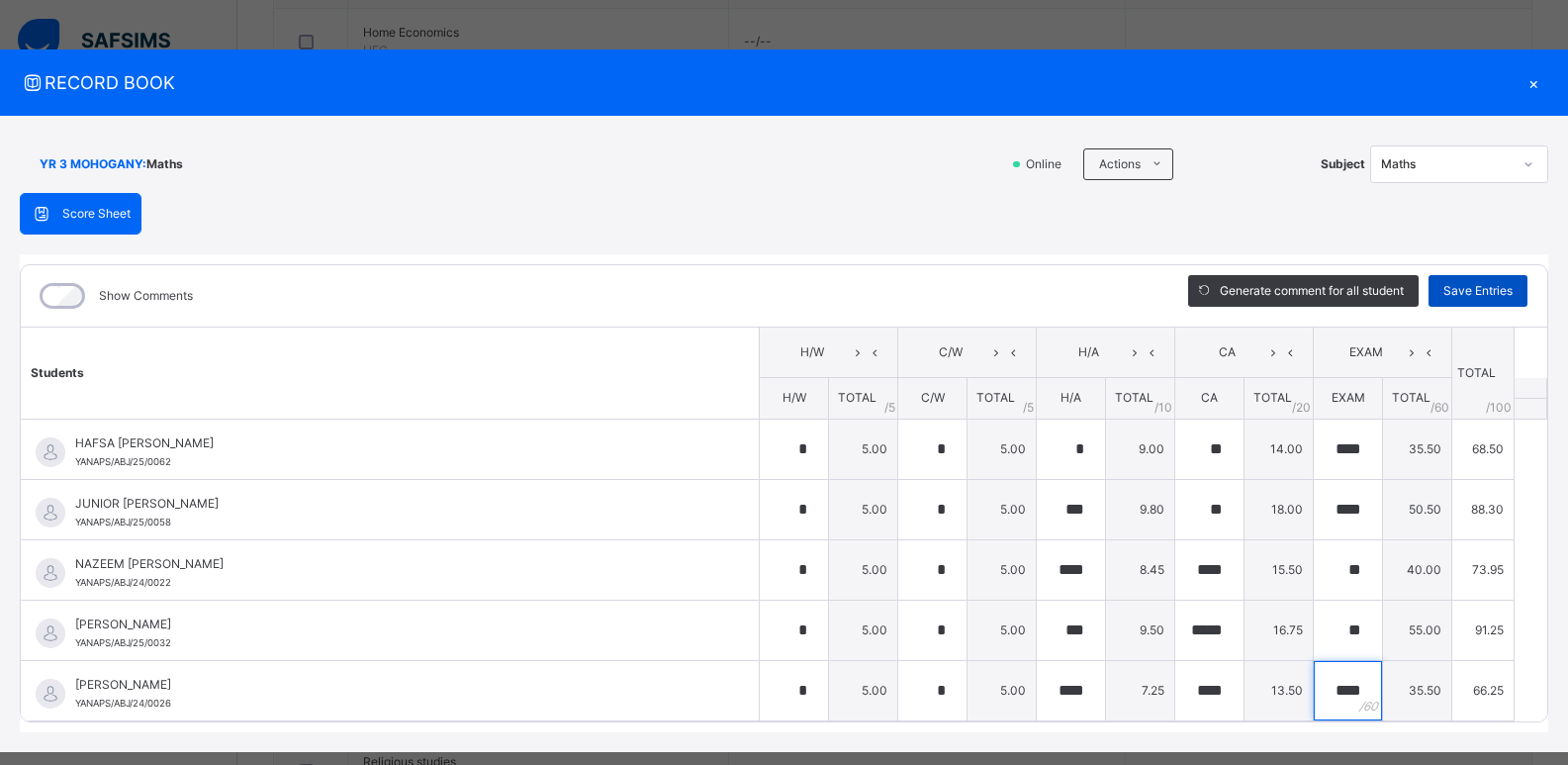type on "****" 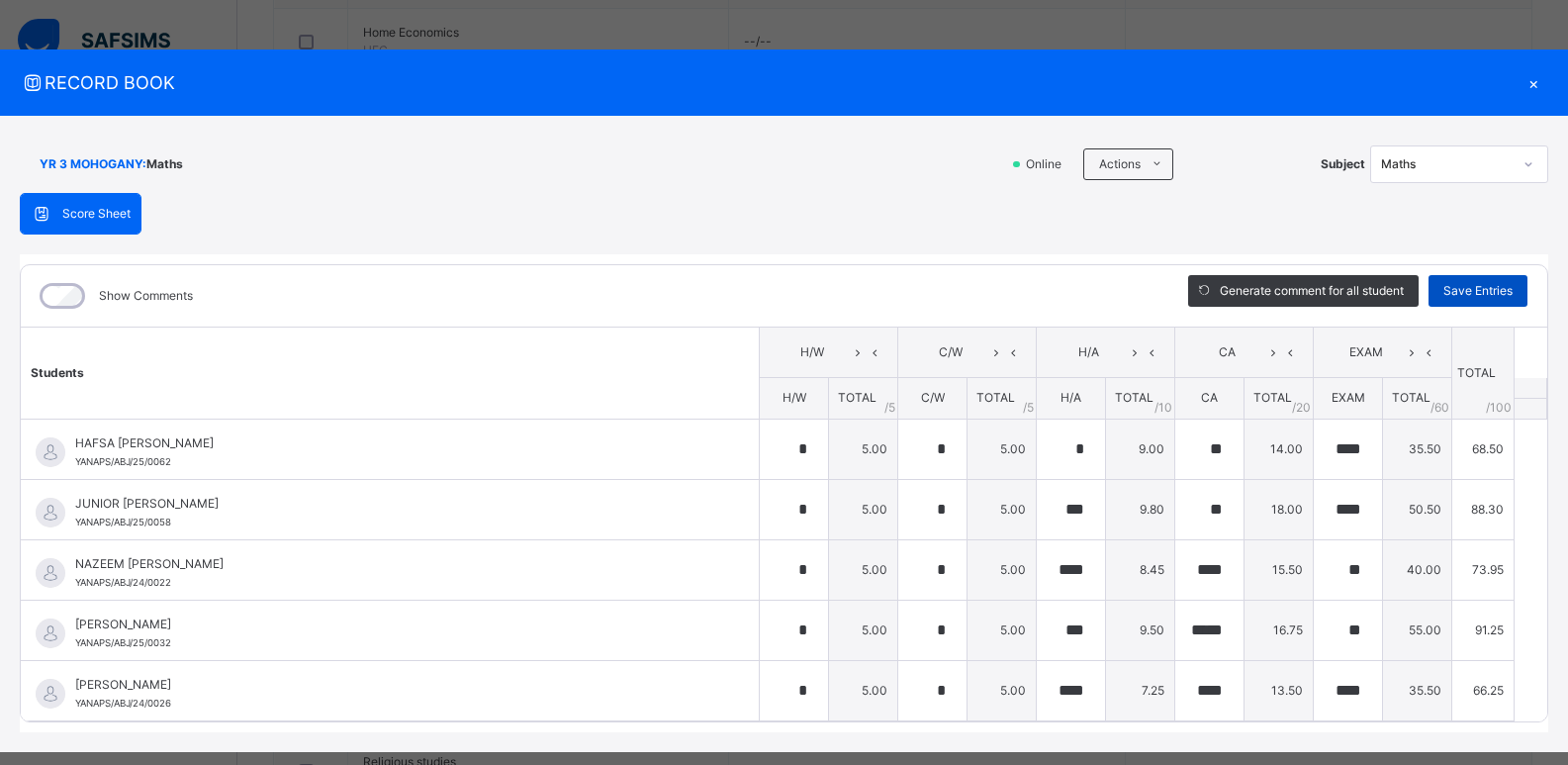 click on "Save Entries" at bounding box center (1478, 291) 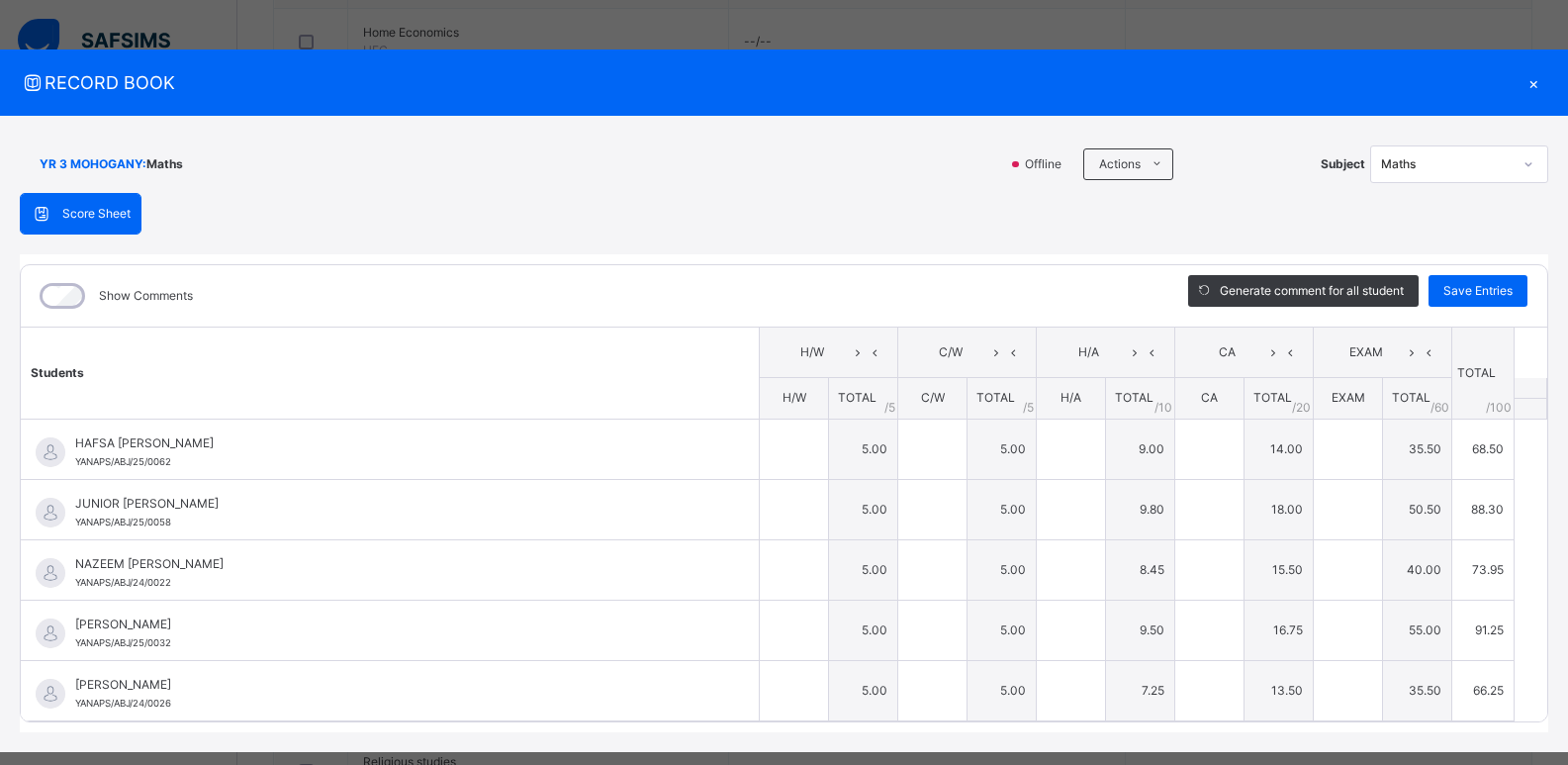 type on "*" 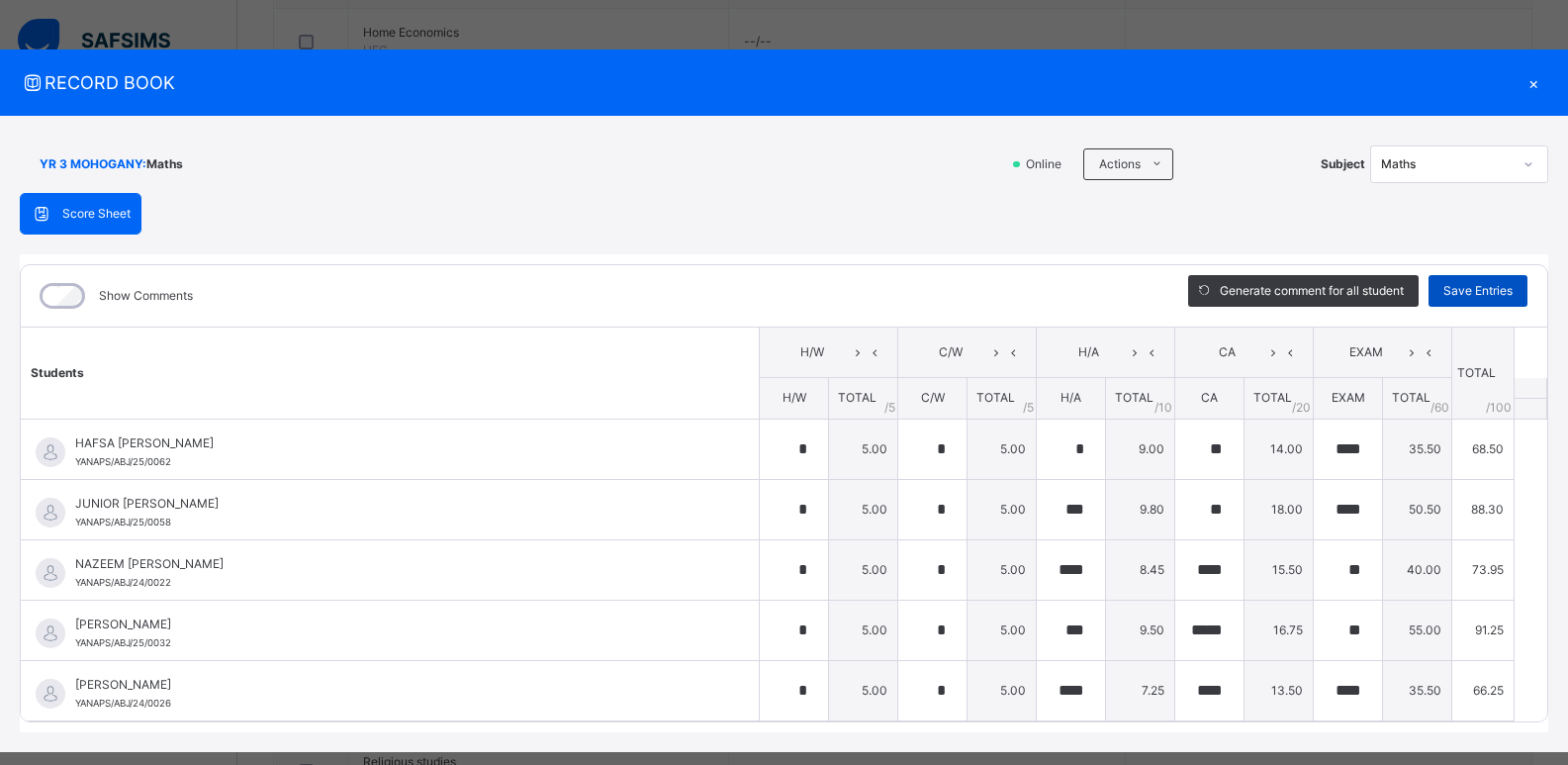 click on "Save Entries" at bounding box center [1478, 291] 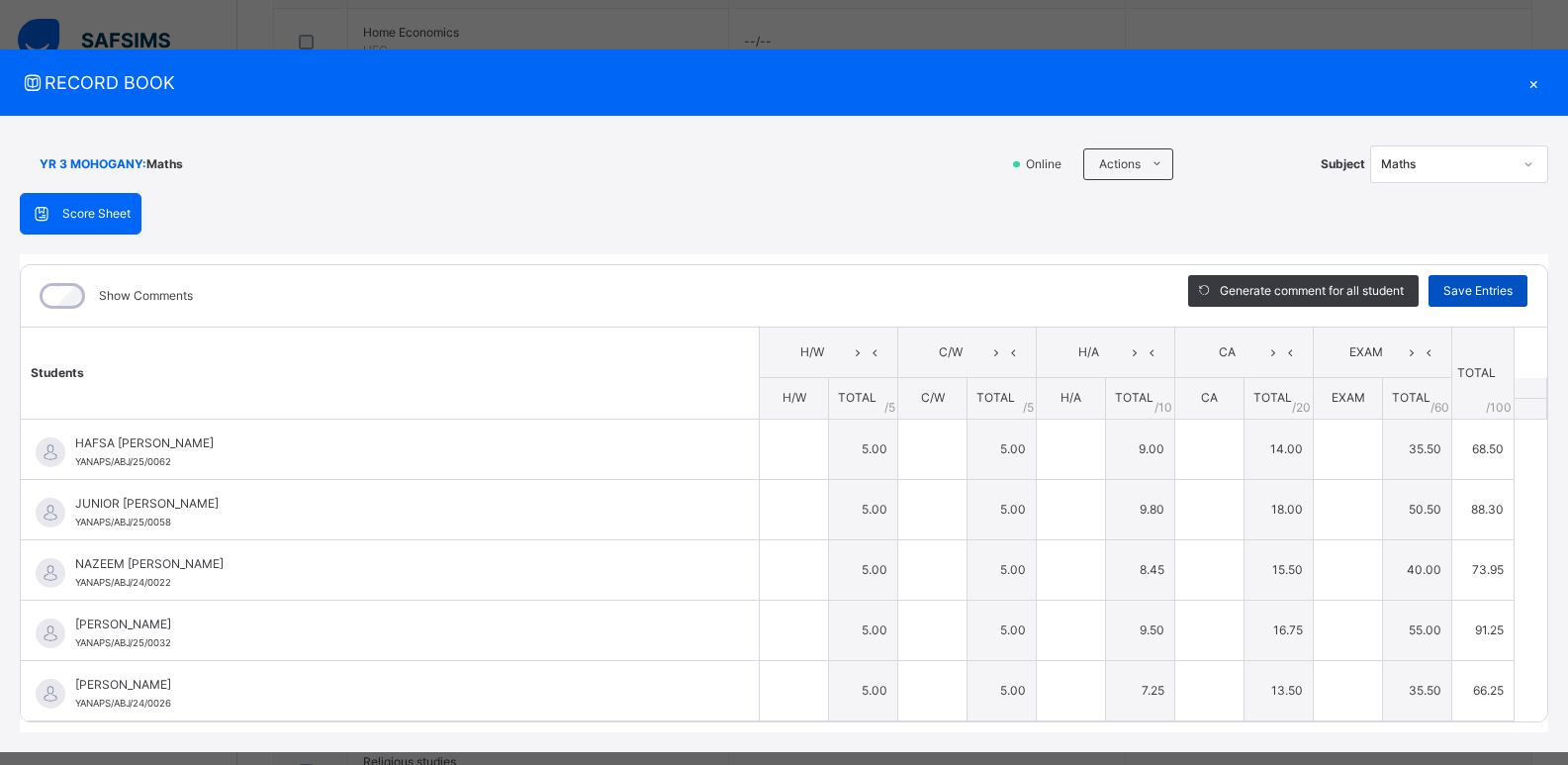 type on "*" 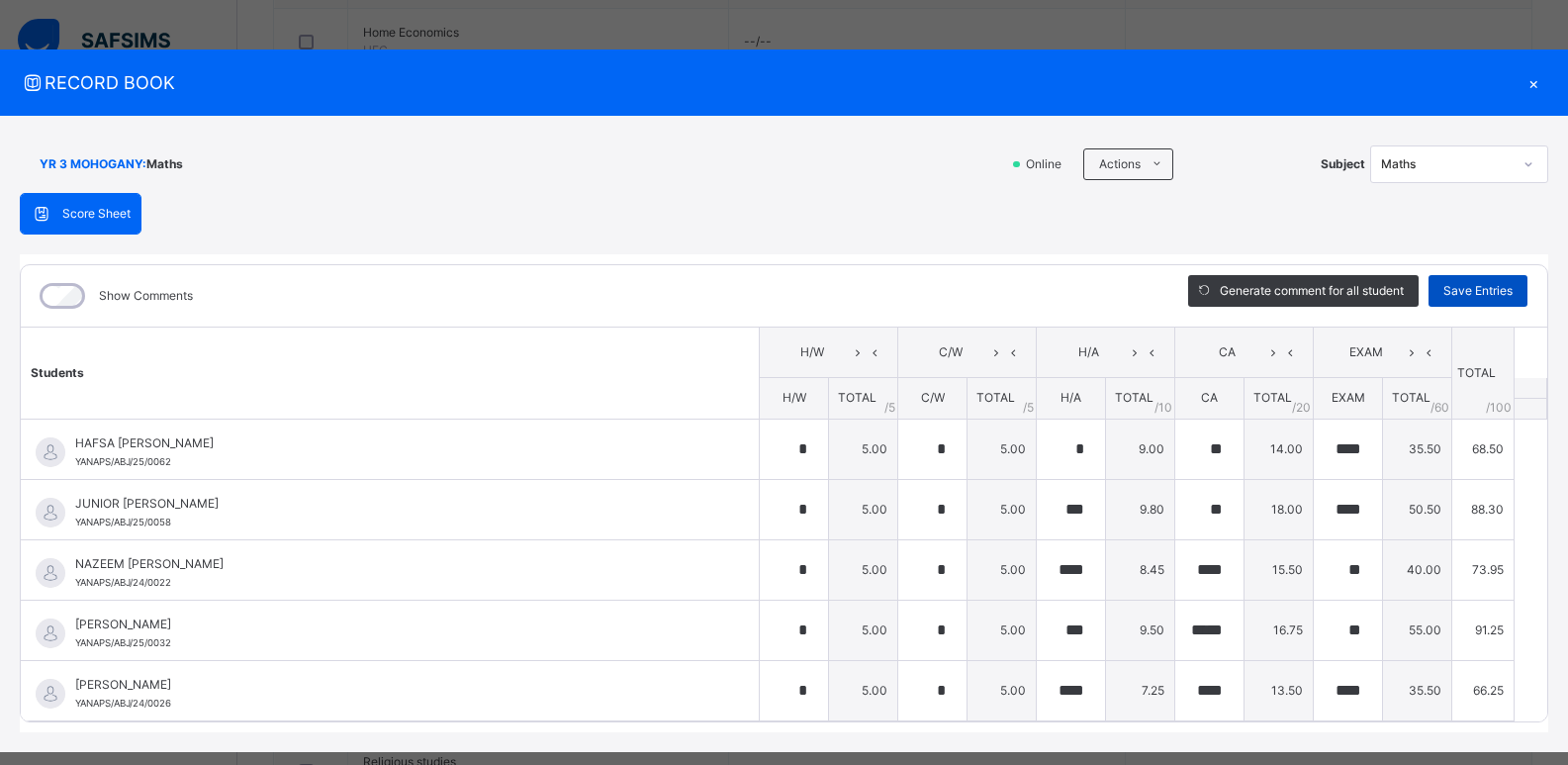 click on "Save Entries" at bounding box center (1478, 291) 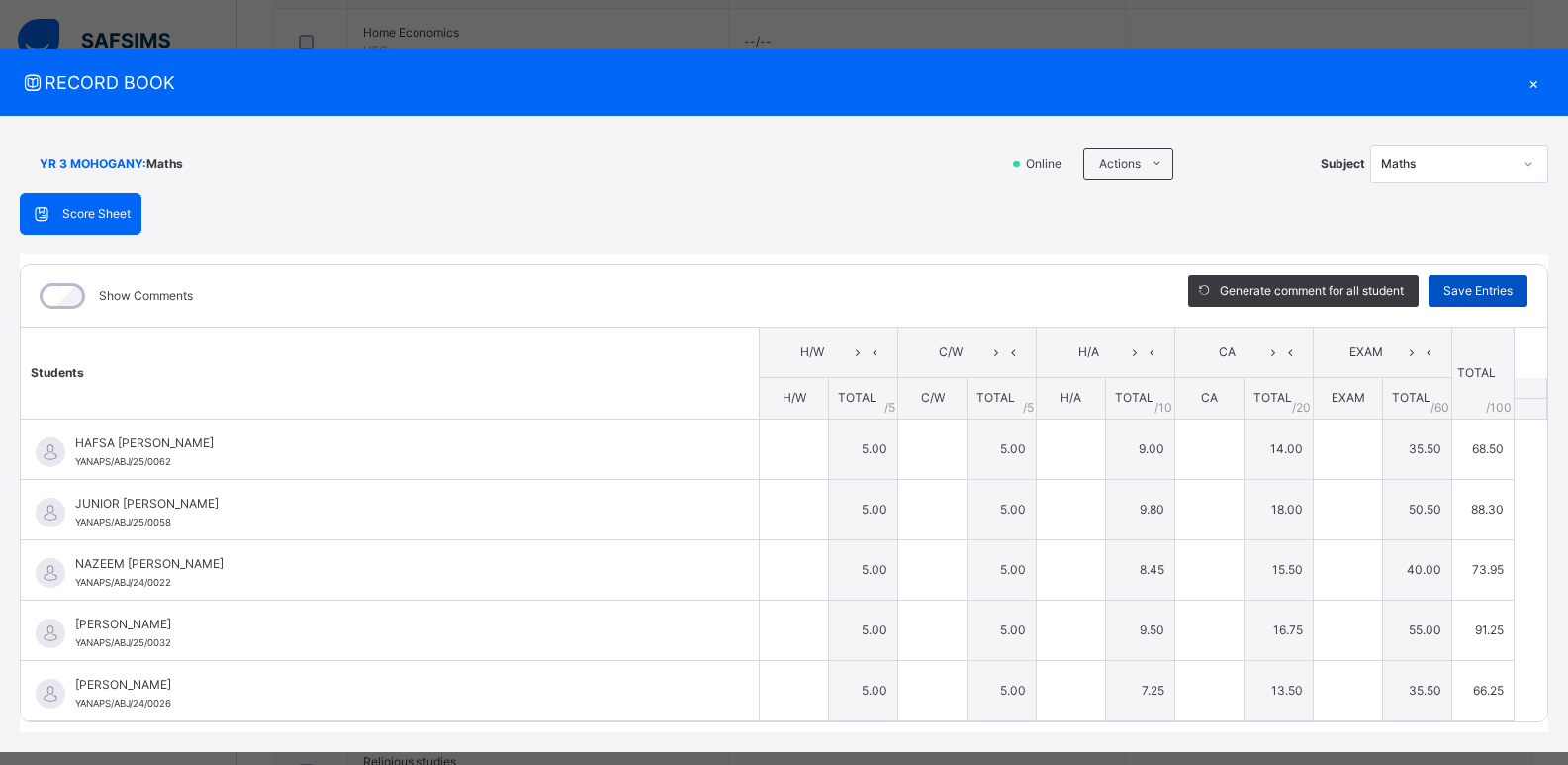 type on "*" 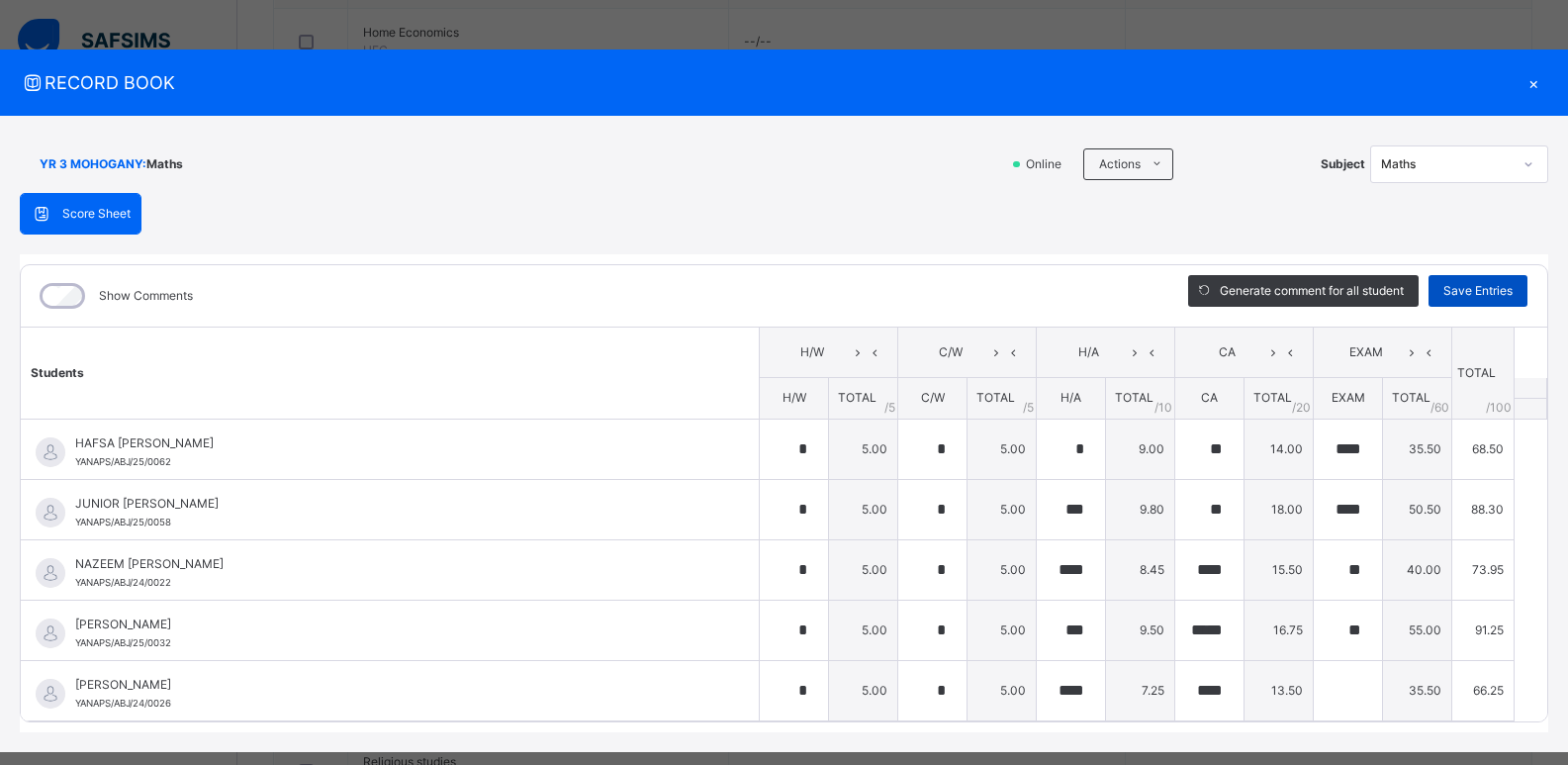 type on "****" 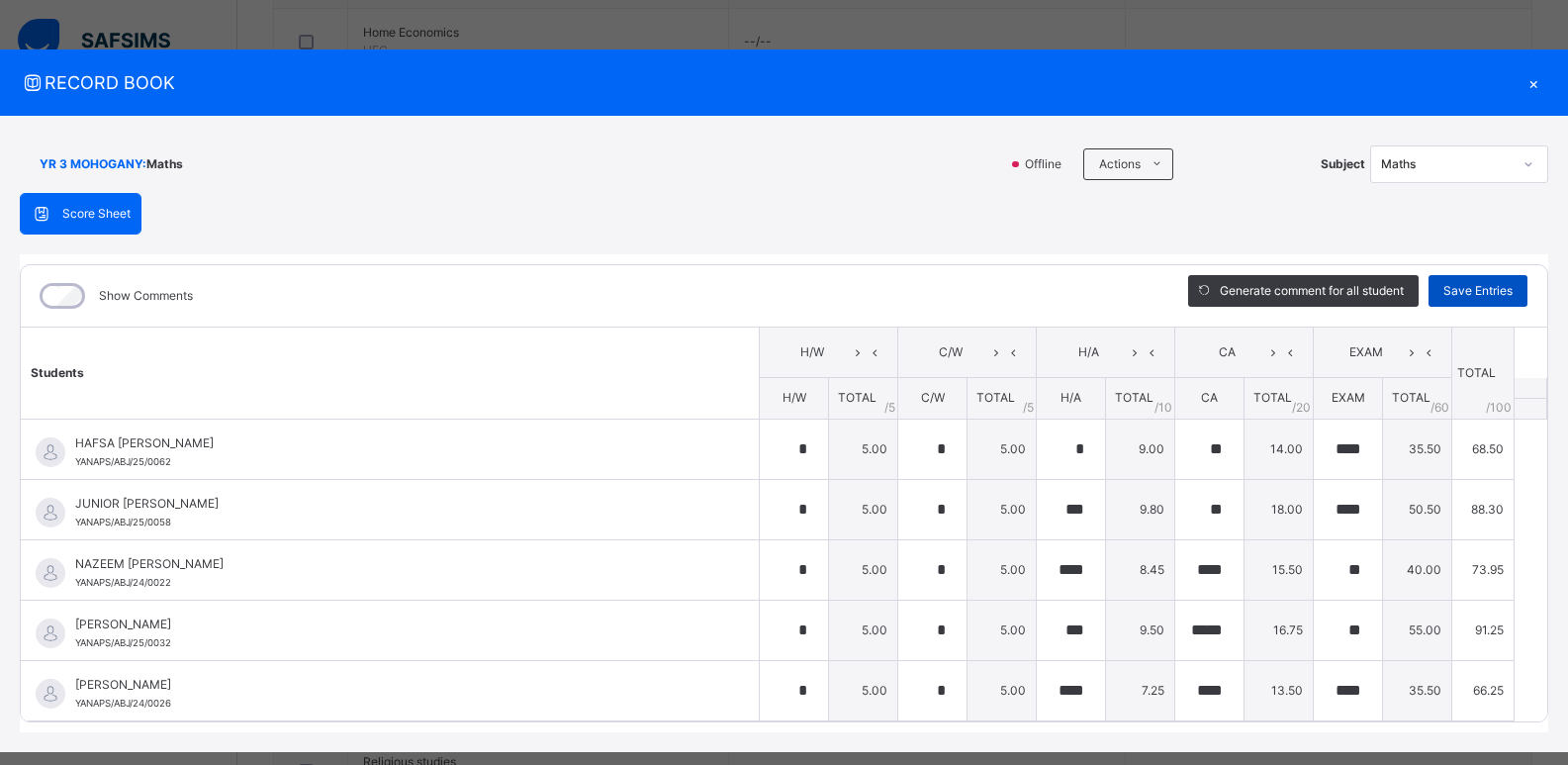 click on "Save Entries" at bounding box center (1478, 291) 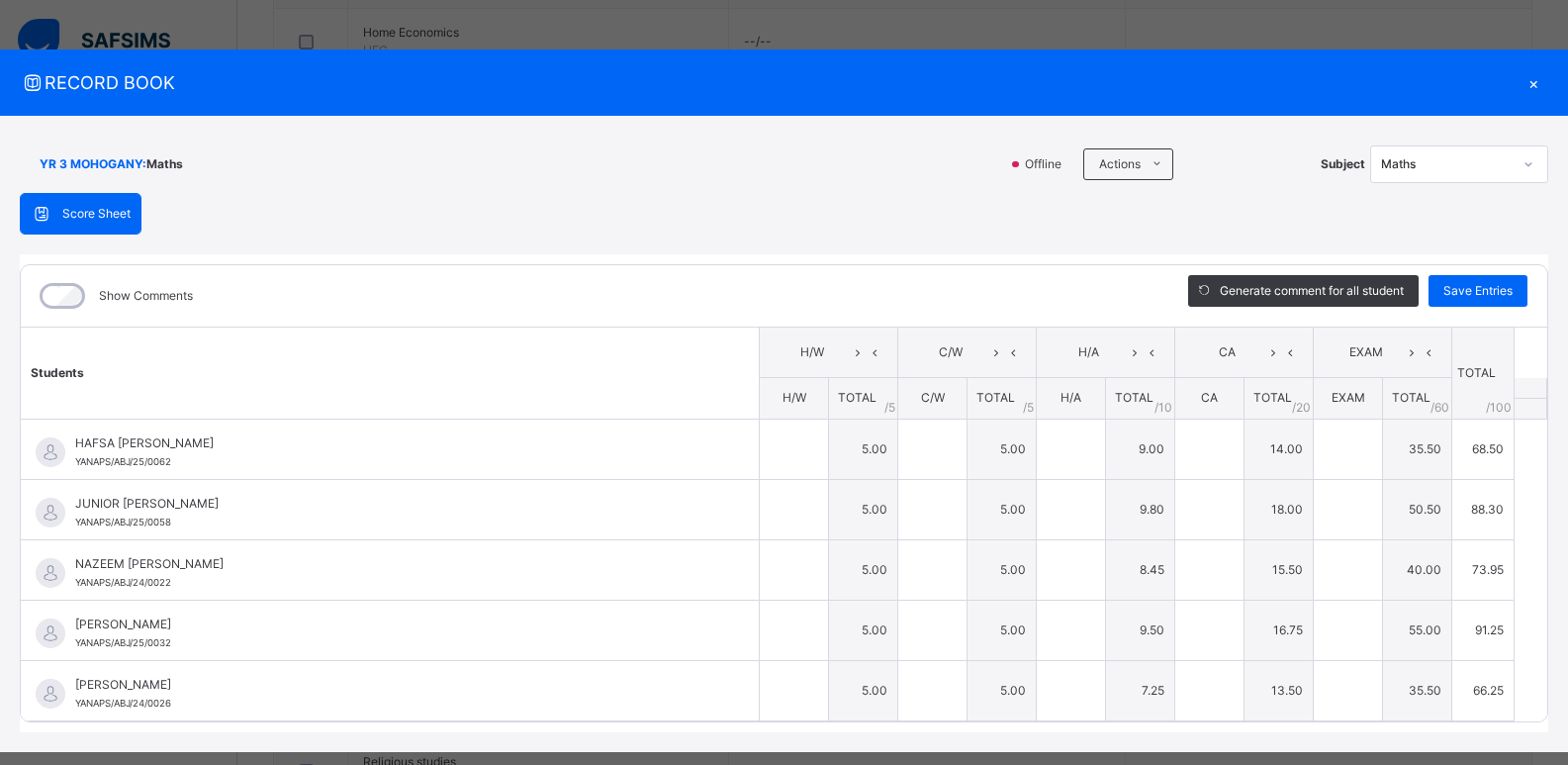 type on "*" 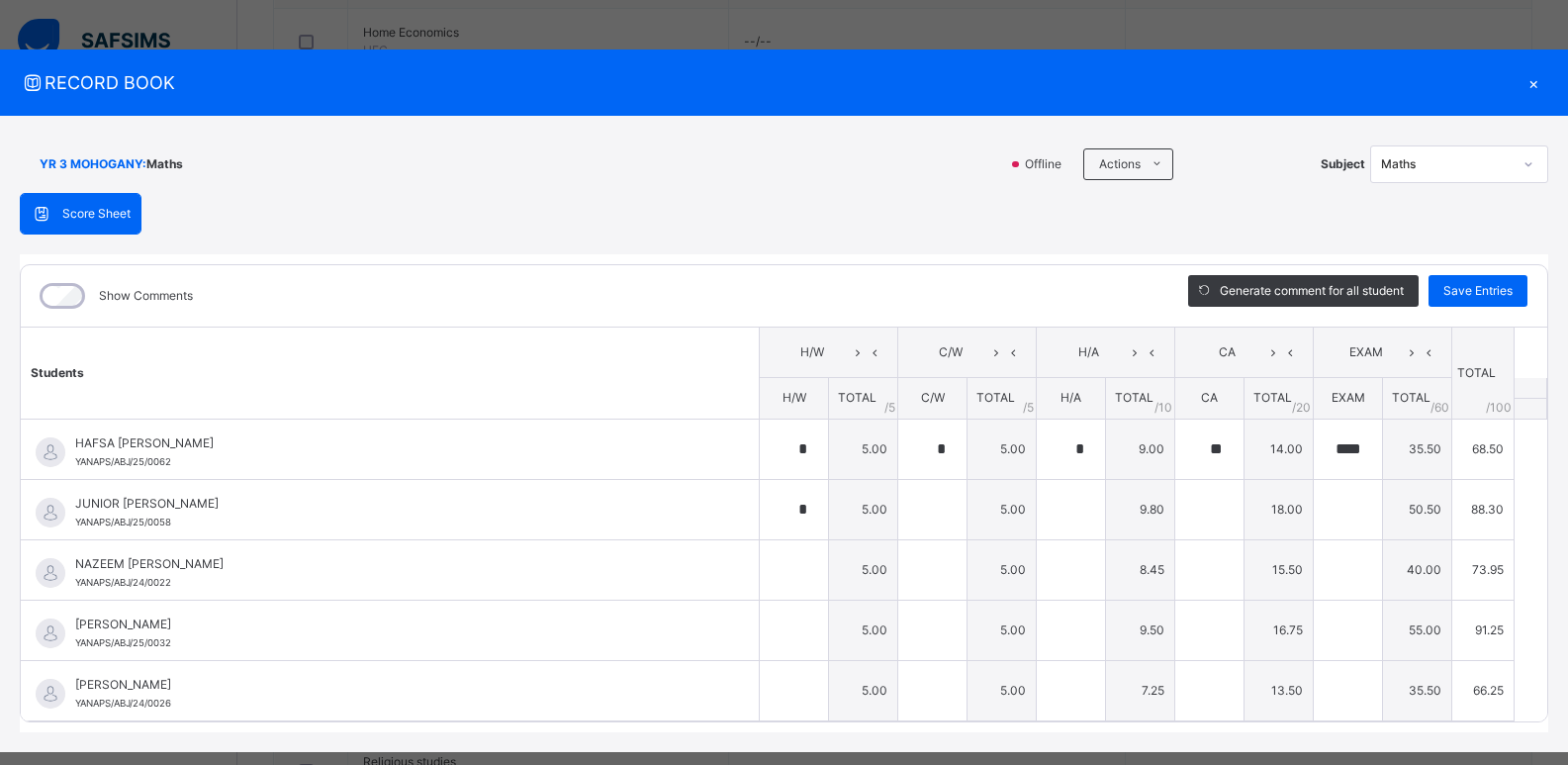 type on "*" 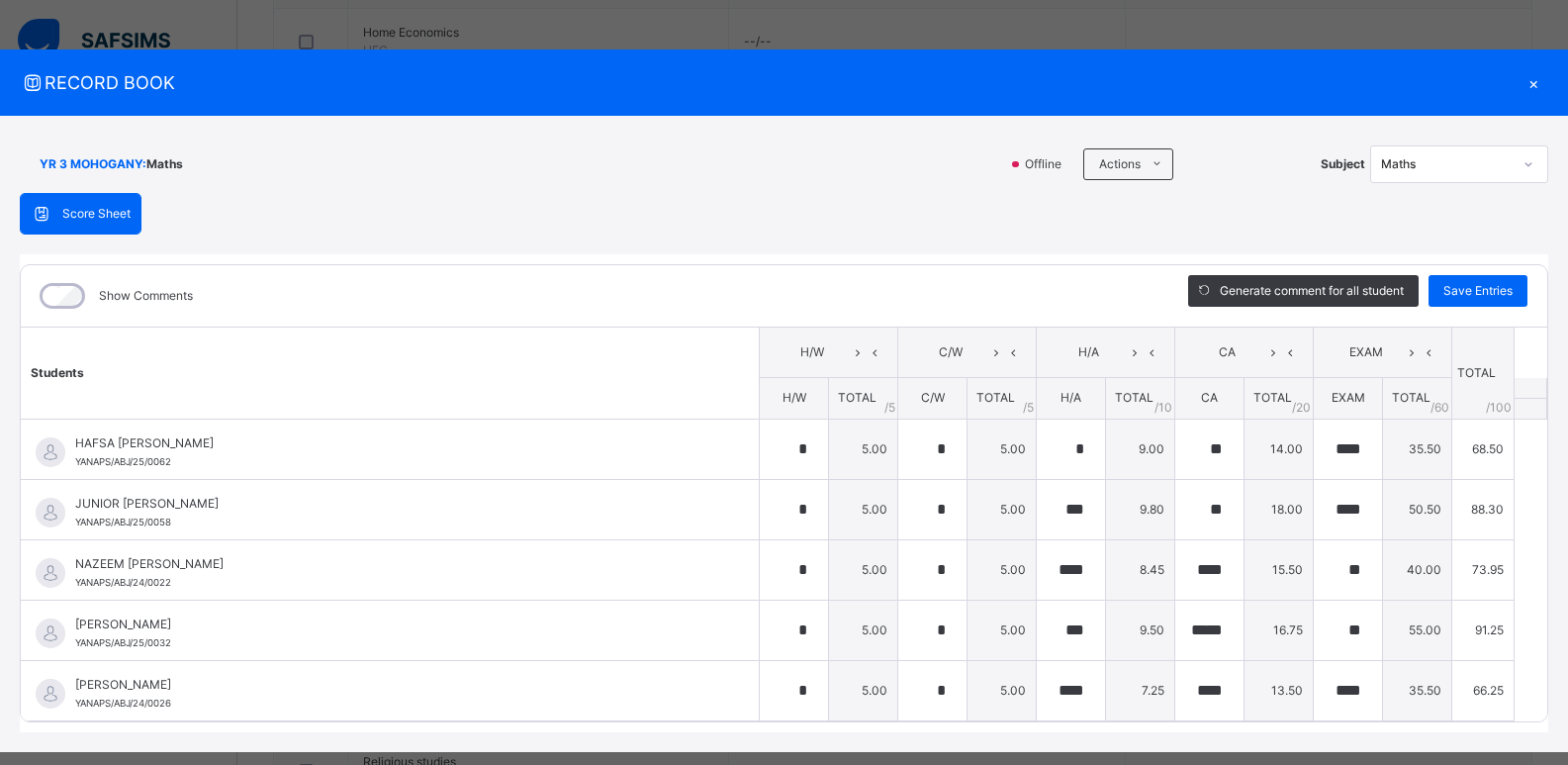 click on "Show Comments   Generate comment for all student   Save Entries Class Level:  YR 3   MOHOGANY Subject:  Maths Session:  2024/2025 Session Session:  Third Term Students H/W C/W H/A CA EXAM TOTAL /100 Comment H/W TOTAL / 5 C/W TOTAL / 5 H/A TOTAL / 10 CA TOTAL / 20 EXAM TOTAL / 60 HAFSA WABI [PERSON_NAME]/ABJ/25/0062 HAFSA WABI [PERSON_NAME]/ABJ/25/0062 * 5.00 * 5.00 * 9.00 ** 14.00 **** 35.50 68.50 Generate comment 0 / 250   ×   Subject Teacher’s Comment Generate and see in full the comment developed by the AI with an option to regenerate the comment JS HAFSA WABI [PERSON_NAME]/ABJ/25/0062   Total 68.50  / 100.00 [PERSON_NAME] Bot   Regenerate     Use this comment   JUNIOR [PERSON_NAME] NGWA YANAPS/ABJ/25/0058 JUNIOR [PERSON_NAME]/ABJ/25/0058 * 5.00 * 5.00 *** 9.80 ** 18.00 **** 50.50 88.30 Generate comment 0 / 250   ×   Subject Teacher’s Comment Generate and see in full the comment developed by the AI with an option to regenerate the comment JS JUNIOR [PERSON_NAME]/ABJ/25/0058" at bounding box center [784, 493] 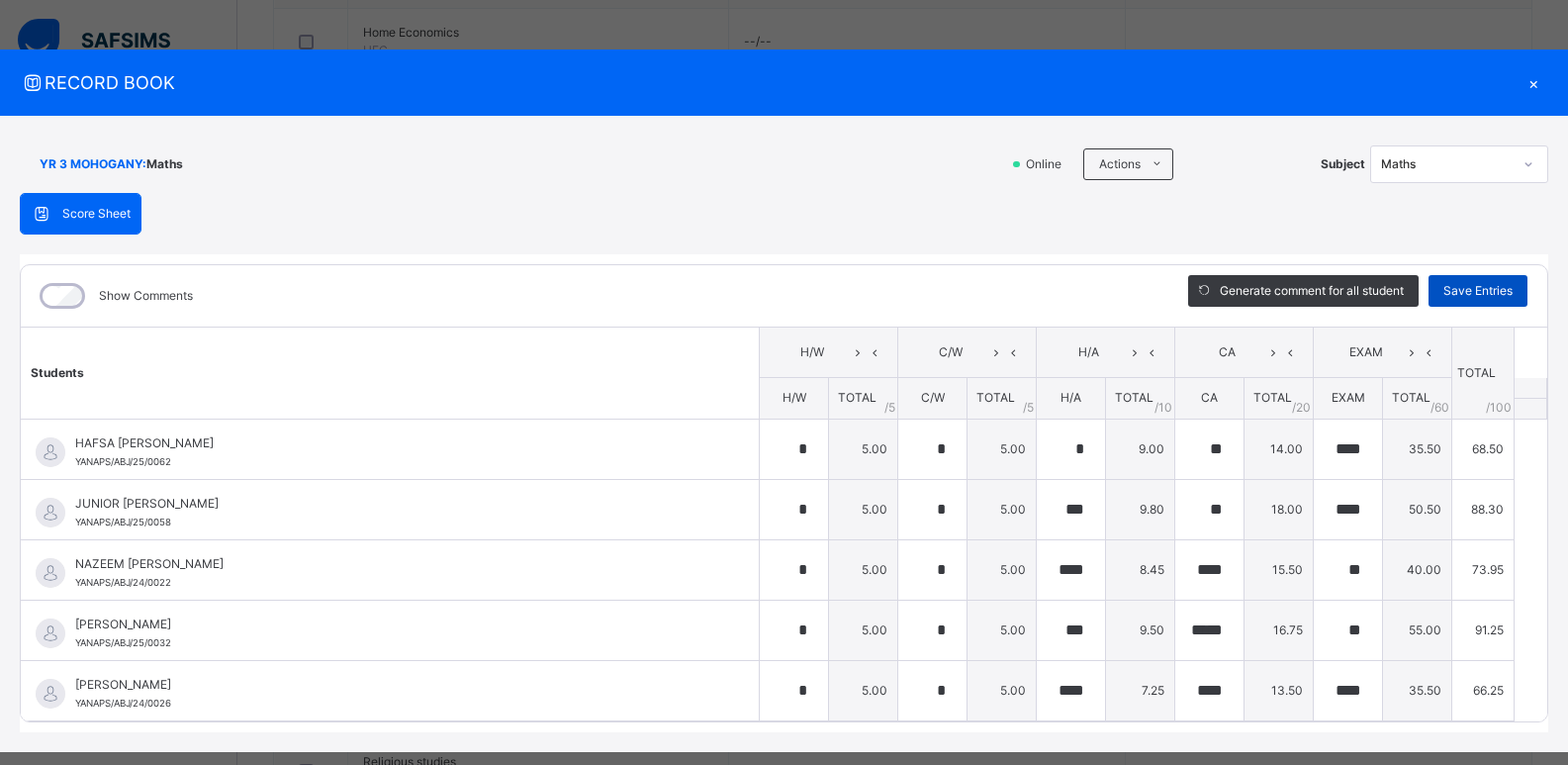 click on "Save Entries" at bounding box center [1478, 291] 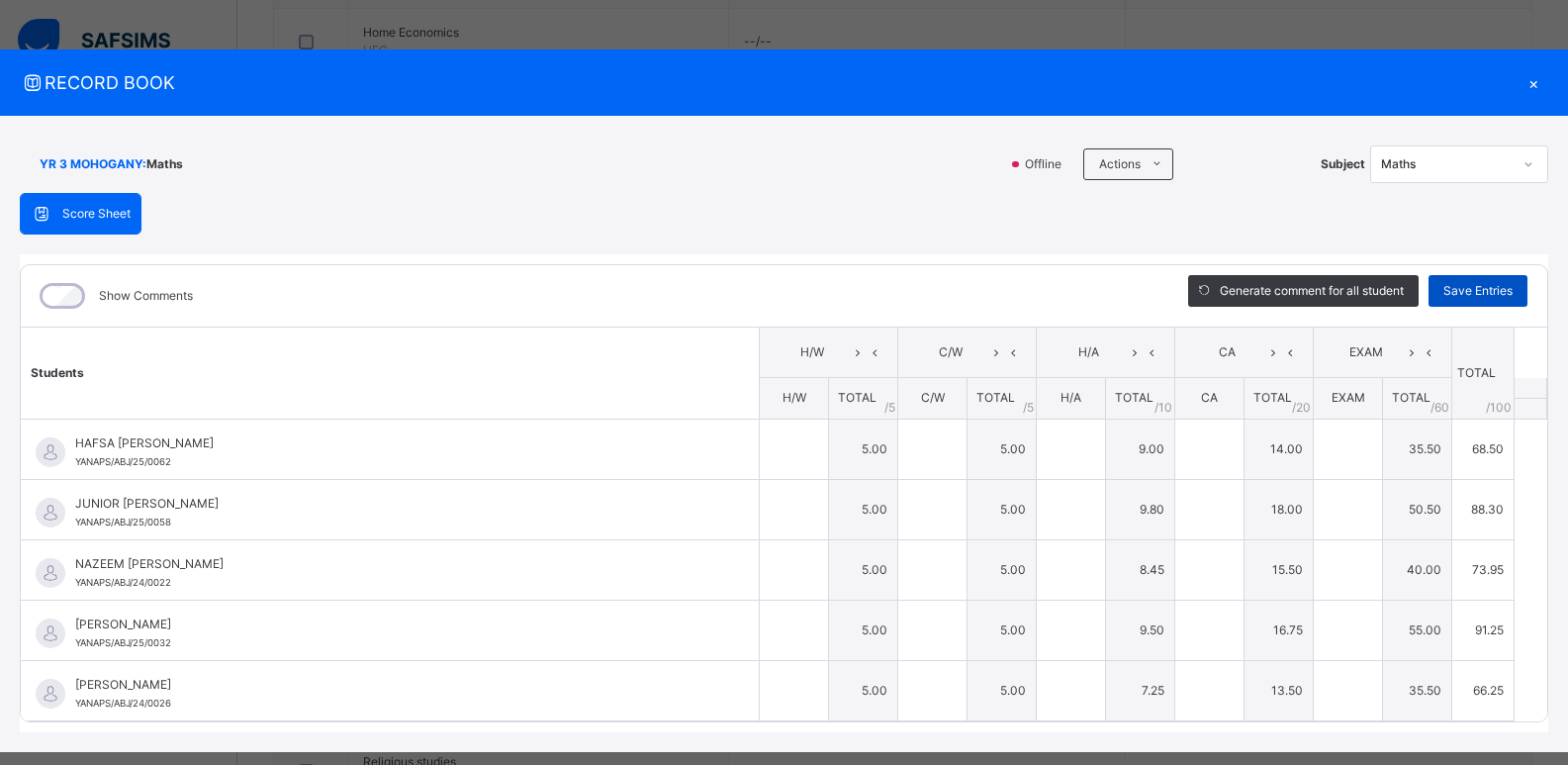 type on "*" 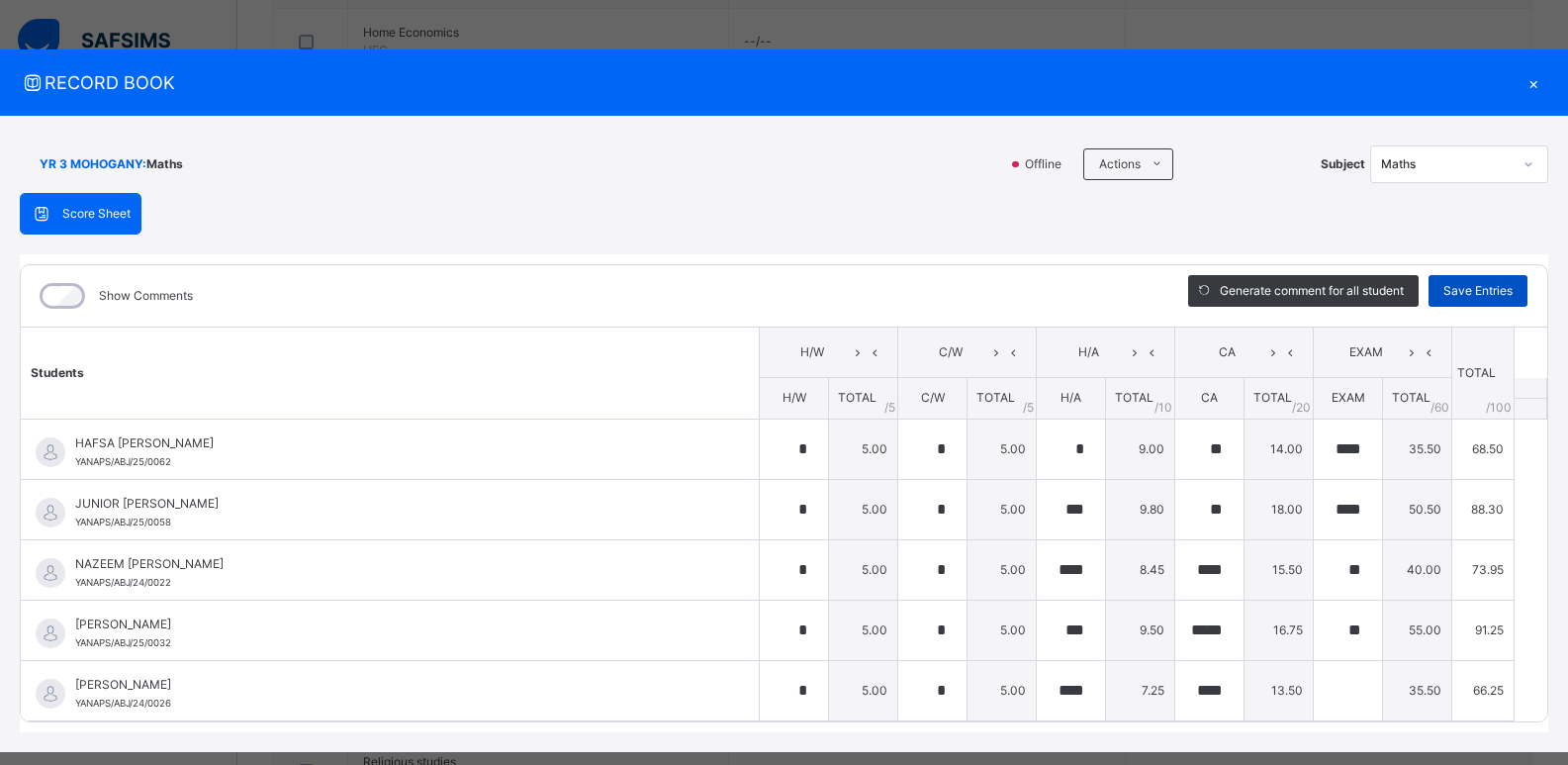 type on "****" 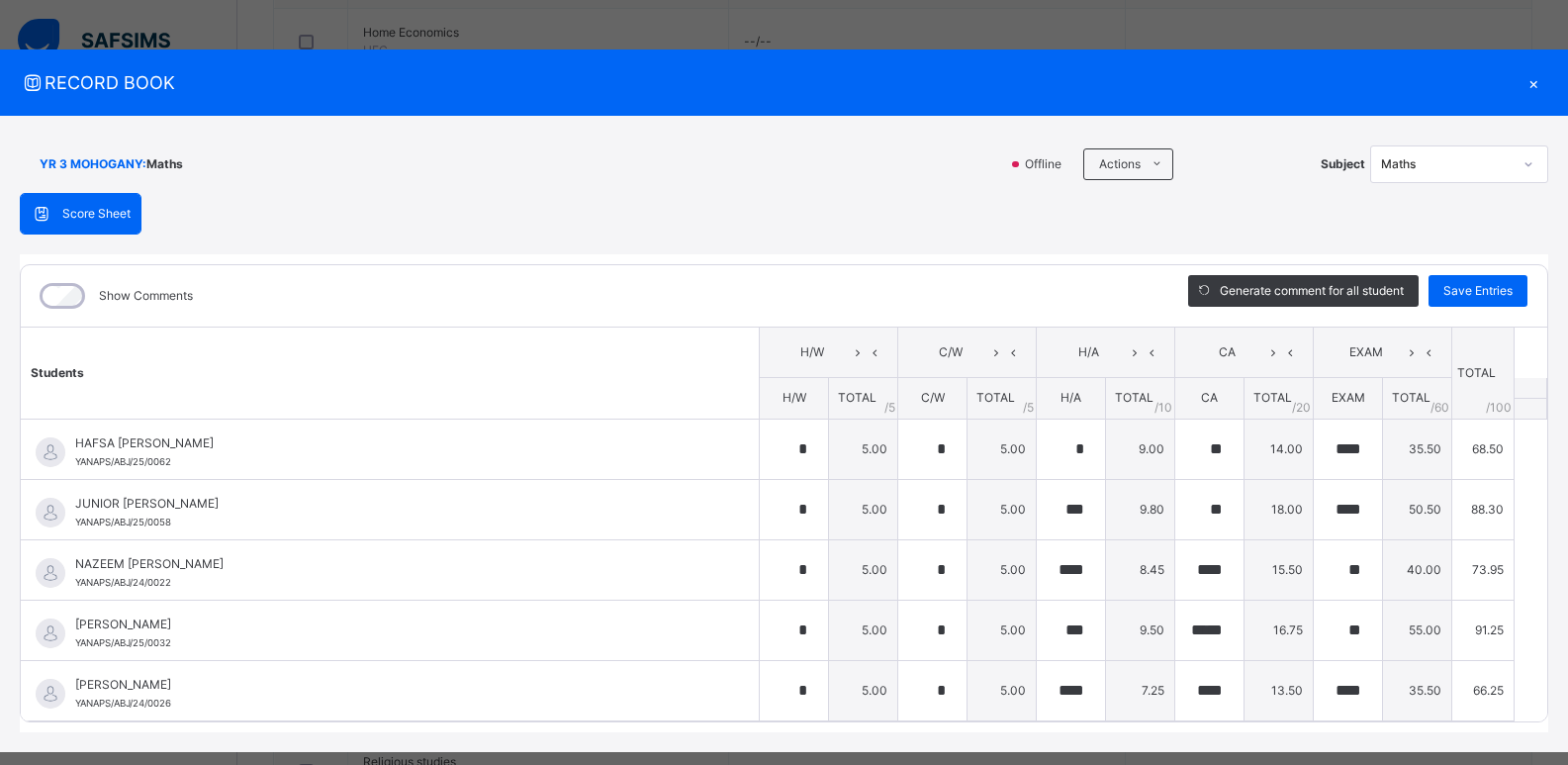 click on "Score Sheet Score Sheet Show Comments   Generate comment for all student   Save Entries Class Level:  YR 3   MOHOGANY Subject:  Maths Session:  2024/2025 Session Session:  Third Term Students H/W C/W H/A CA EXAM TOTAL /100 Comment H/W TOTAL / 5 C/W TOTAL / 5 H/A TOTAL / 10 CA TOTAL / 20 EXAM TOTAL / 60 HAFSA WABI [PERSON_NAME]/ABJ/25/0062 HAFSA WABI [PERSON_NAME]/ABJ/25/0062 * 5.00 * 5.00 * 9.00 ** 14.00 **** 35.50 68.50 Generate comment 0 / 250   ×   Subject Teacher’s Comment Generate and see in full the comment developed by the AI with an option to regenerate the comment JS HAFSA WABI [PERSON_NAME]/ABJ/25/0062   Total 68.50  / 100.00 [PERSON_NAME] Bot   Regenerate     Use this comment   JUNIOR [PERSON_NAME]/ABJ/25/0058 JUNIOR [PERSON_NAME]/ABJ/25/0058 * 5.00 * 5.00 *** 9.80 ** 18.00 **** 50.50 88.30 Generate comment 0 / 250   ×   Subject Teacher’s Comment Generate and see in full the comment developed by the AI with an option to regenerate the comment JS   YANAPS/ABJ/25/0058" at bounding box center (784, 462) 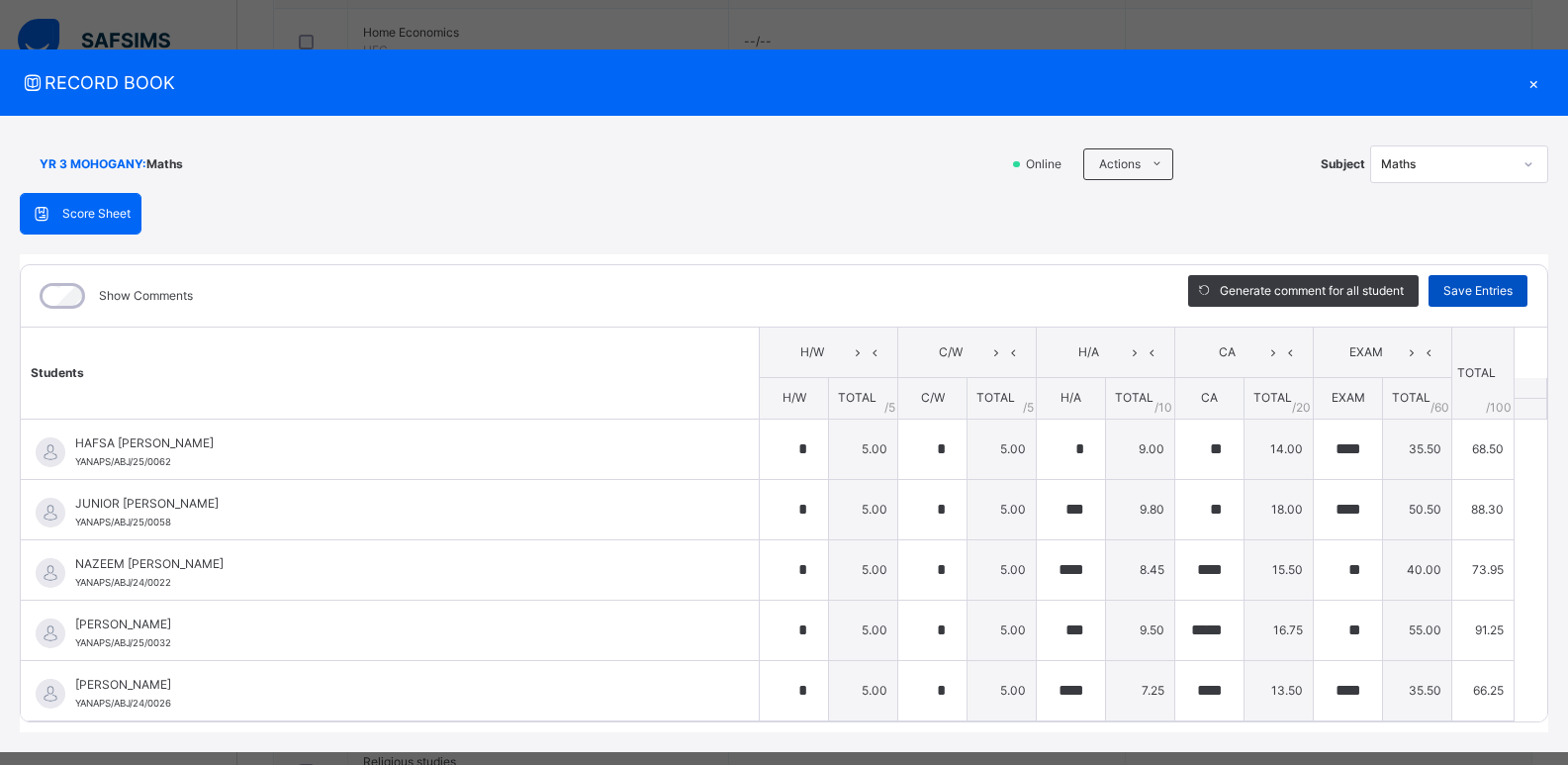 click on "Save Entries" at bounding box center [1478, 291] 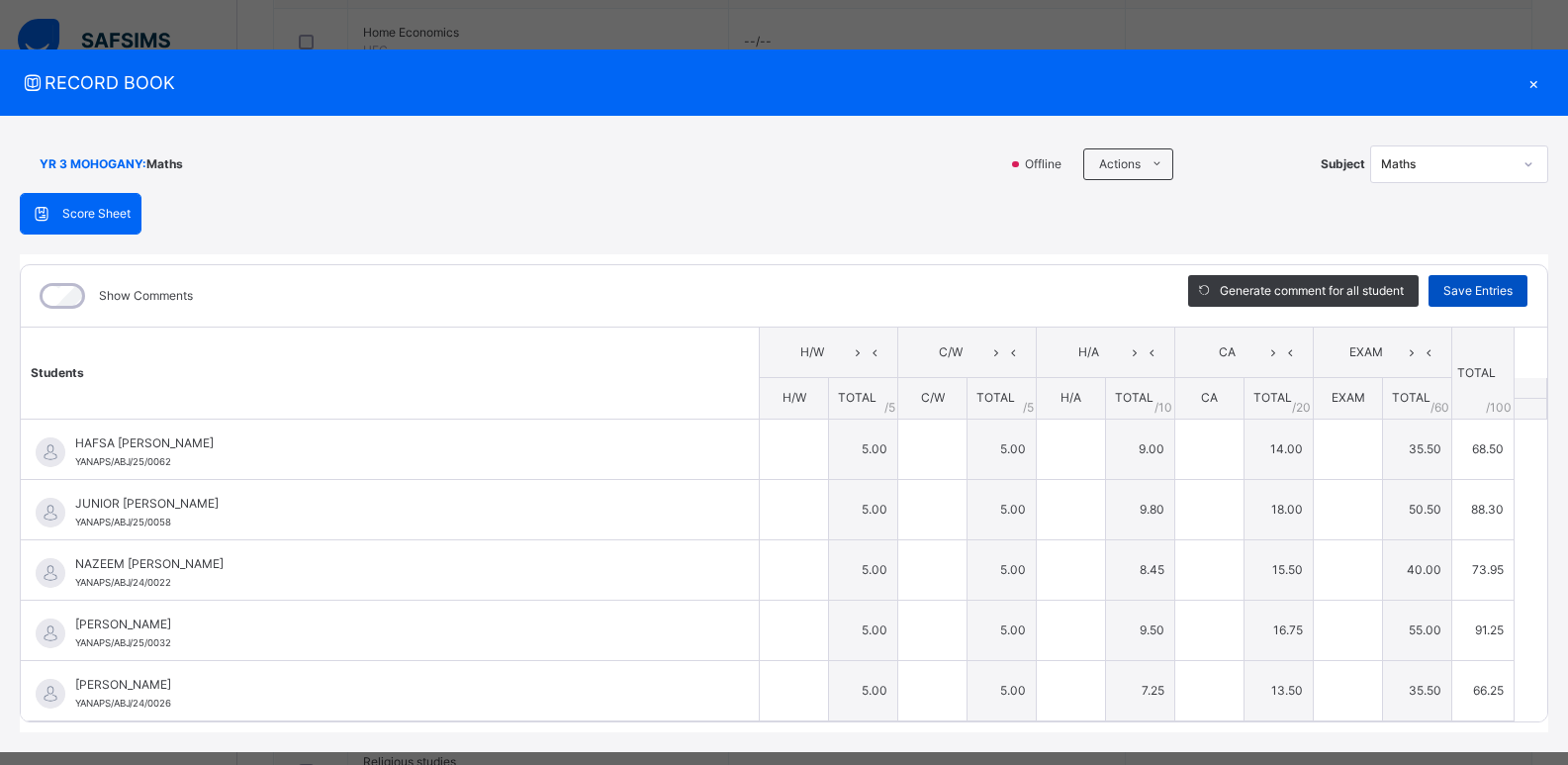 type on "*" 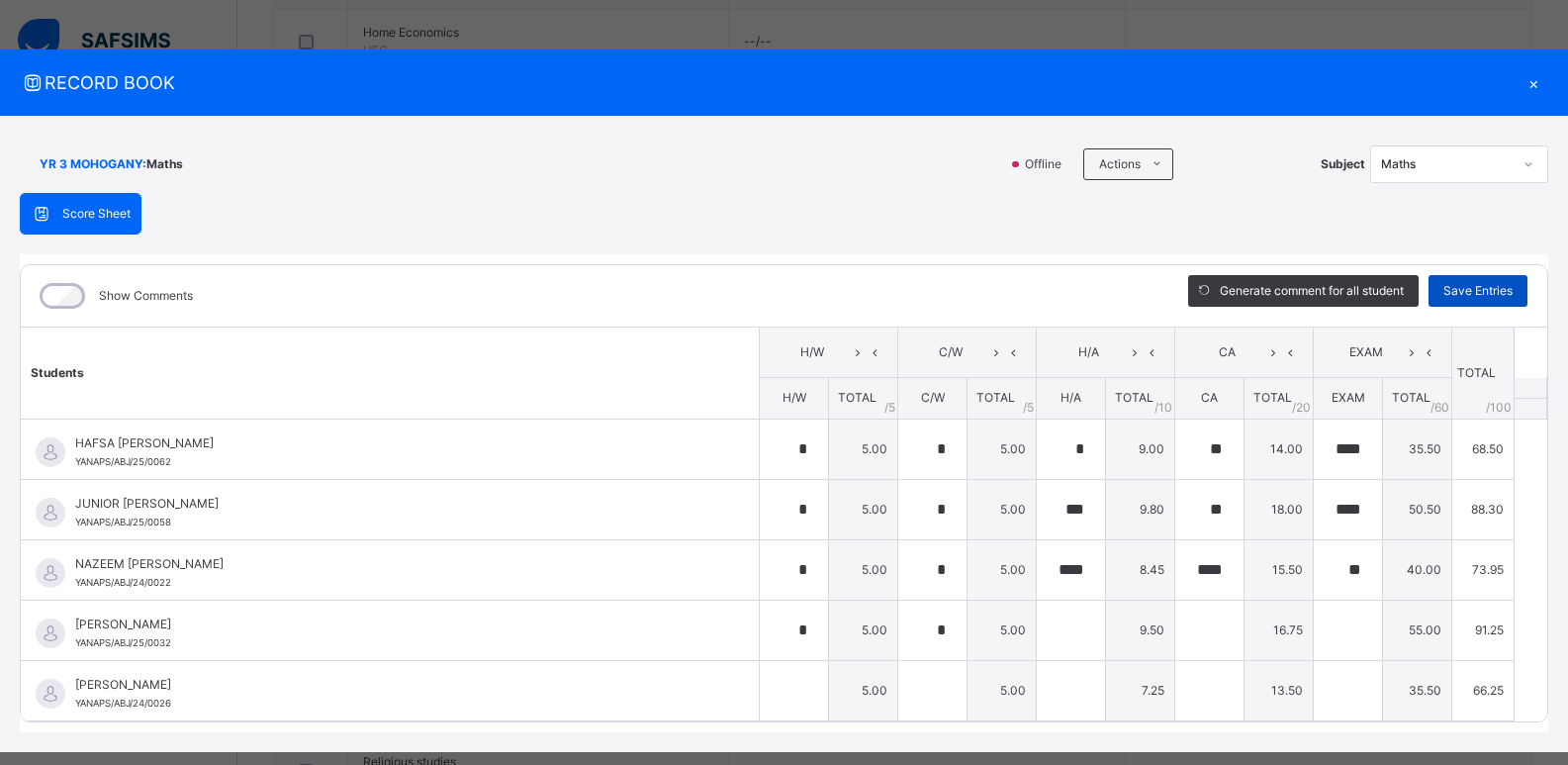type on "***" 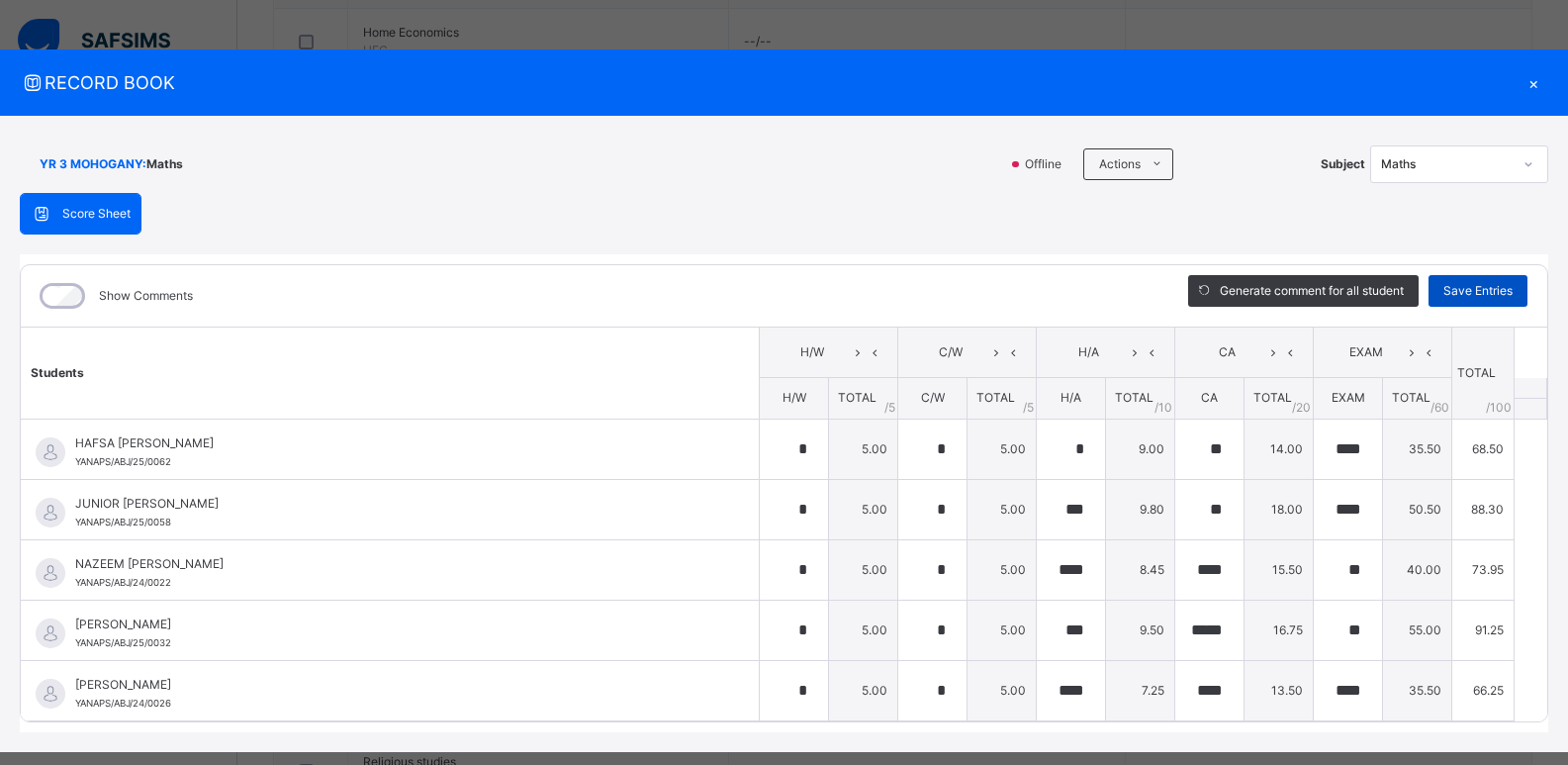 click on "Save Entries" at bounding box center [1478, 291] 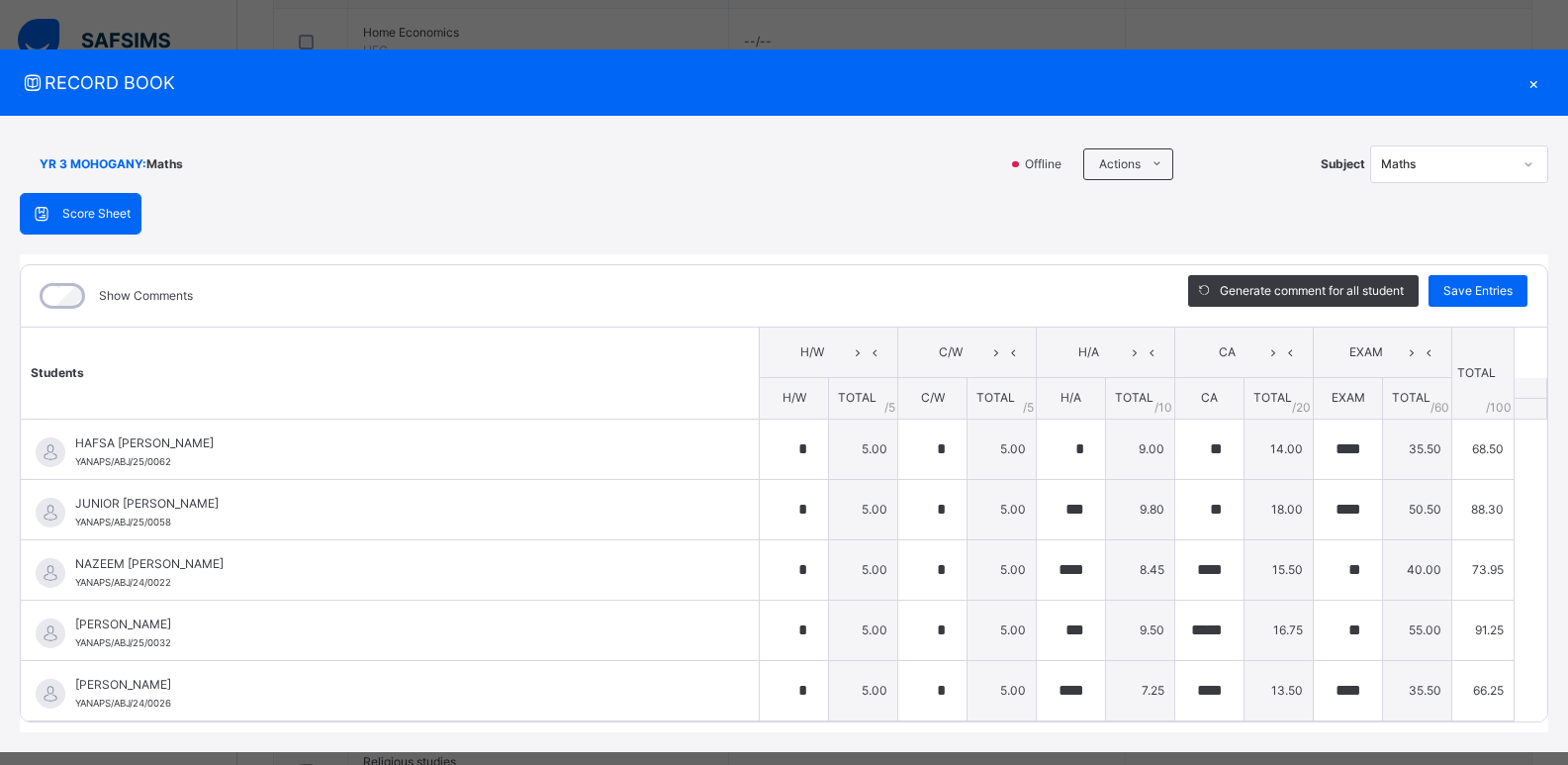 click on "Score Sheet Score Sheet Show Comments   Generate comment for all student   Save Entries Class Level:  YR 3   MOHOGANY Subject:  Maths Session:  2024/2025 Session Session:  Third Term Students H/W C/W H/A CA EXAM TOTAL /100 Comment H/W TOTAL / 5 C/W TOTAL / 5 H/A TOTAL / 10 CA TOTAL / 20 EXAM TOTAL / 60 HAFSA WABI [PERSON_NAME]/ABJ/25/0062 HAFSA WABI [PERSON_NAME]/ABJ/25/0062 * 5.00 * 5.00 * 9.00 ** 14.00 **** 35.50 68.50 Generate comment 0 / 250   ×   Subject Teacher’s Comment Generate and see in full the comment developed by the AI with an option to regenerate the comment JS HAFSA WABI [PERSON_NAME]/ABJ/25/0062   Total 68.50  / 100.00 [PERSON_NAME] Bot   Regenerate     Use this comment   JUNIOR [PERSON_NAME]/ABJ/25/0058 JUNIOR [PERSON_NAME]/ABJ/25/0058 * 5.00 * 5.00 *** 9.80 ** 18.00 **** 50.50 88.30 Generate comment 0 / 250   ×   Subject Teacher’s Comment Generate and see in full the comment developed by the AI with an option to regenerate the comment JS   YANAPS/ABJ/25/0058" at bounding box center [784, 462] 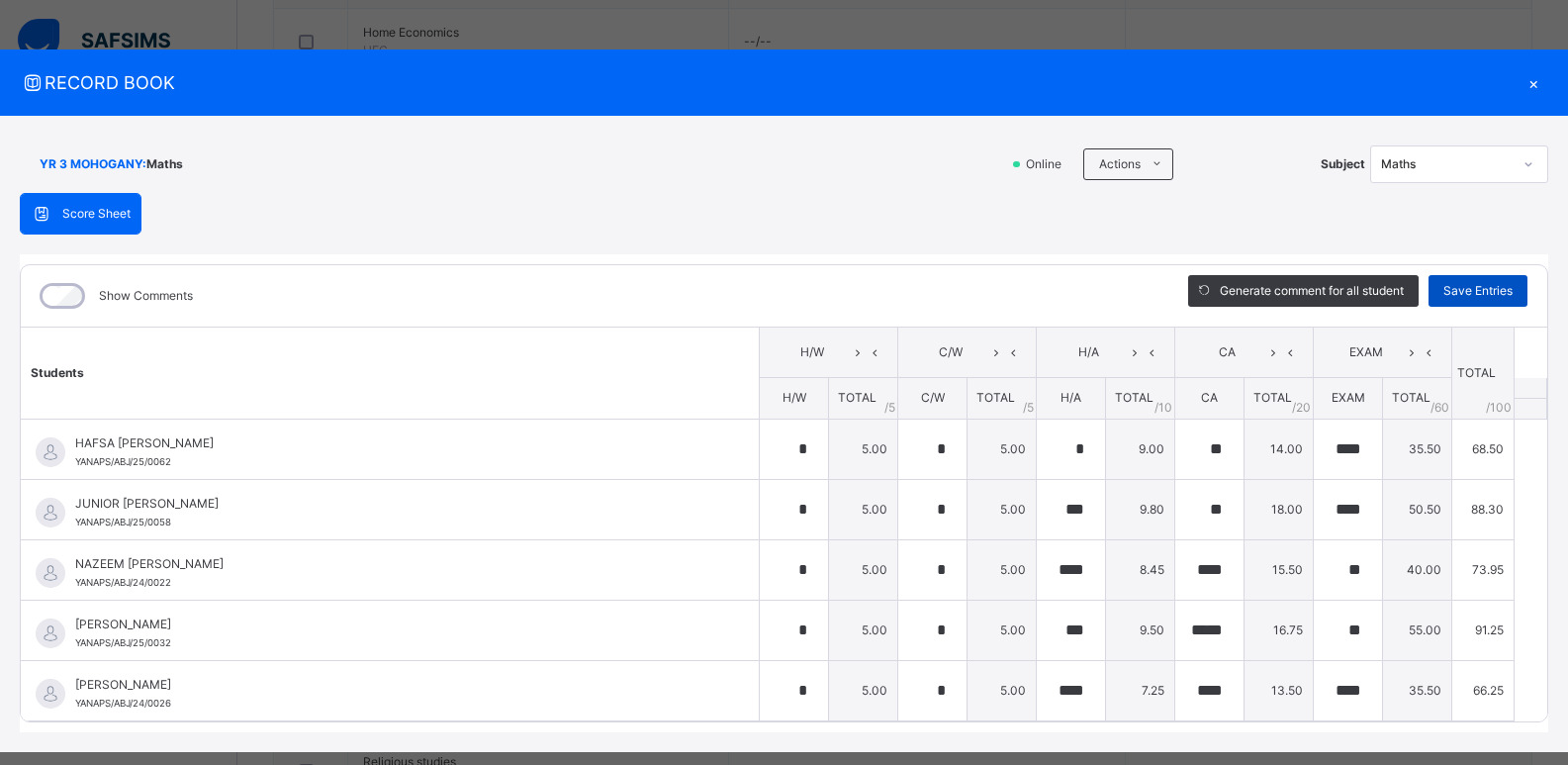 click on "Save Entries" at bounding box center [1478, 291] 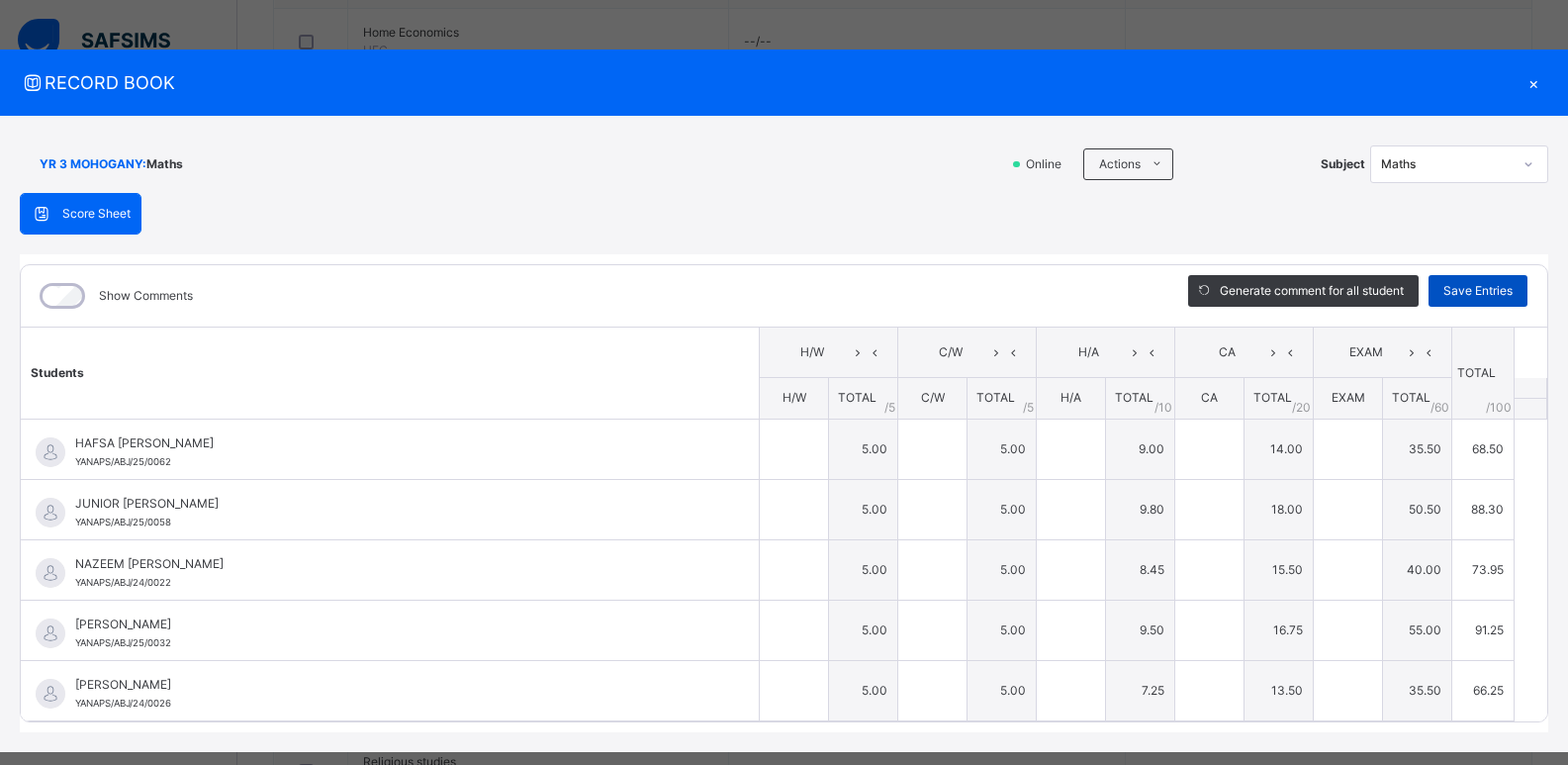 type on "*" 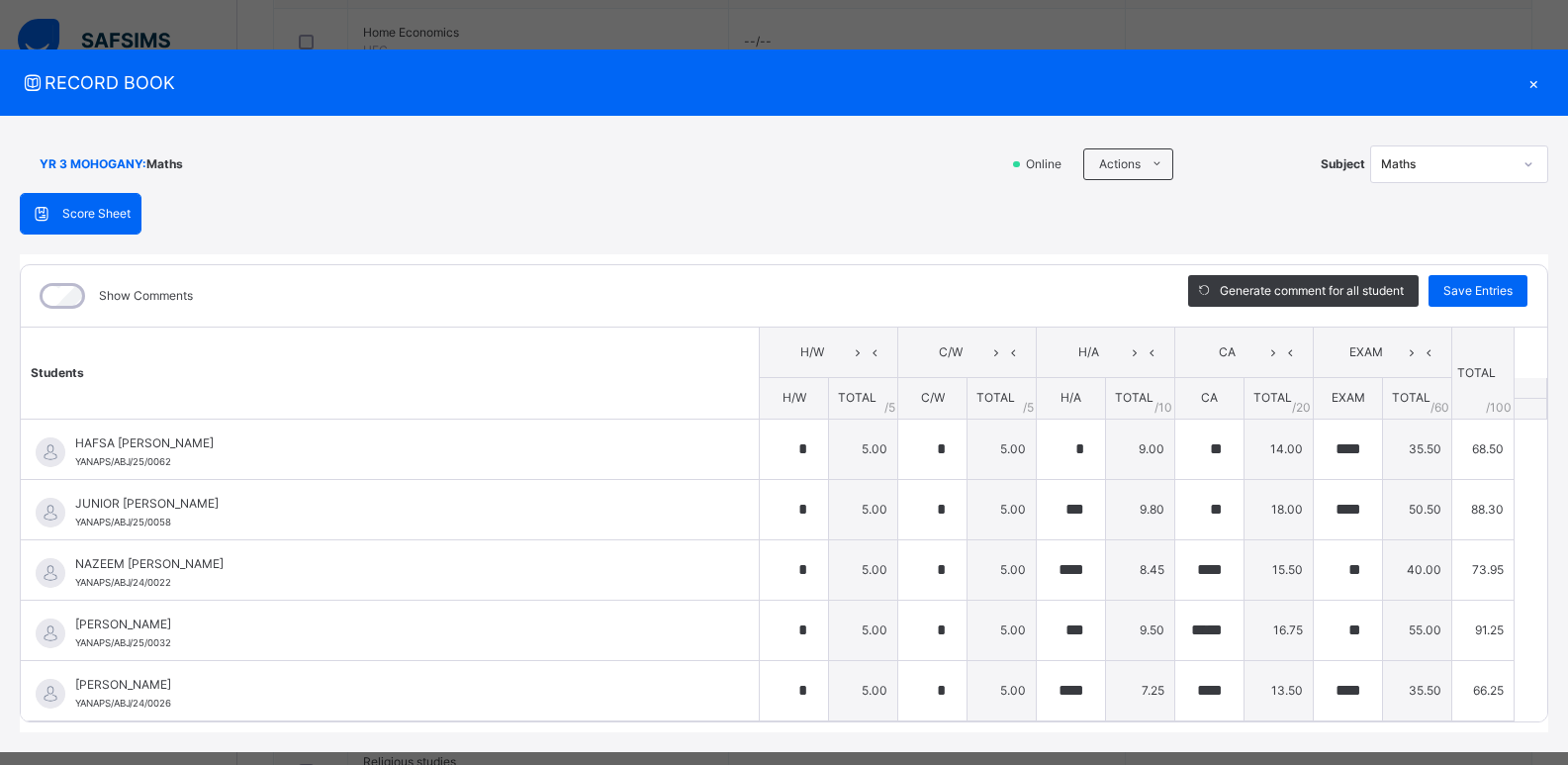 click on "×" at bounding box center (1533, 82) 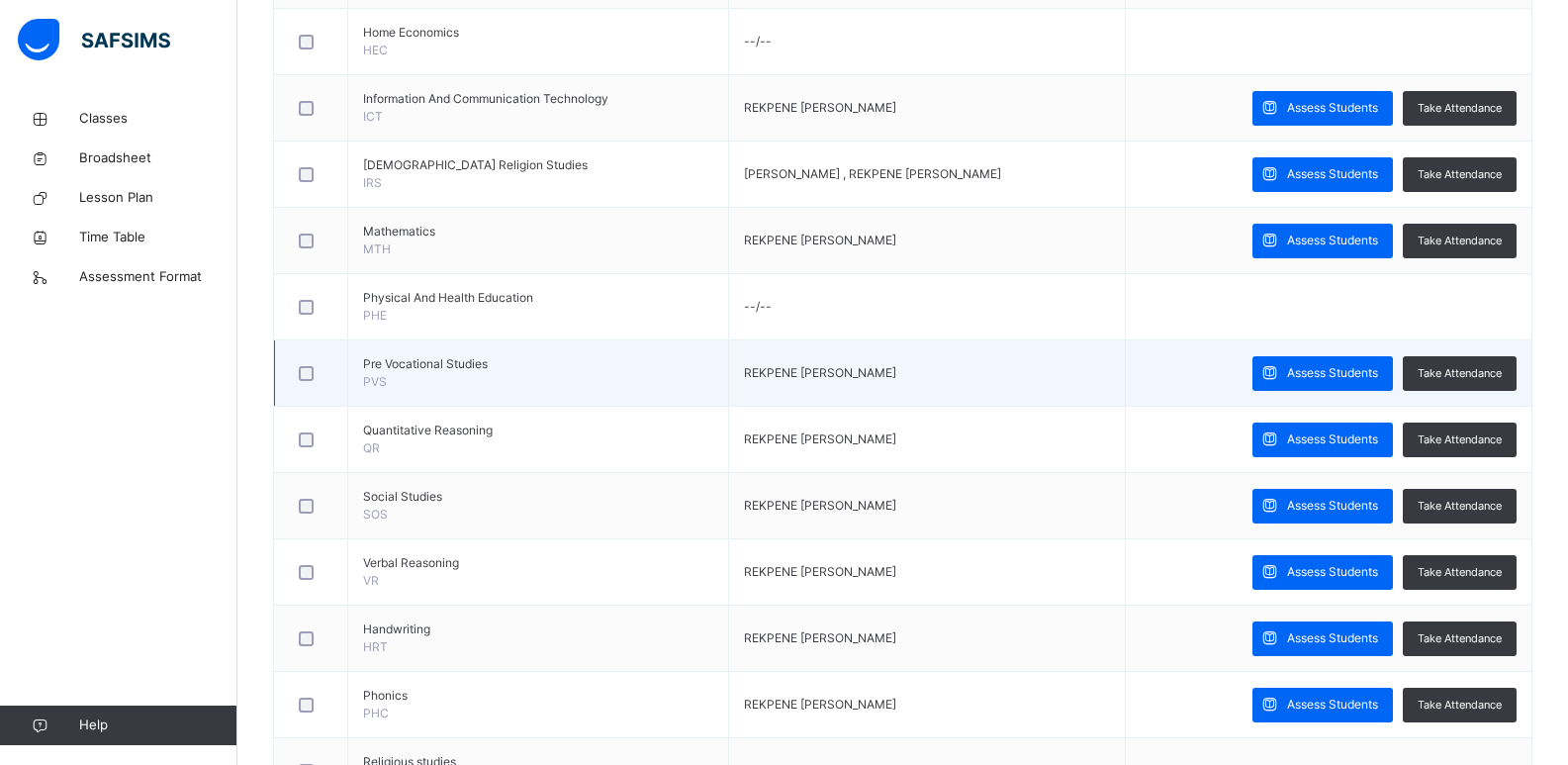 scroll, scrollTop: 693, scrollLeft: 0, axis: vertical 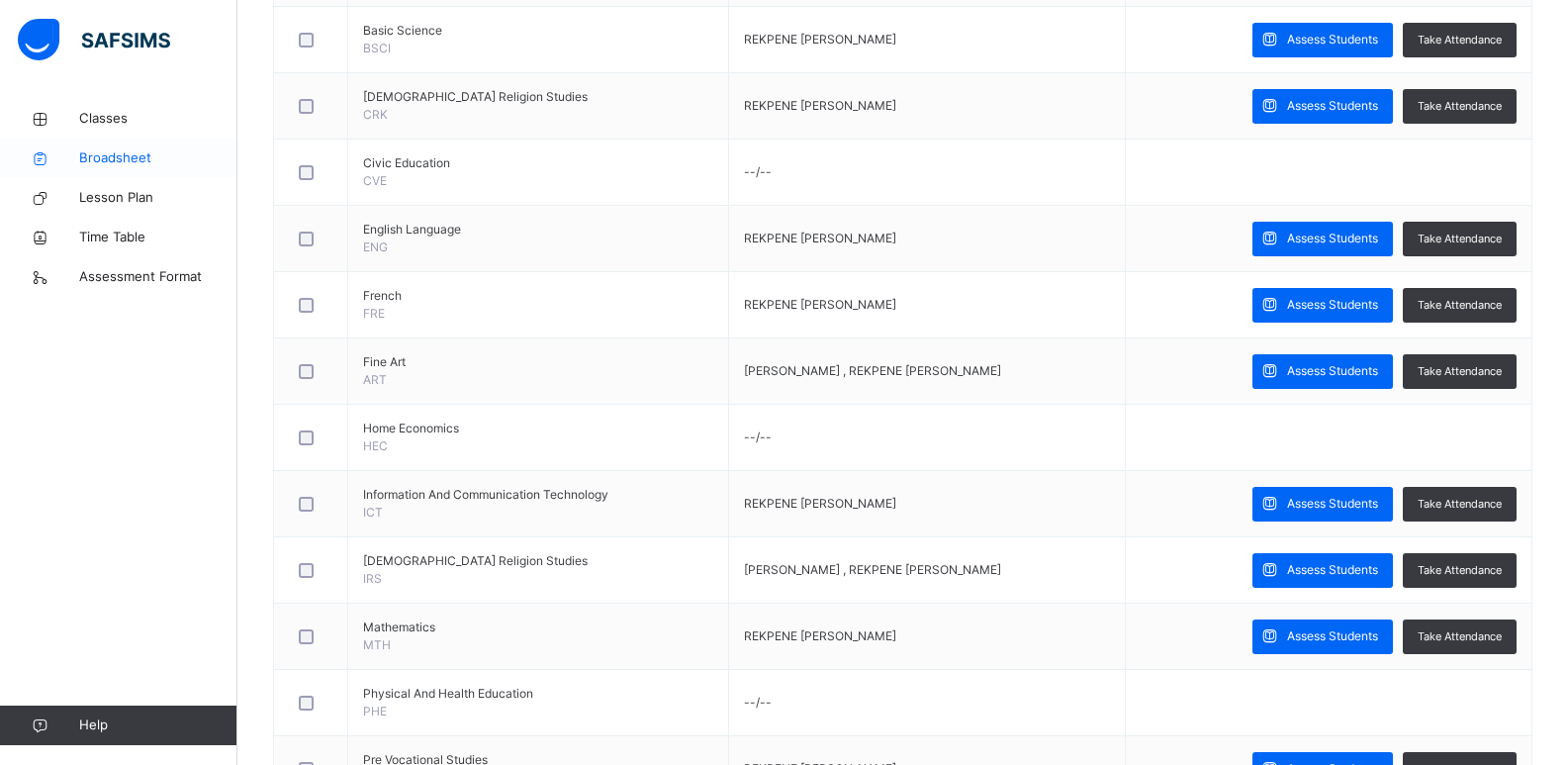 click on "Broadsheet" at bounding box center [158, 158] 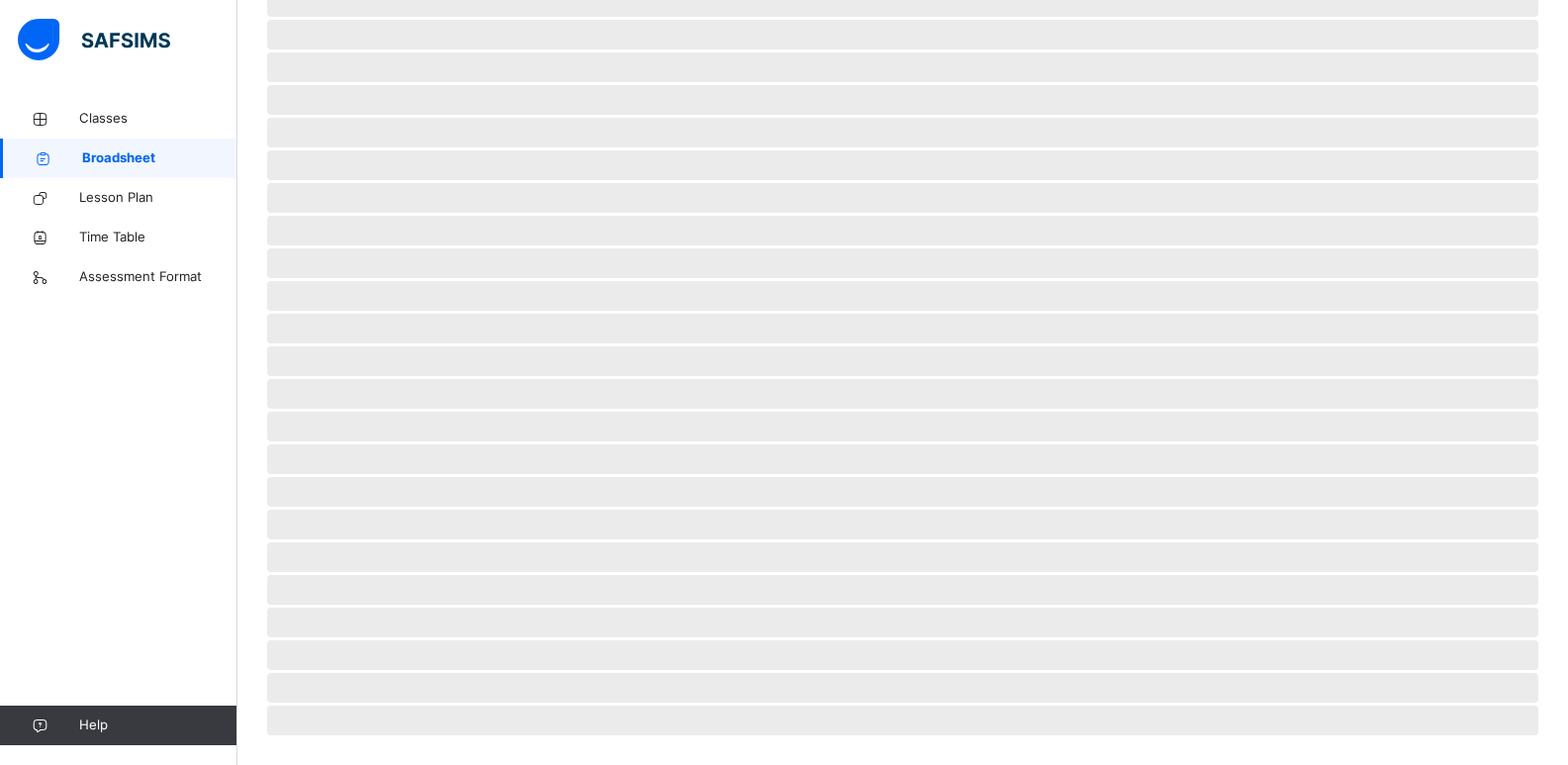 scroll, scrollTop: 0, scrollLeft: 0, axis: both 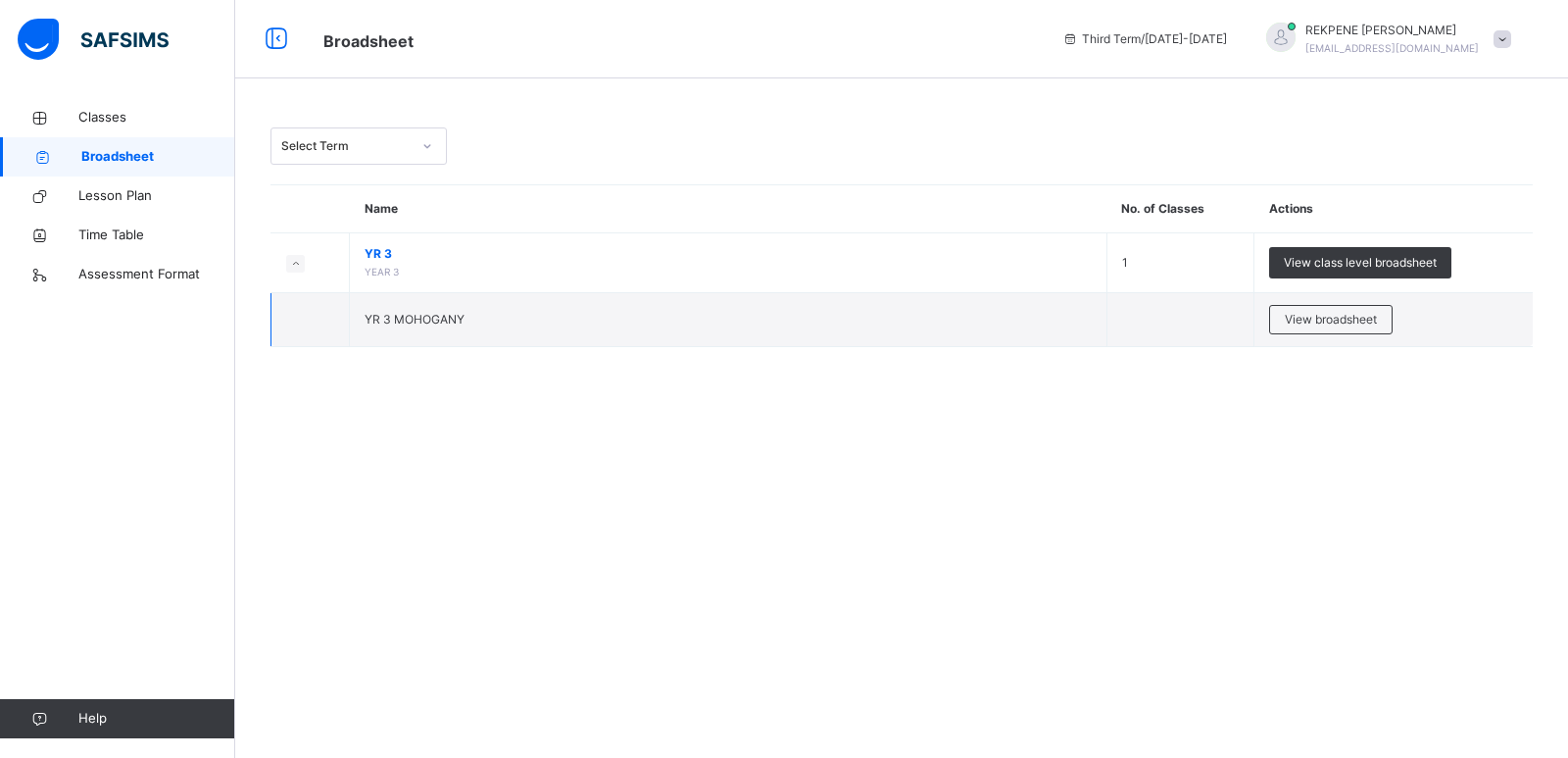 click on "YR 3 MOHOGANY" at bounding box center [728, 320] 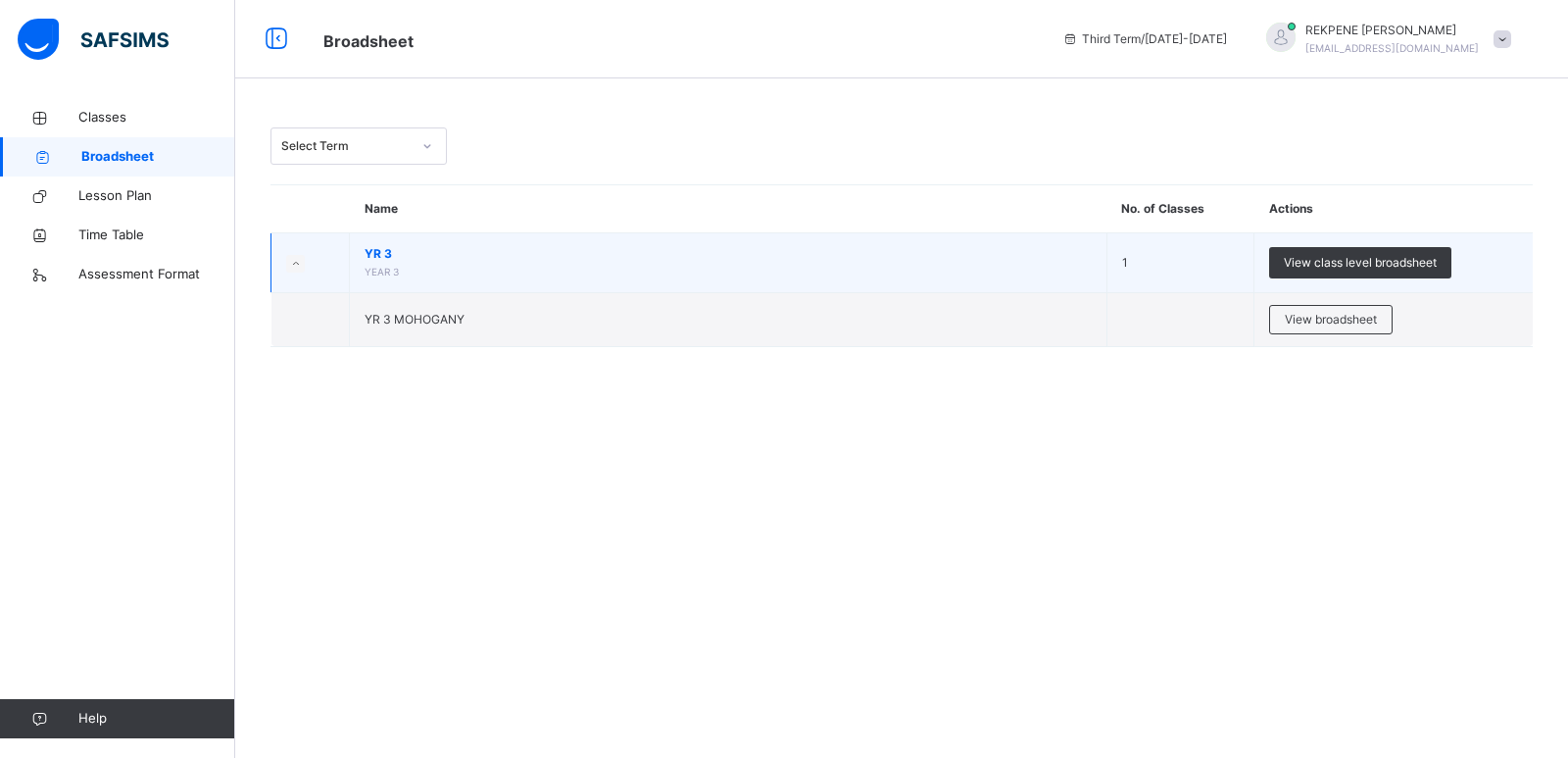 click on "YR 3     YEAR 3" at bounding box center [728, 263] 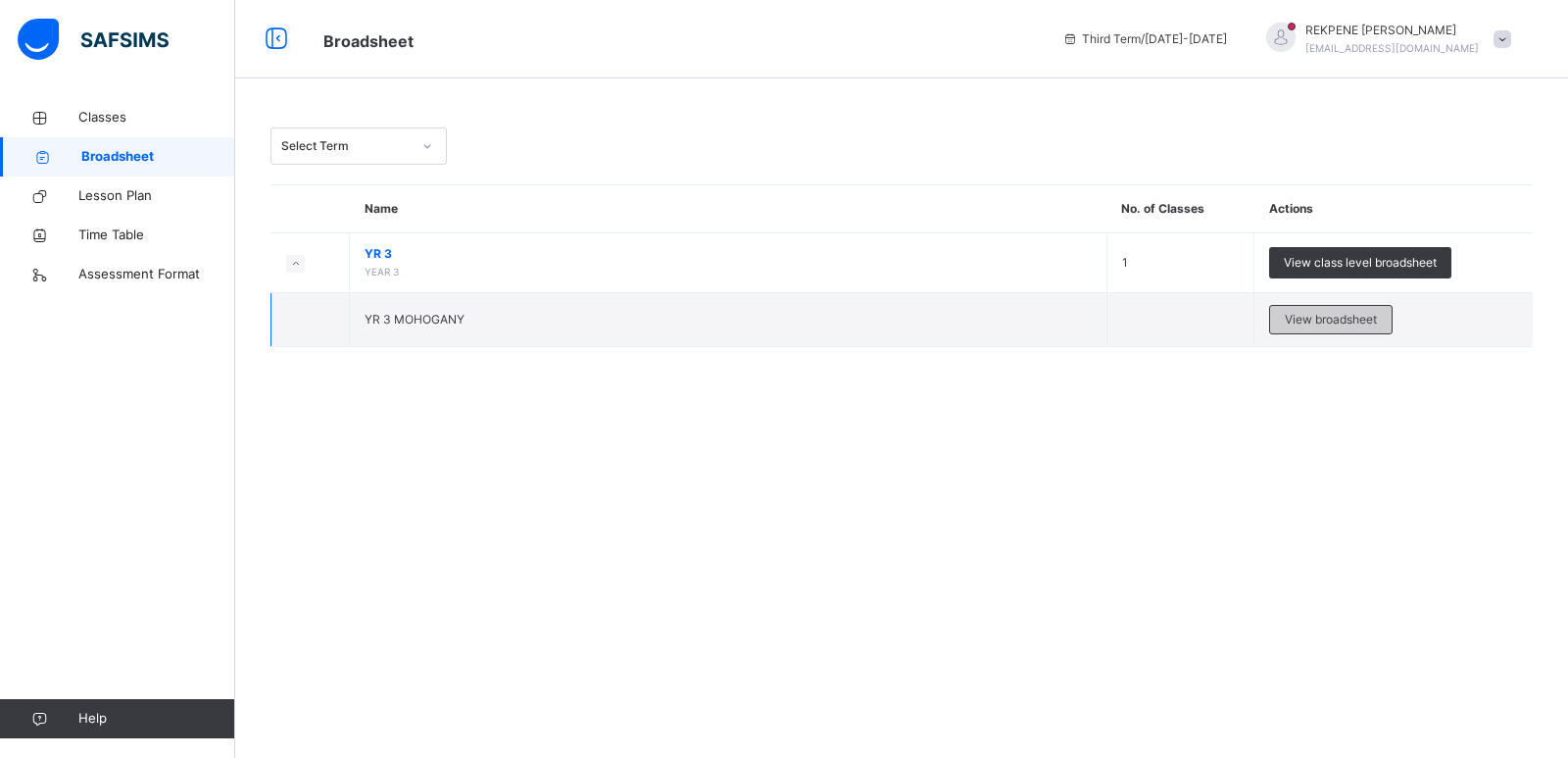click on "View broadsheet" at bounding box center [1331, 320] 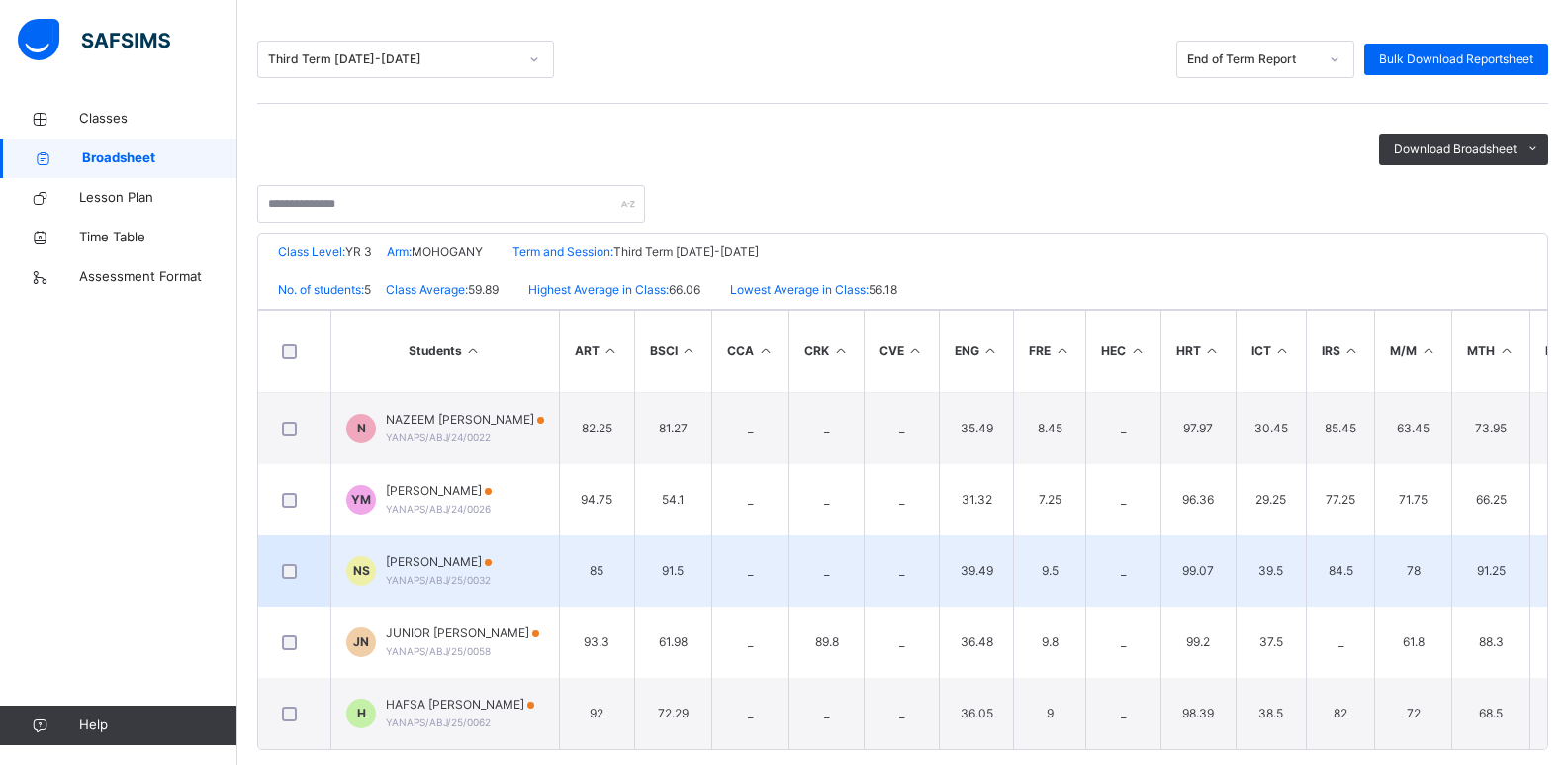 scroll, scrollTop: 270, scrollLeft: 0, axis: vertical 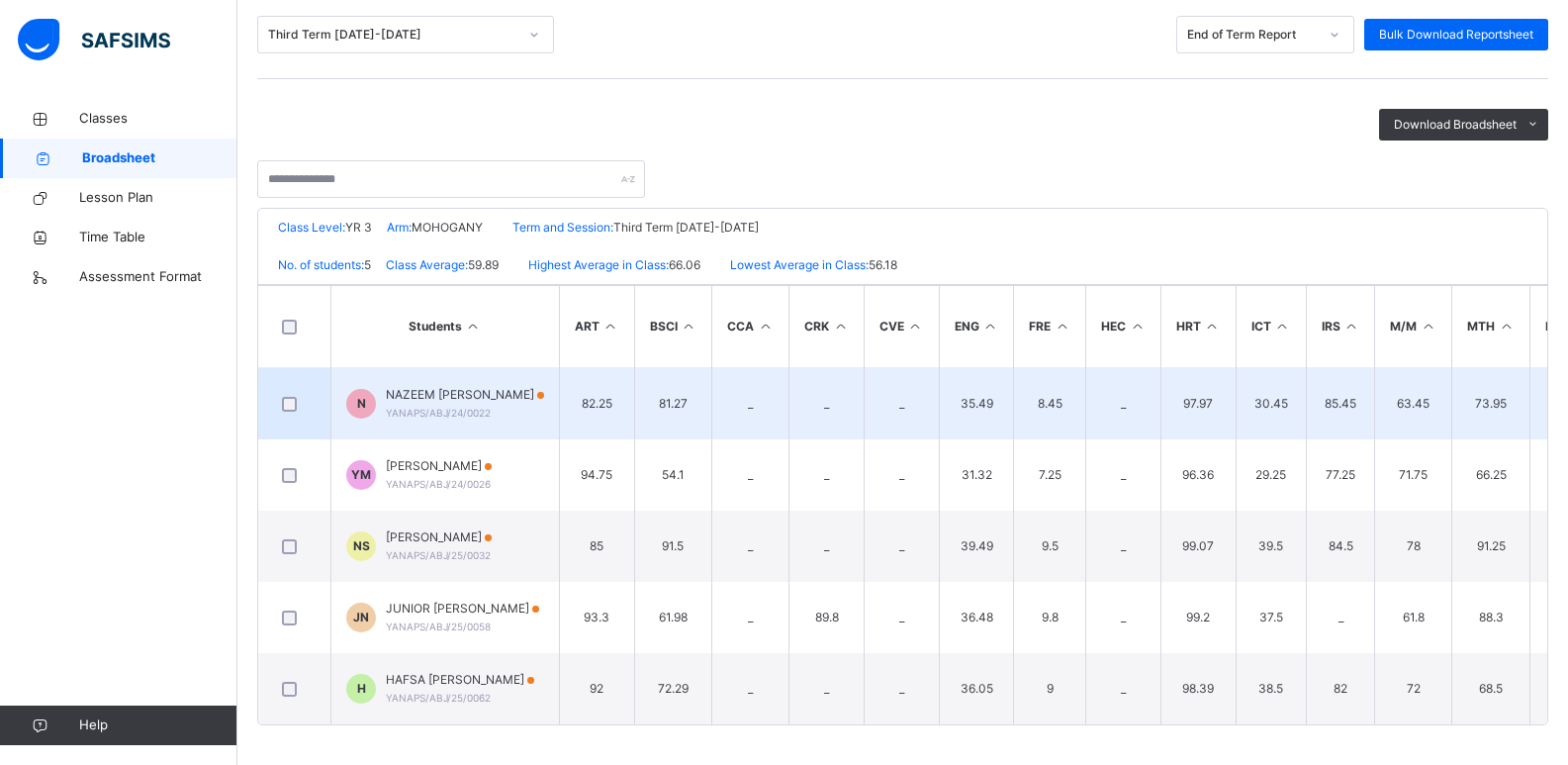 click on "N NAZEEM  [PERSON_NAME]/ABJ/24/0022" at bounding box center [445, 404] 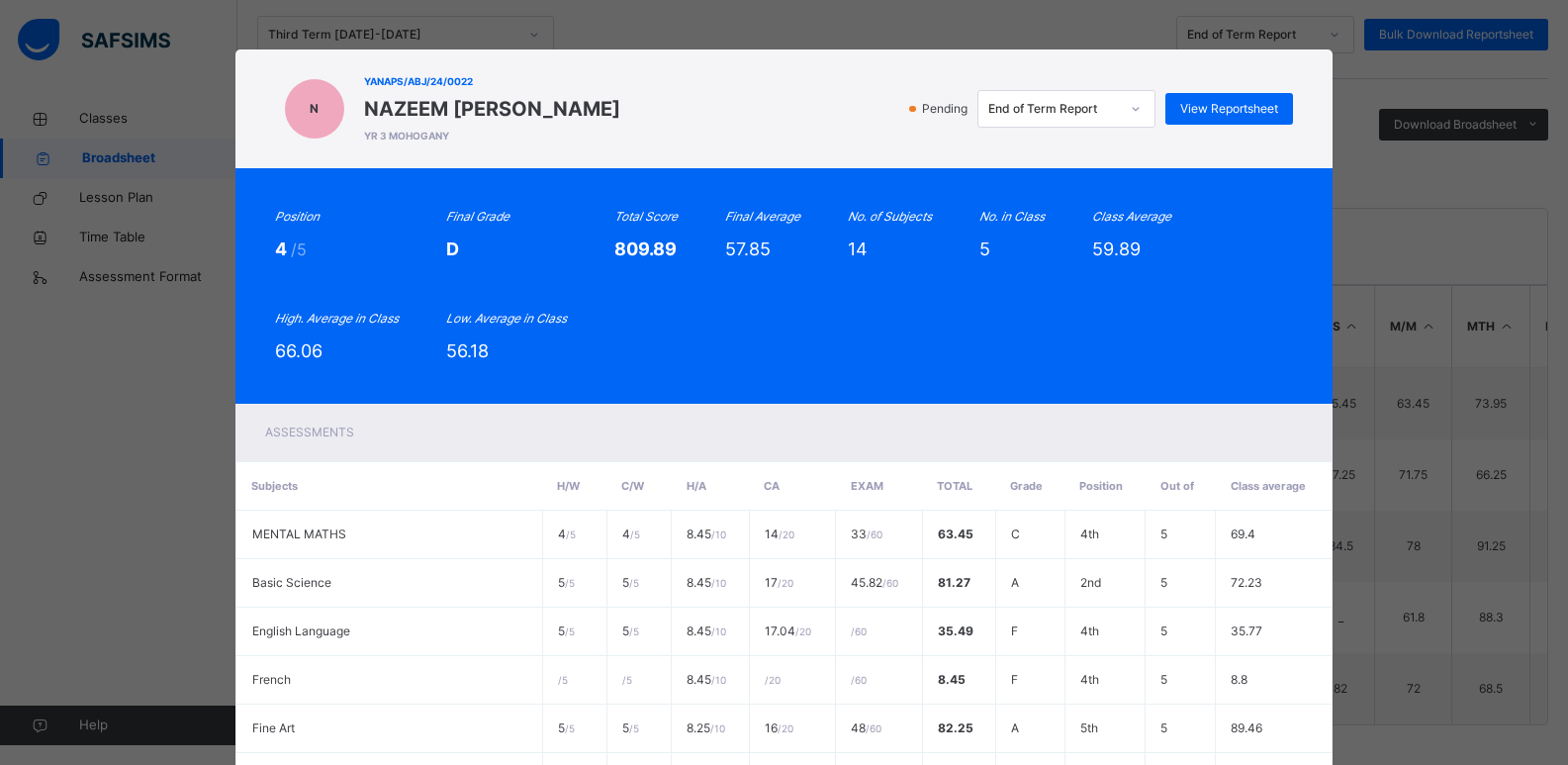 click on "Position         4       /5         Final Grade         D         Total Score         809.89         Final Average         57.85         No. of Subjects         14         No. in Class         5         Class Average         59.89         High. Average in Class         66.06         Low. Average in Class         56.18" at bounding box center (784, 286) 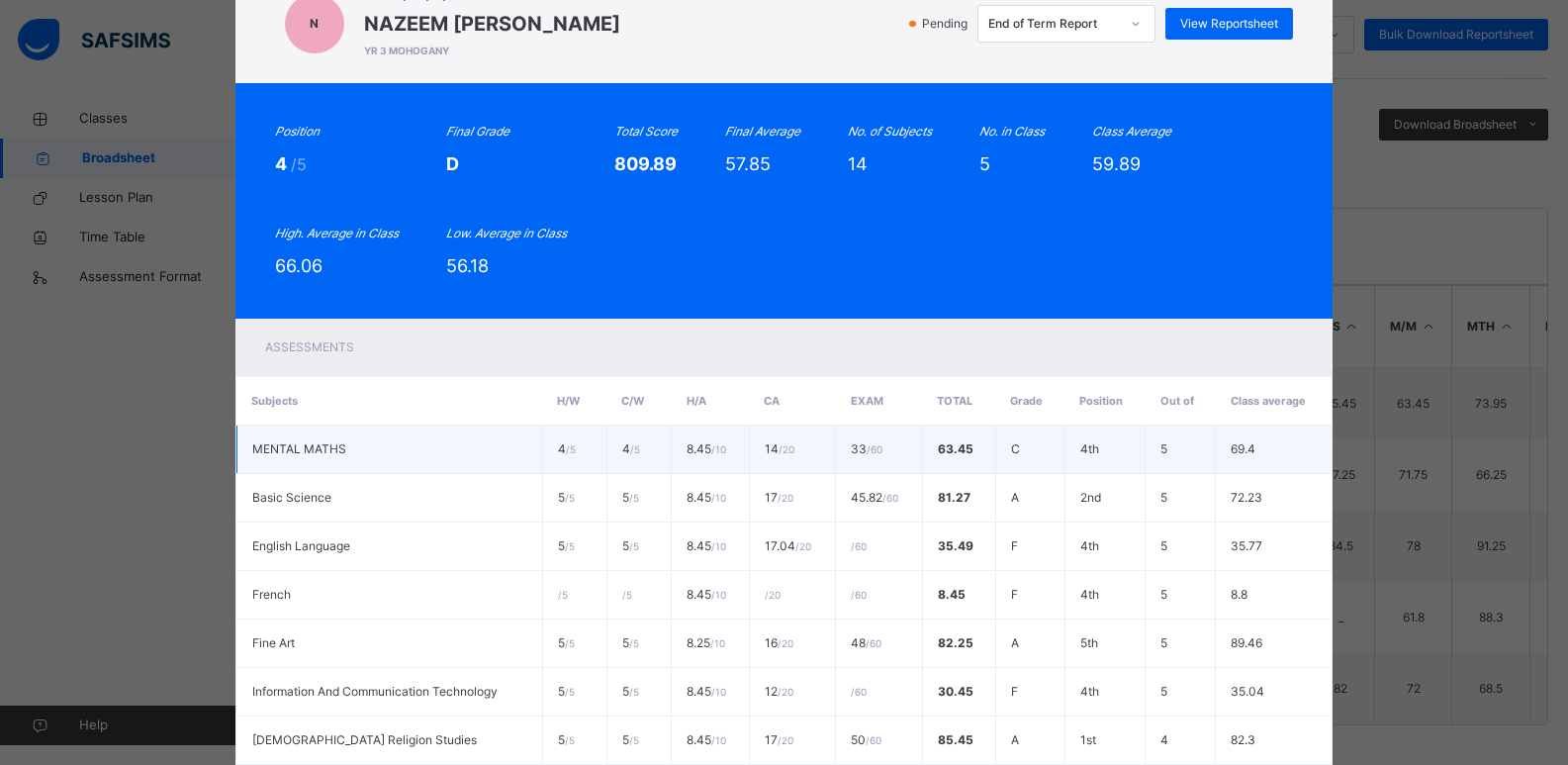 scroll, scrollTop: 0, scrollLeft: 0, axis: both 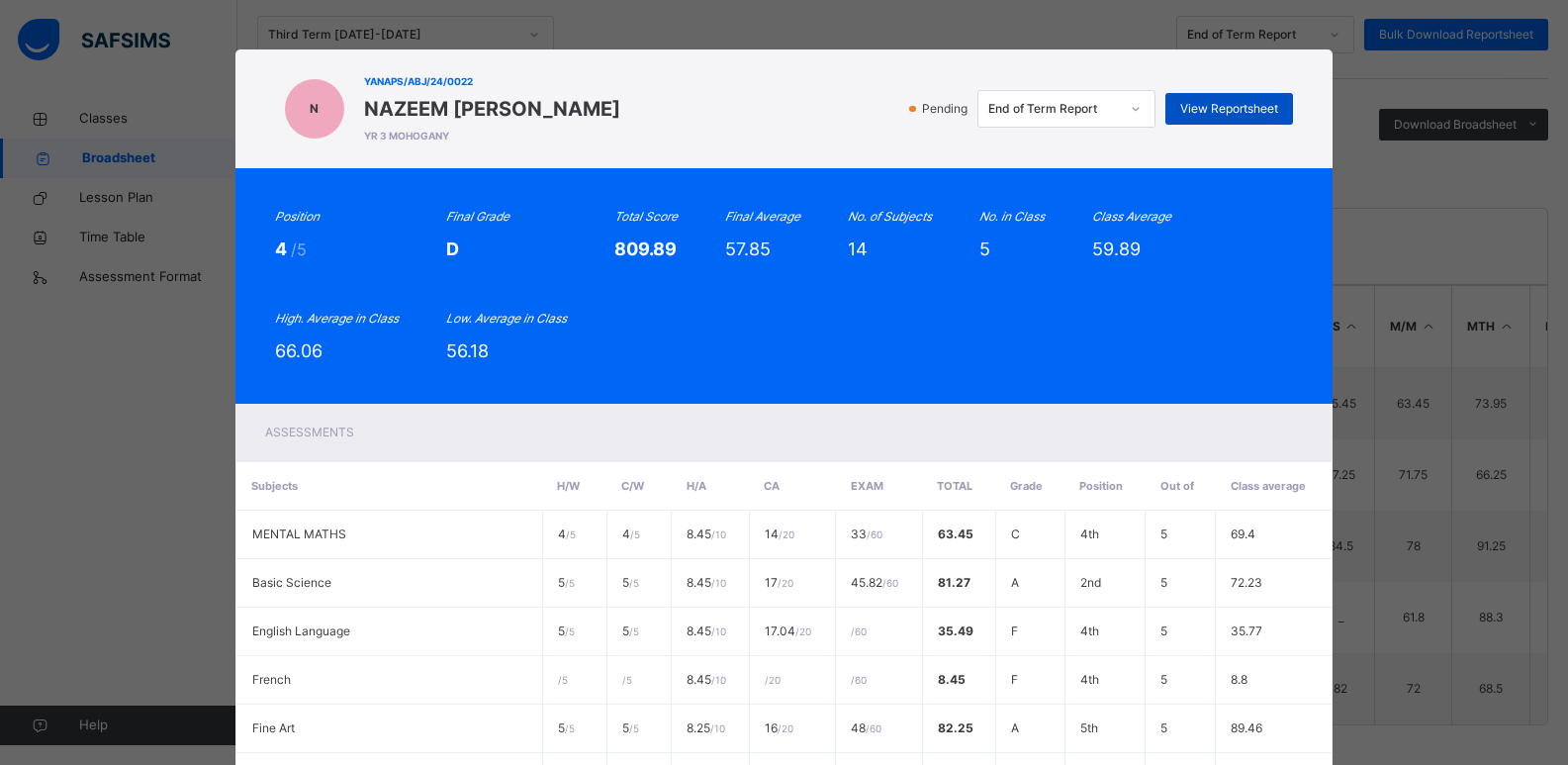 click on "View Reportsheet" at bounding box center [1229, 109] 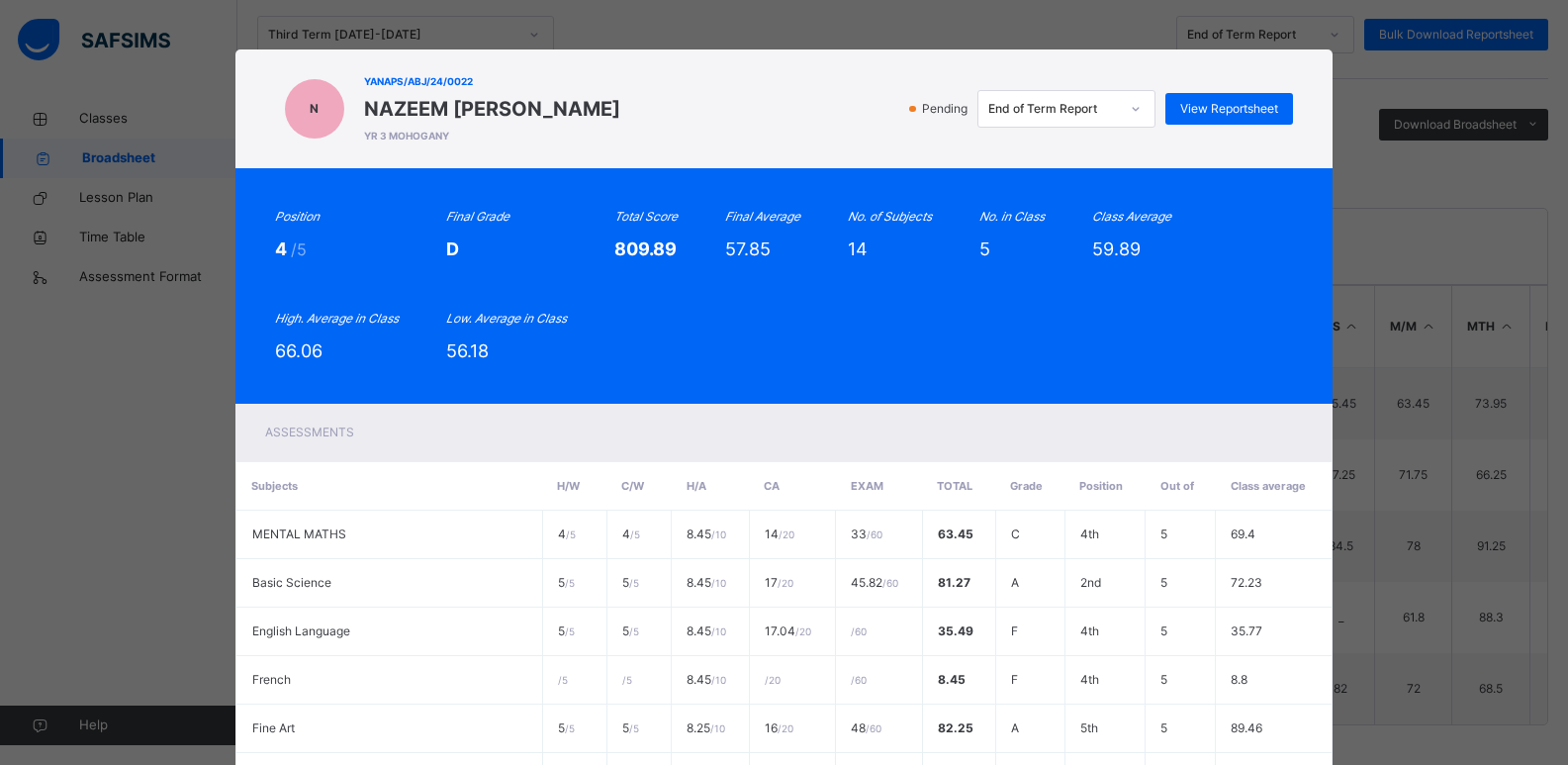 click on "N   YANAPS/ABJ/24/0022     NAZEEM  [PERSON_NAME]      YR 3 MOHOGANY   Pending End of Term Report View Reportsheet     Position         4       /5         Final Grade         D         Total Score         809.89         Final Average         57.85         No. of Subjects         14         No. in Class         5         Class Average         59.89         High. Average in Class         66.06         Low. Average in Class         56.18     Assessments     Subjects       H/W     C/W     H/A     CA     EXAM       Total         Grade         Position         Out of         Class average       MENTAL MATHS     4 / 5     4 / 5     8.45 / 10     14 / 20     33 / 60     63.45     C     4th     5     69.4     Basic Science     5 / 5     5 / 5     8.45 / 10     17 / 20     45.82 / 60     81.27     A     2nd     5     72.23     English Language     5 / 5     5 / 5     8.45 / 10     17.04 / 20     / 60     35.49     F     4th     5     35.77     French     / 5     / 5     8.45 / 10     / 20     / 60     8.45     F" at bounding box center (784, 382) 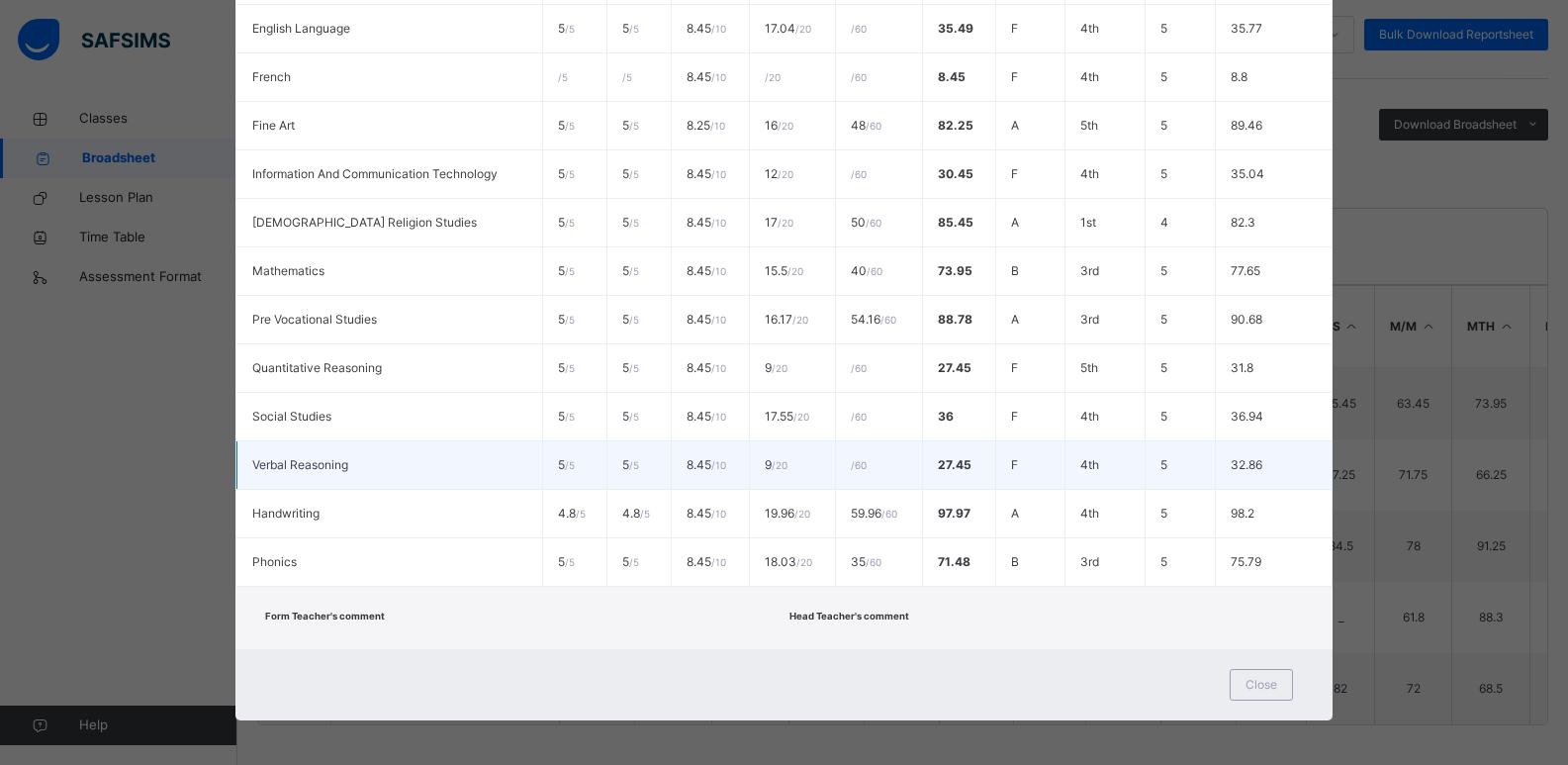 scroll, scrollTop: 608, scrollLeft: 0, axis: vertical 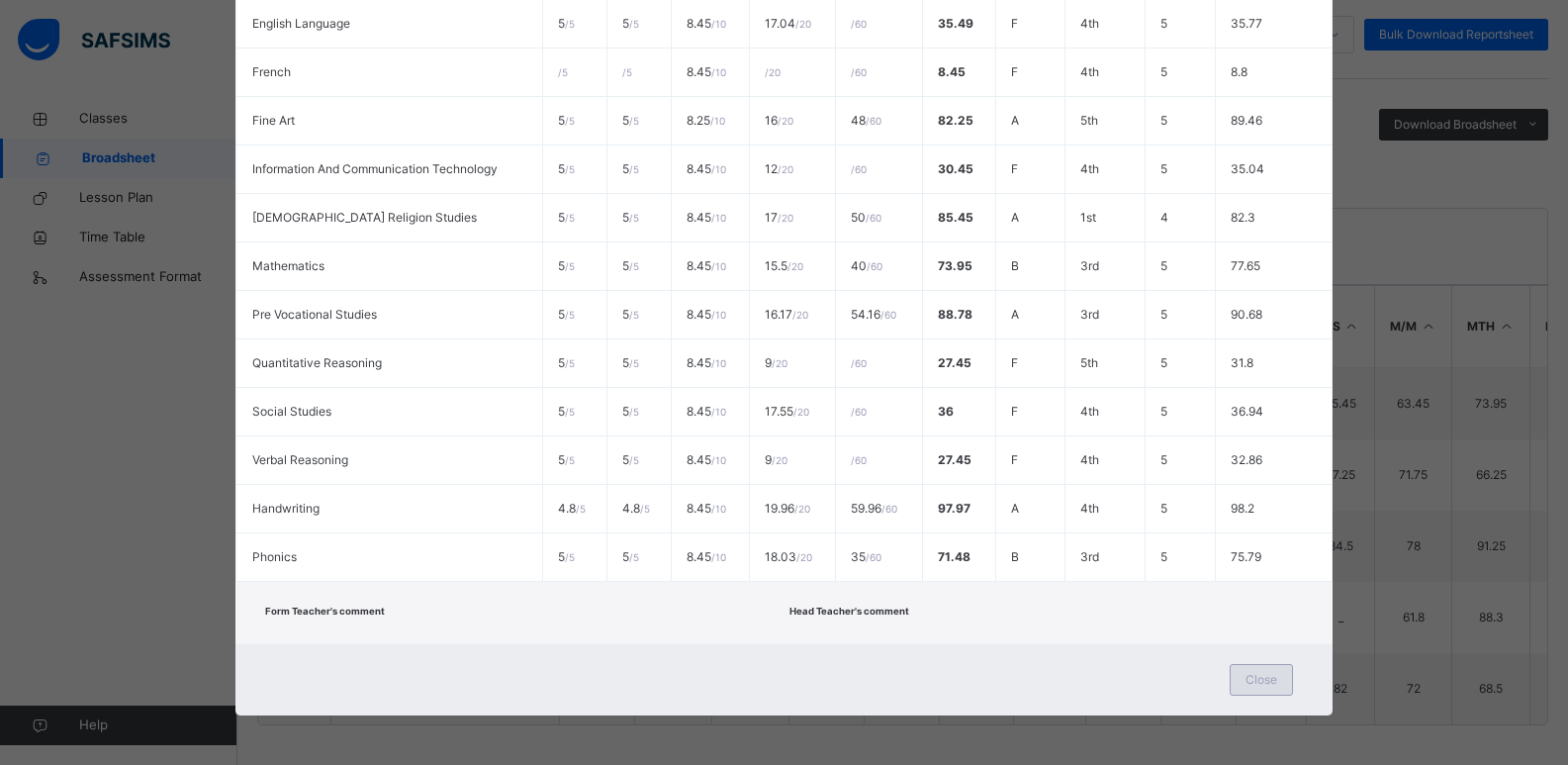 click on "Close" at bounding box center (1261, 680) 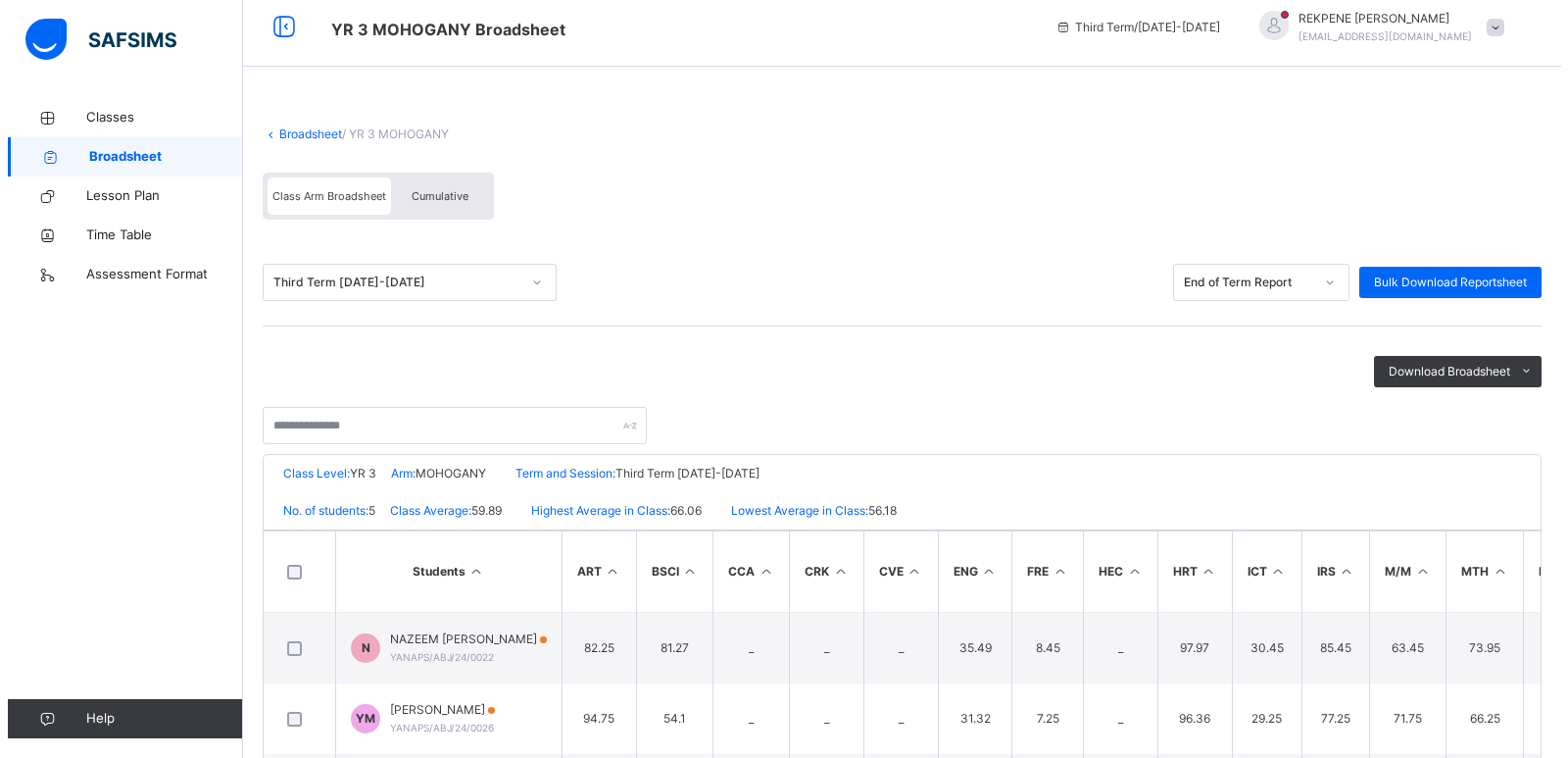 scroll, scrollTop: 0, scrollLeft: 0, axis: both 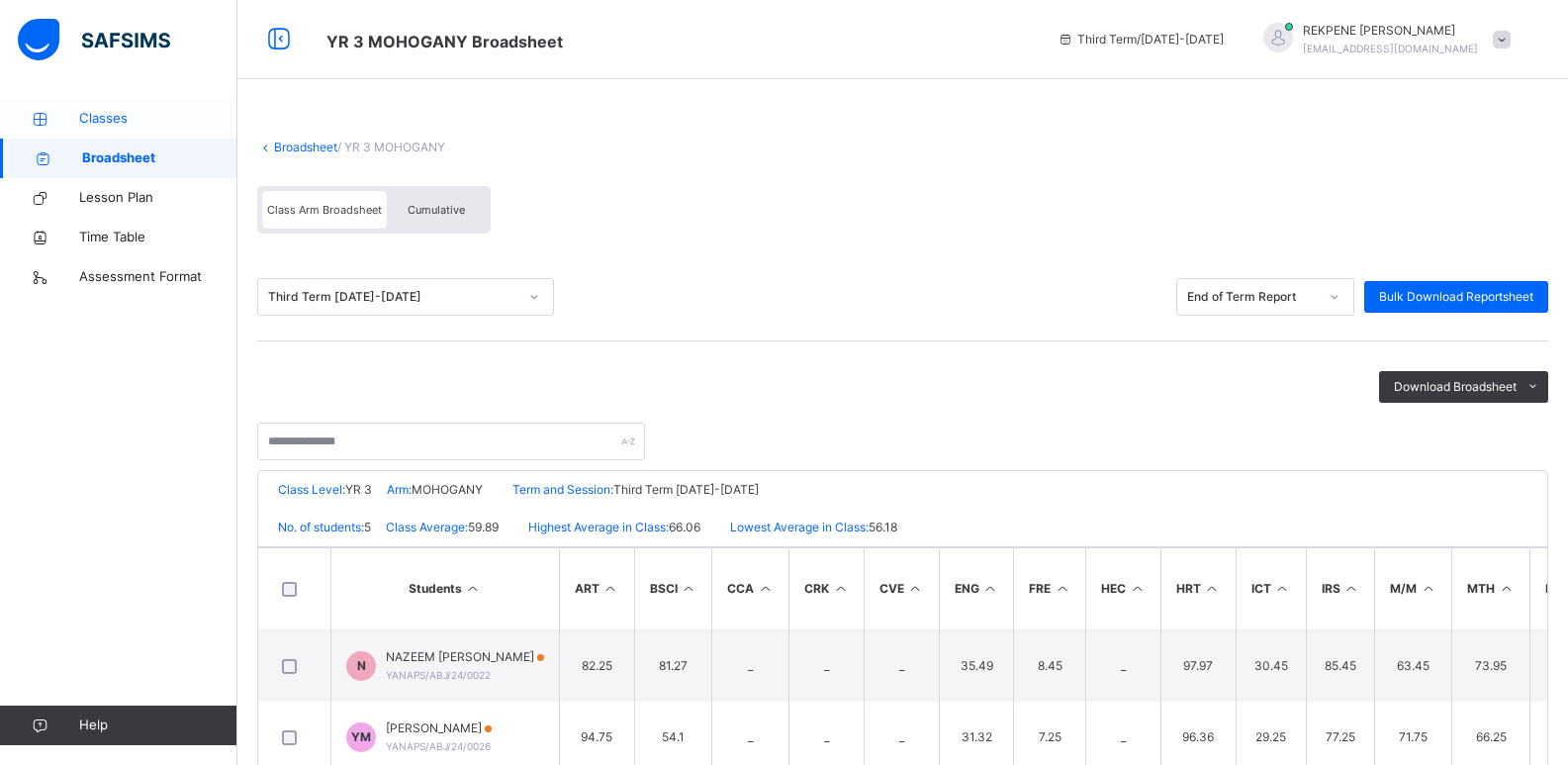 click on "Classes" at bounding box center (158, 119) 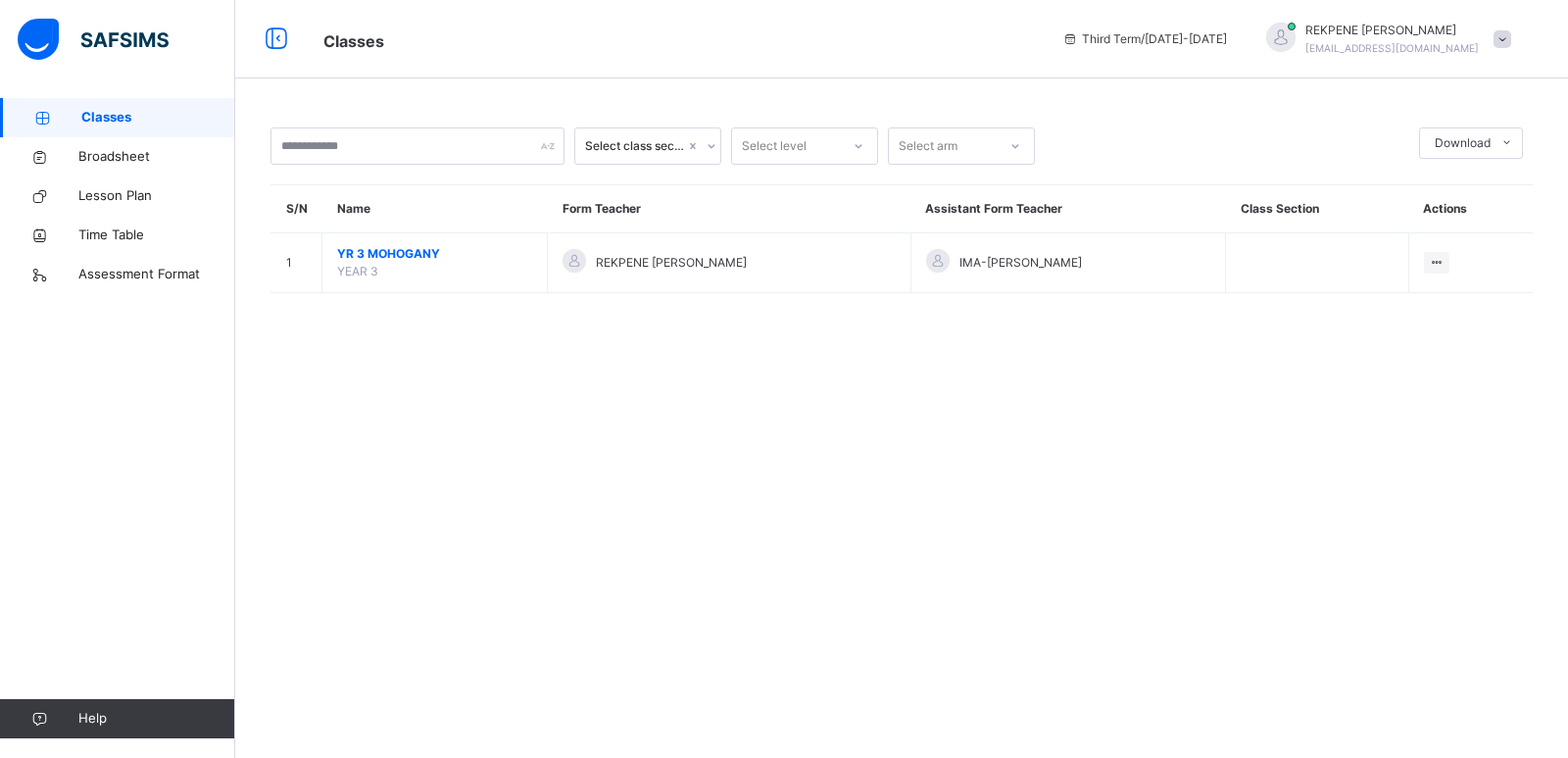 click on "[PERSON_NAME] [EMAIL_ADDRESS][DOMAIN_NAME]" at bounding box center [1384, 39] 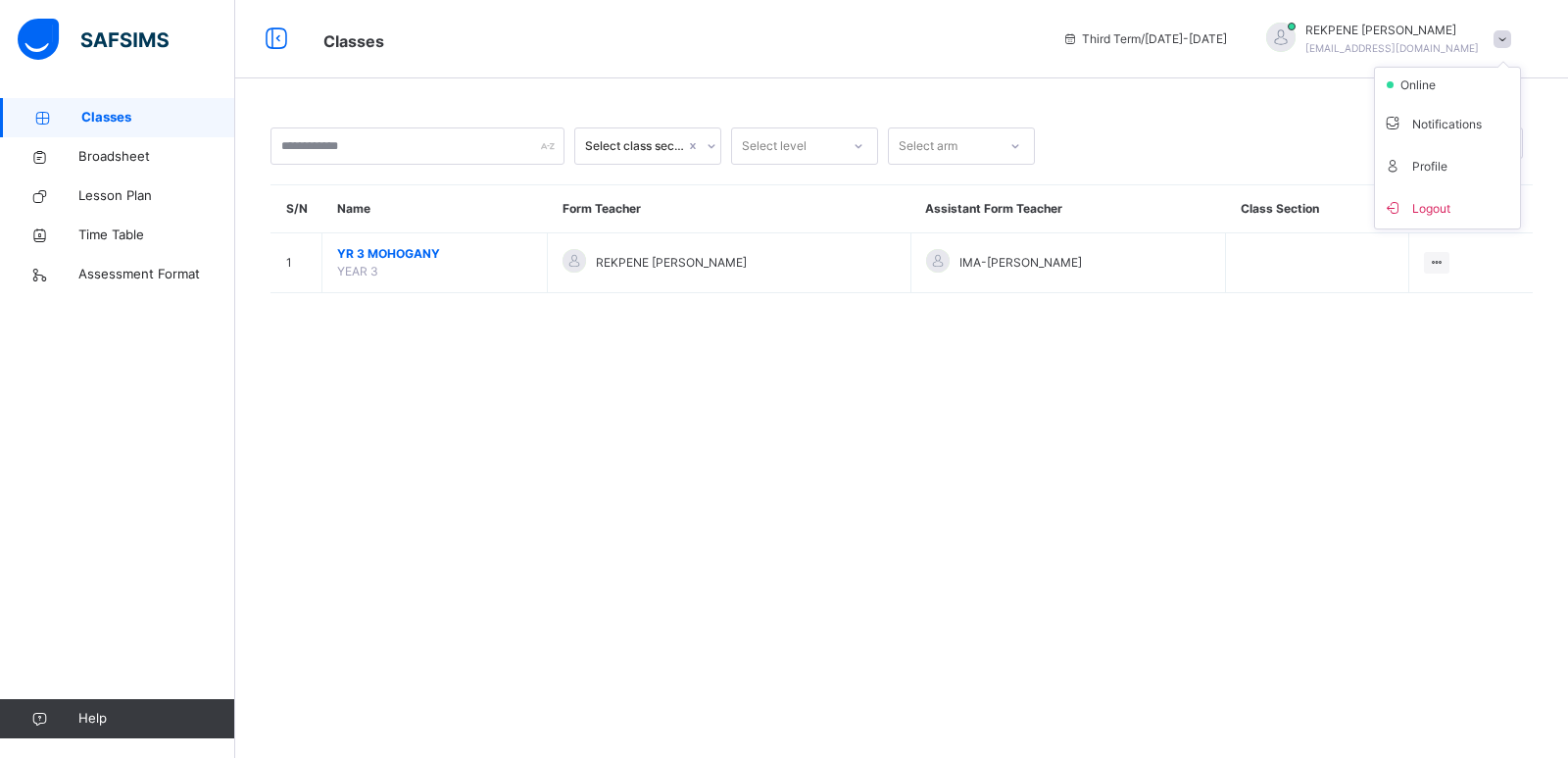 click on "Logout" at bounding box center [1447, 207] 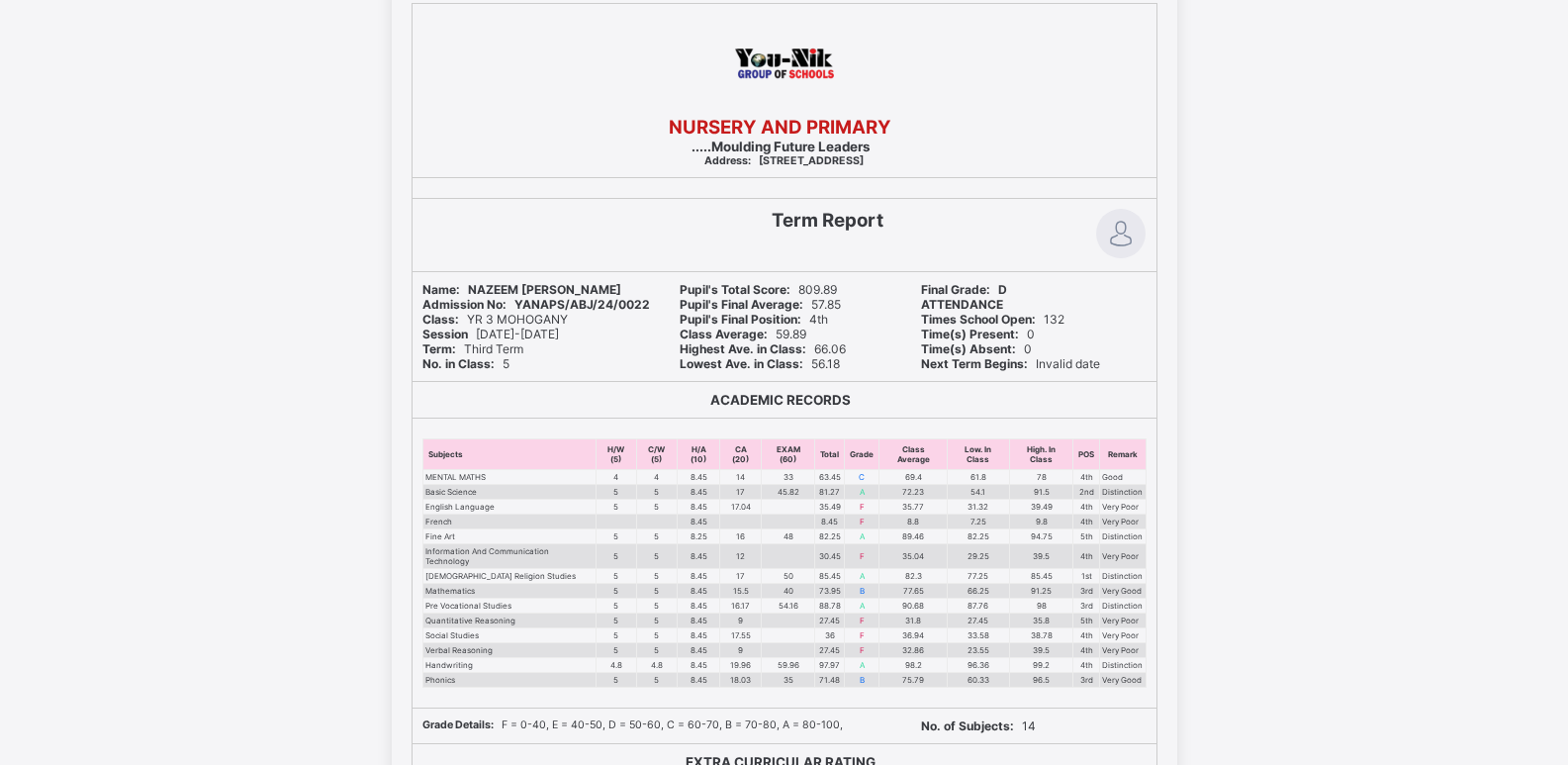 scroll, scrollTop: 99, scrollLeft: 0, axis: vertical 